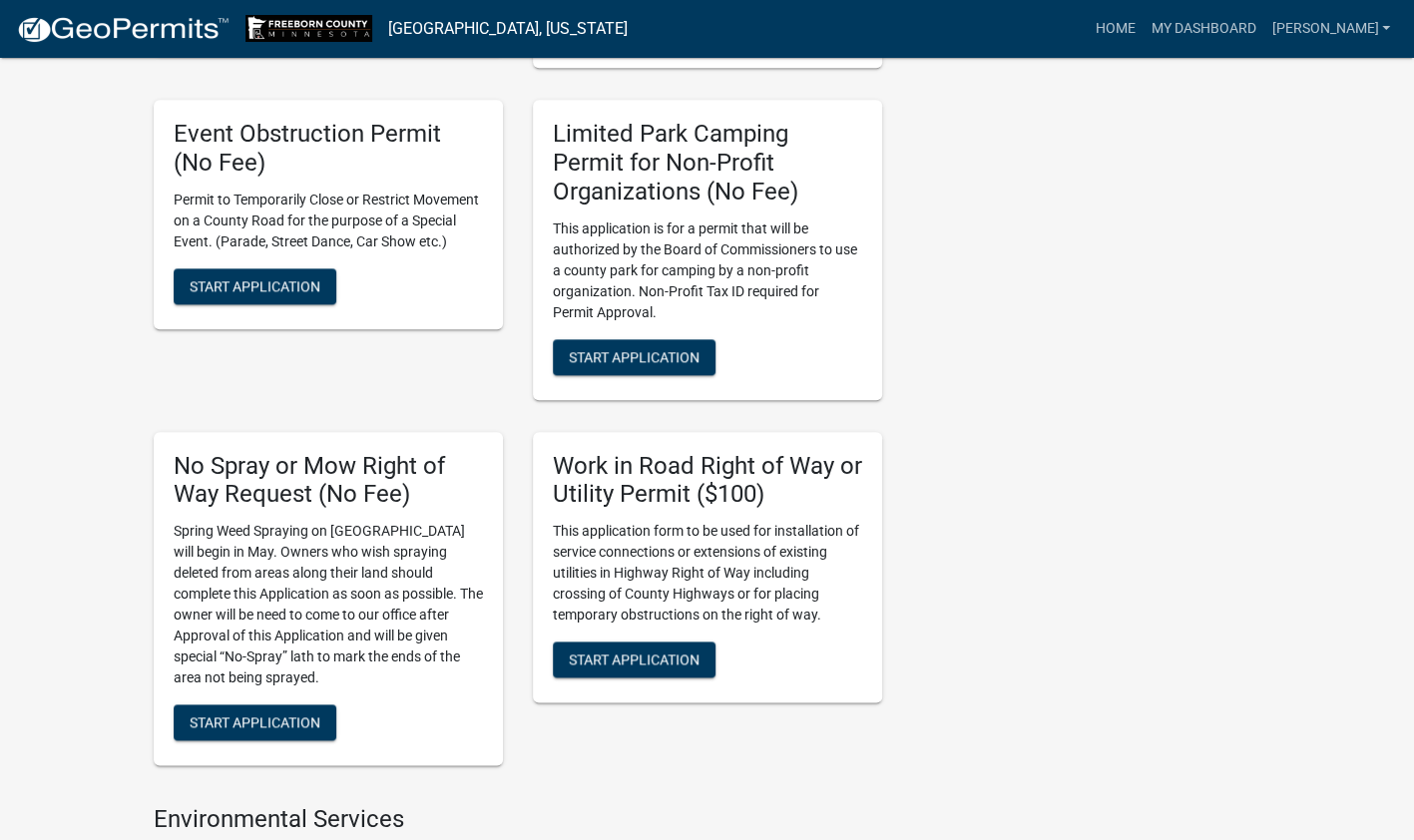 scroll, scrollTop: 1297, scrollLeft: 0, axis: vertical 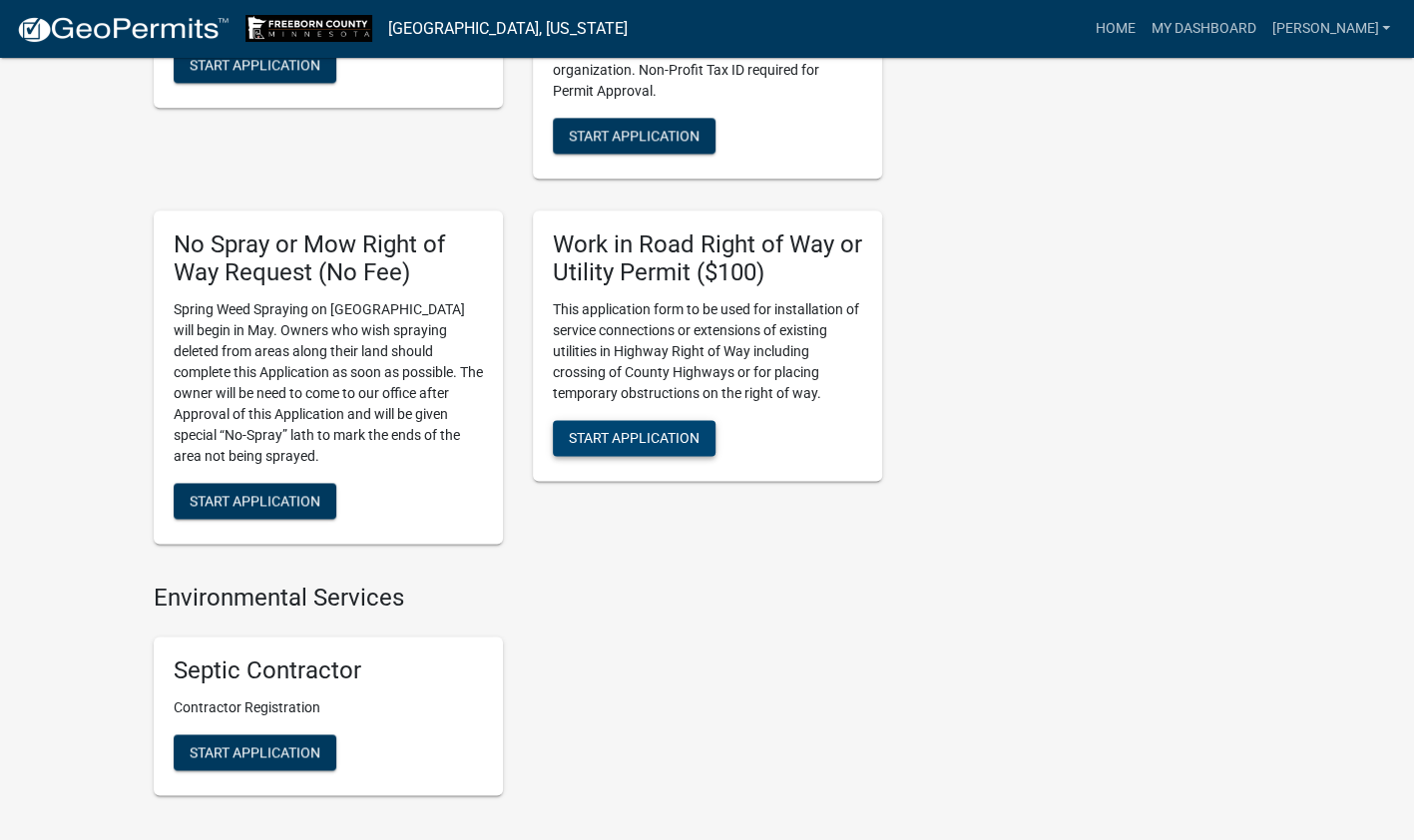 click on "Start Application" at bounding box center [634, 438] 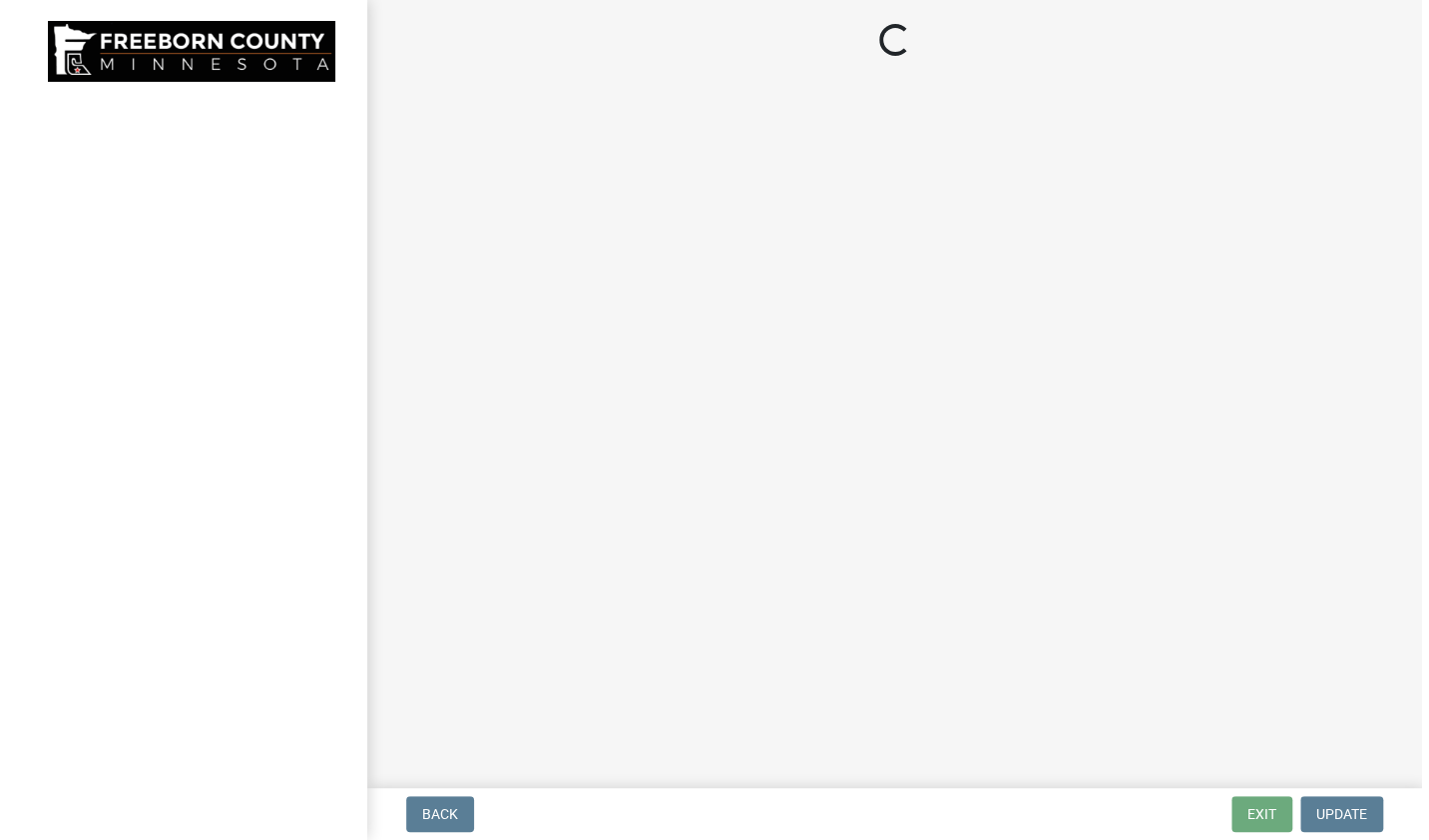 scroll, scrollTop: 0, scrollLeft: 0, axis: both 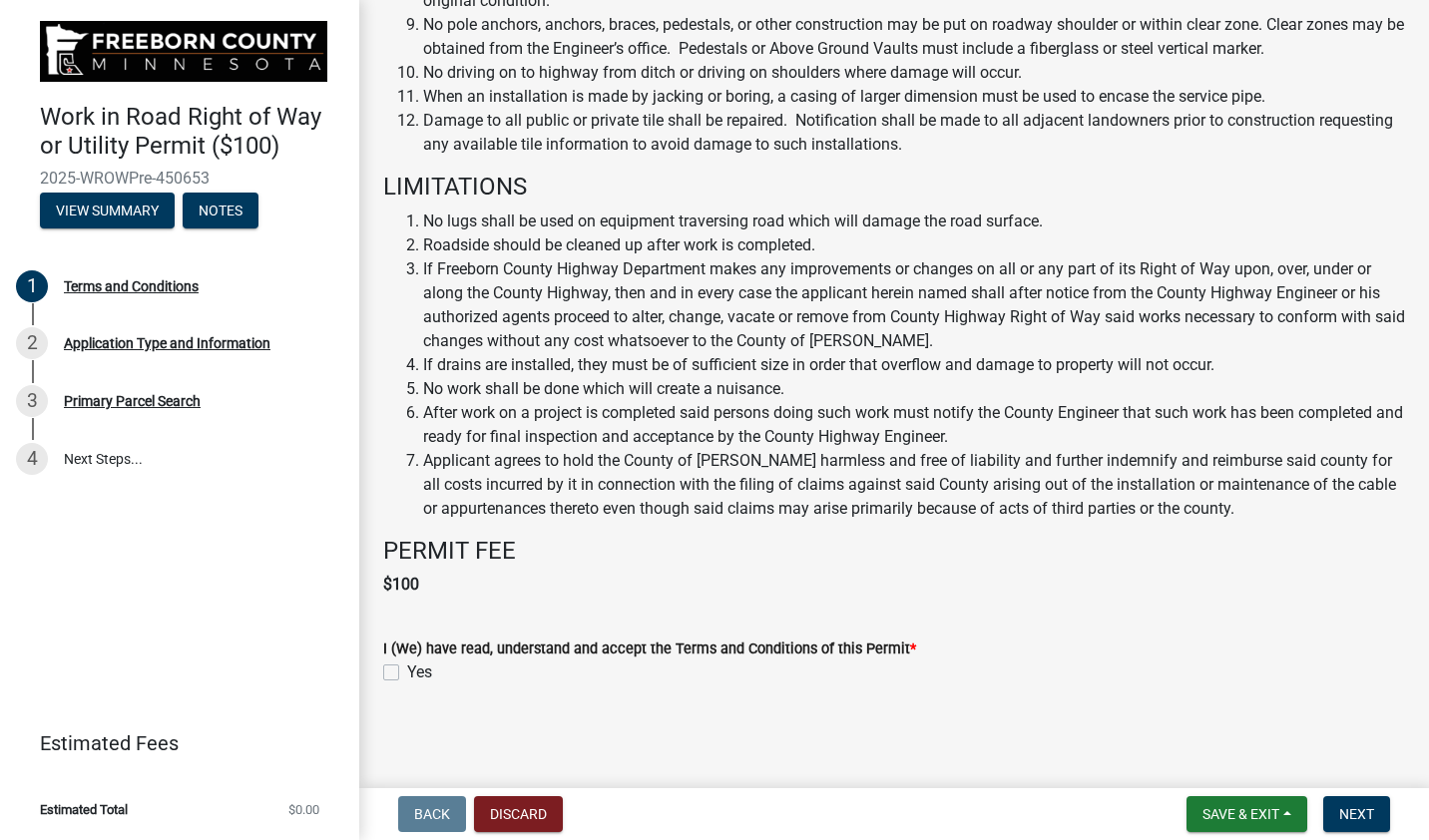 click on "Yes" 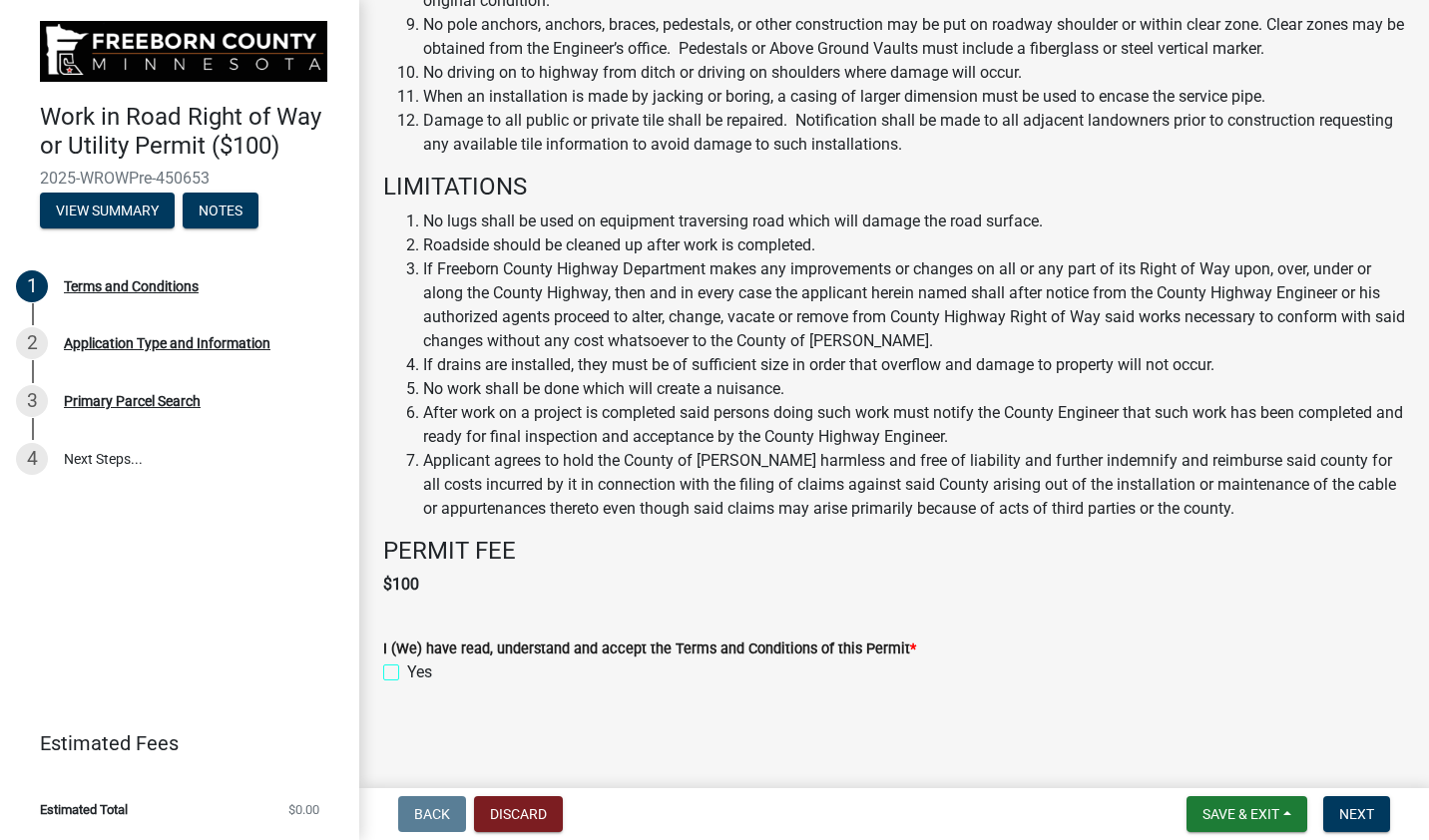 click on "Yes" at bounding box center [413, 666] 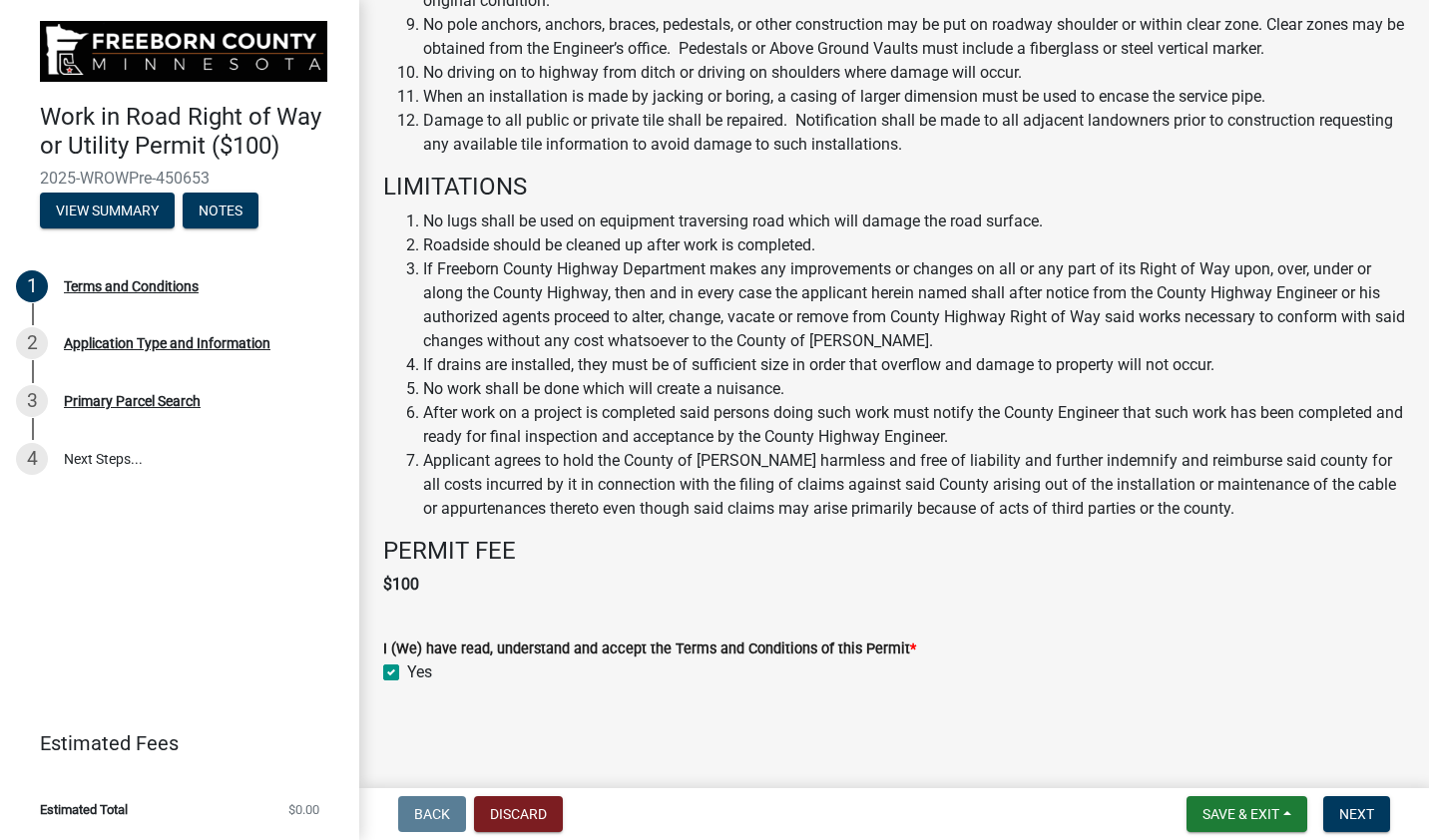 checkbox on "true" 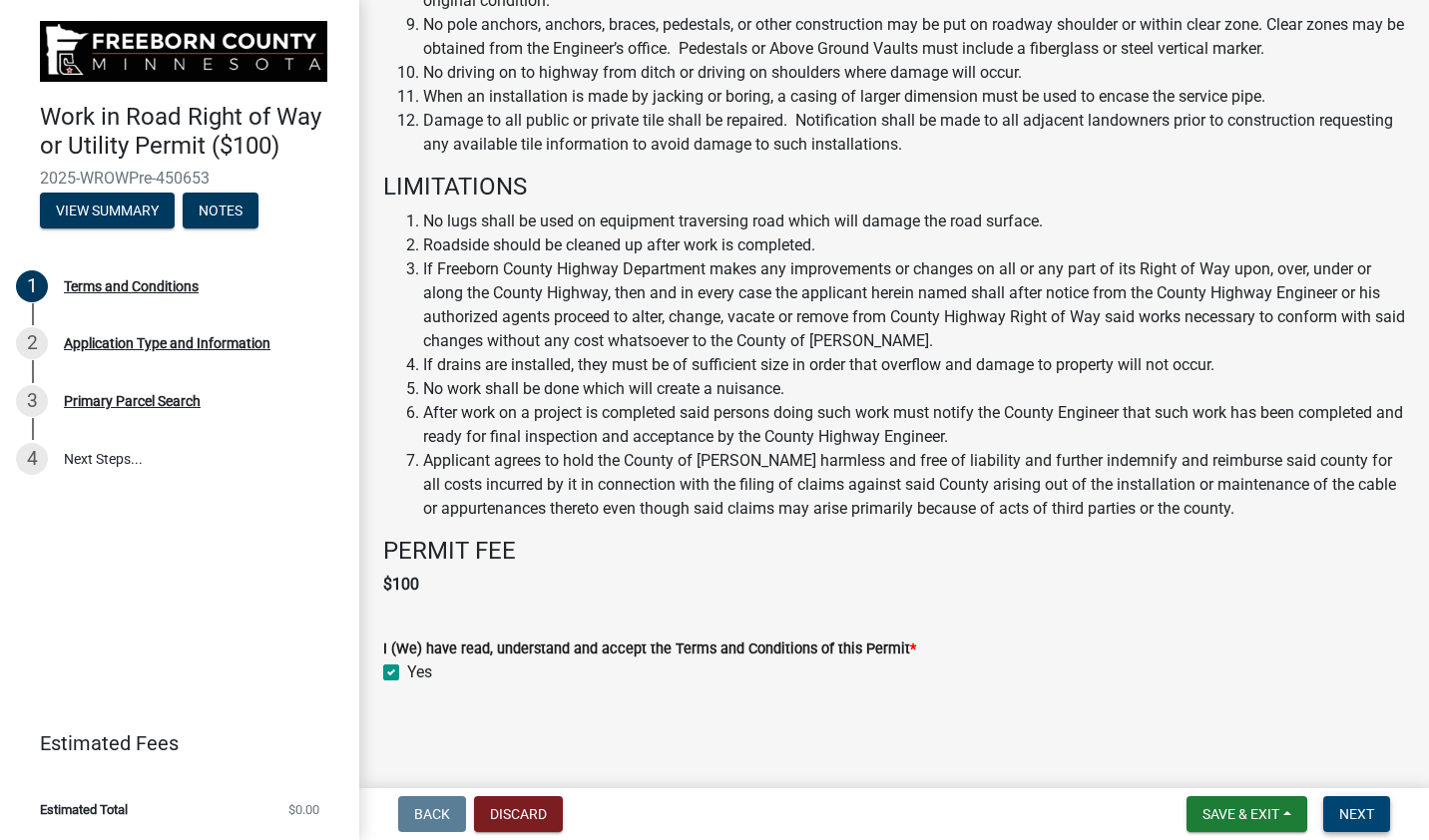 click on "Next" at bounding box center (1356, 814) 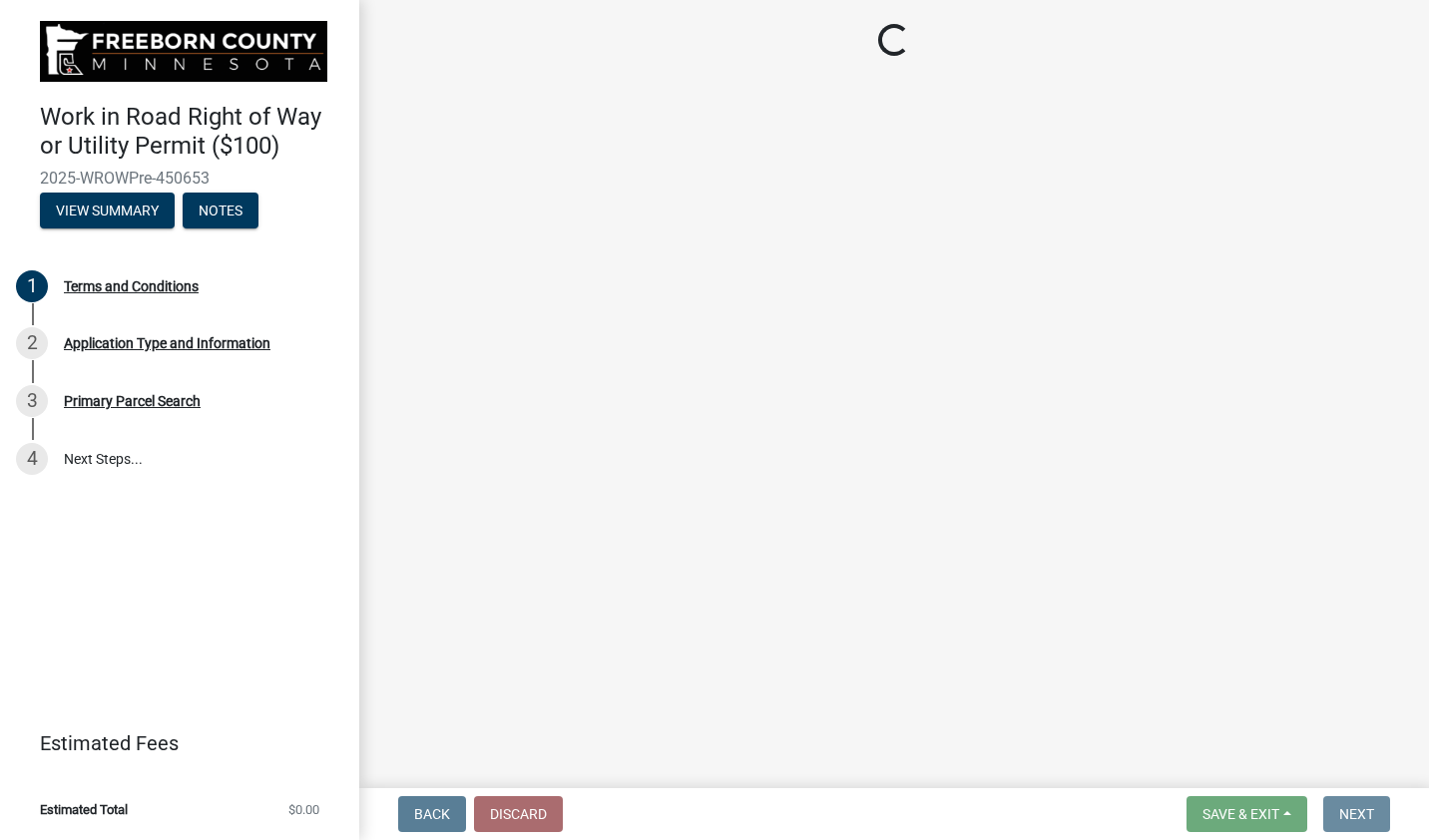scroll, scrollTop: 0, scrollLeft: 0, axis: both 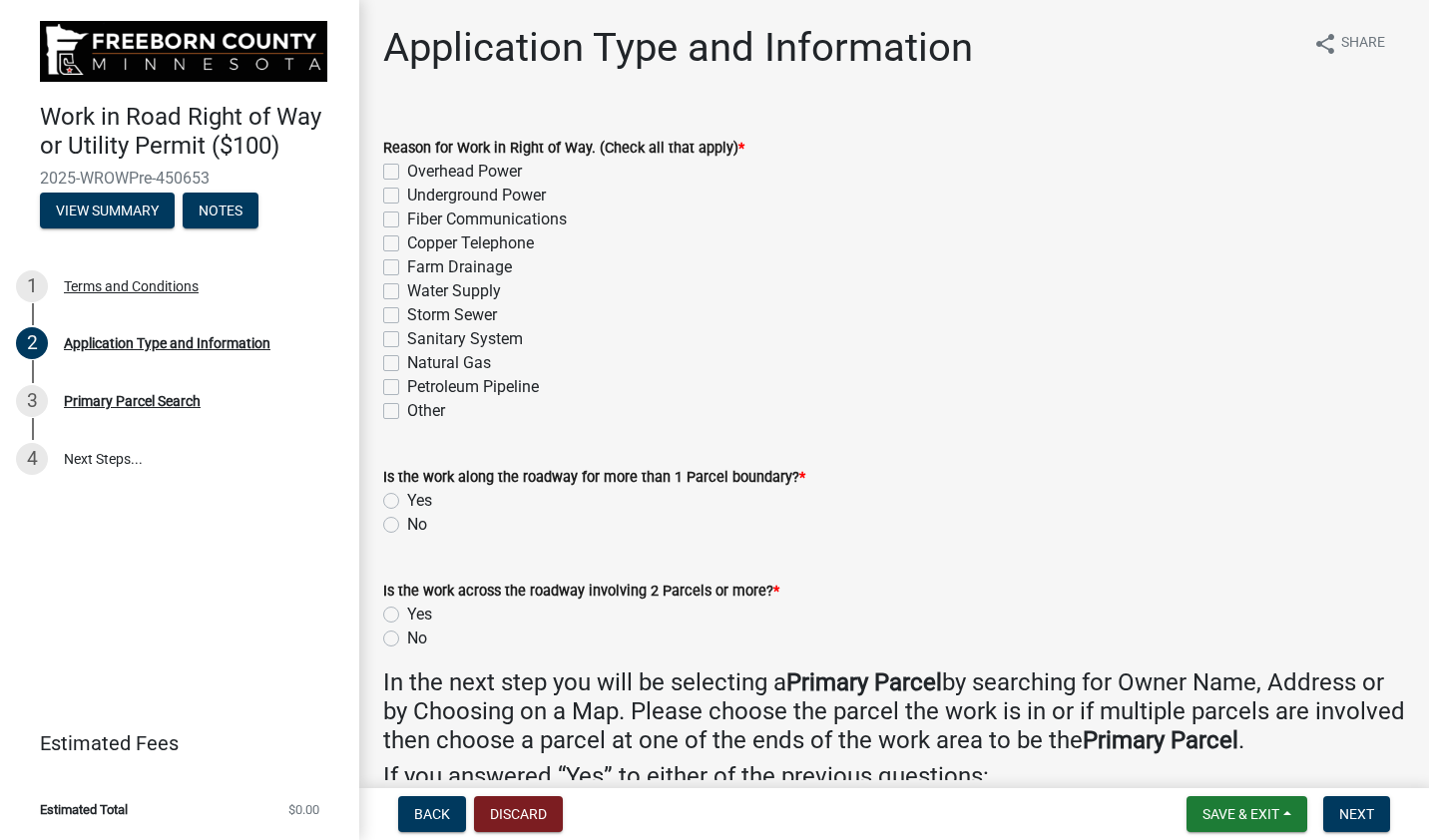 click on "Natural Gas" 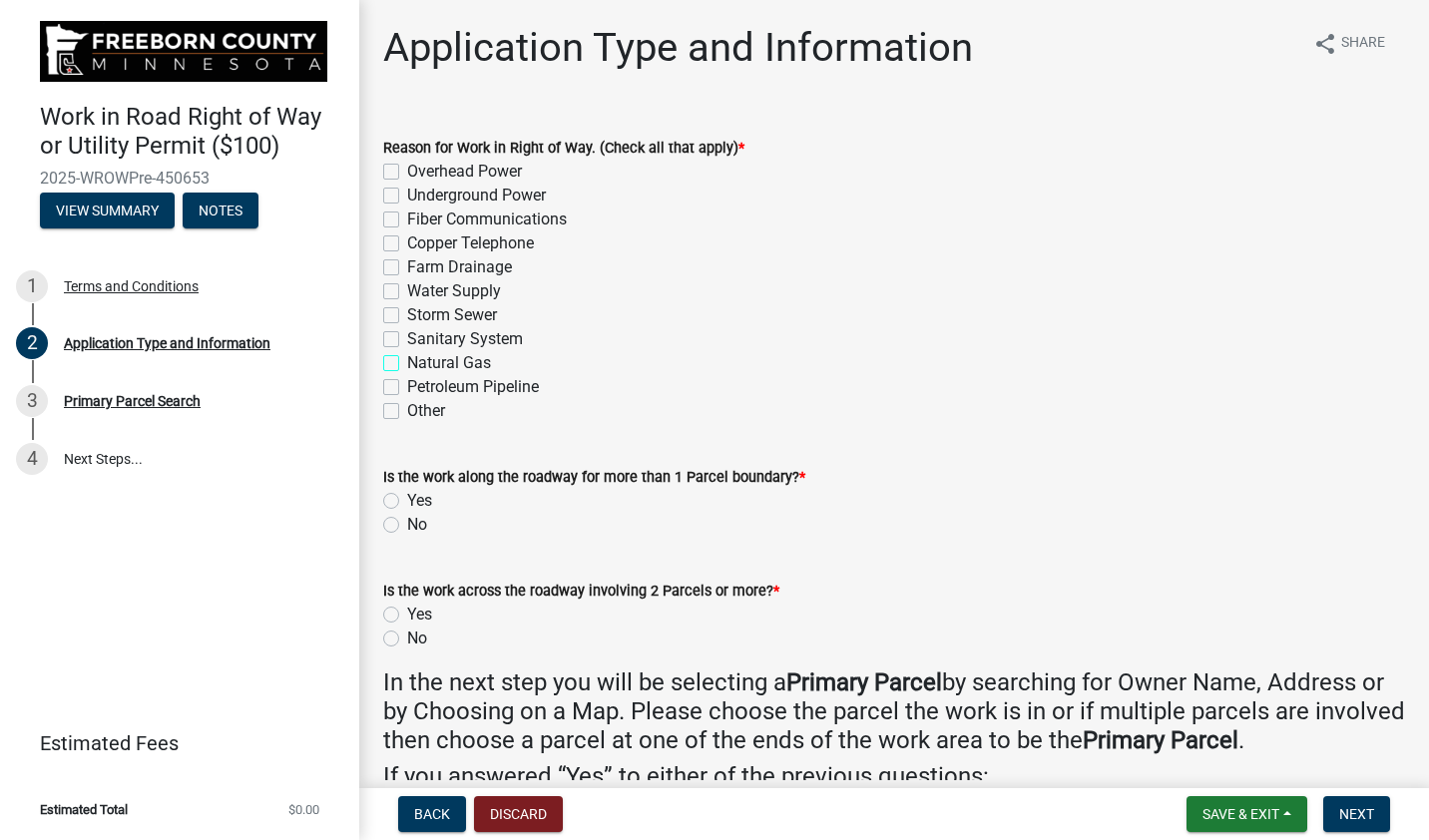 click on "Natural Gas" at bounding box center (413, 357) 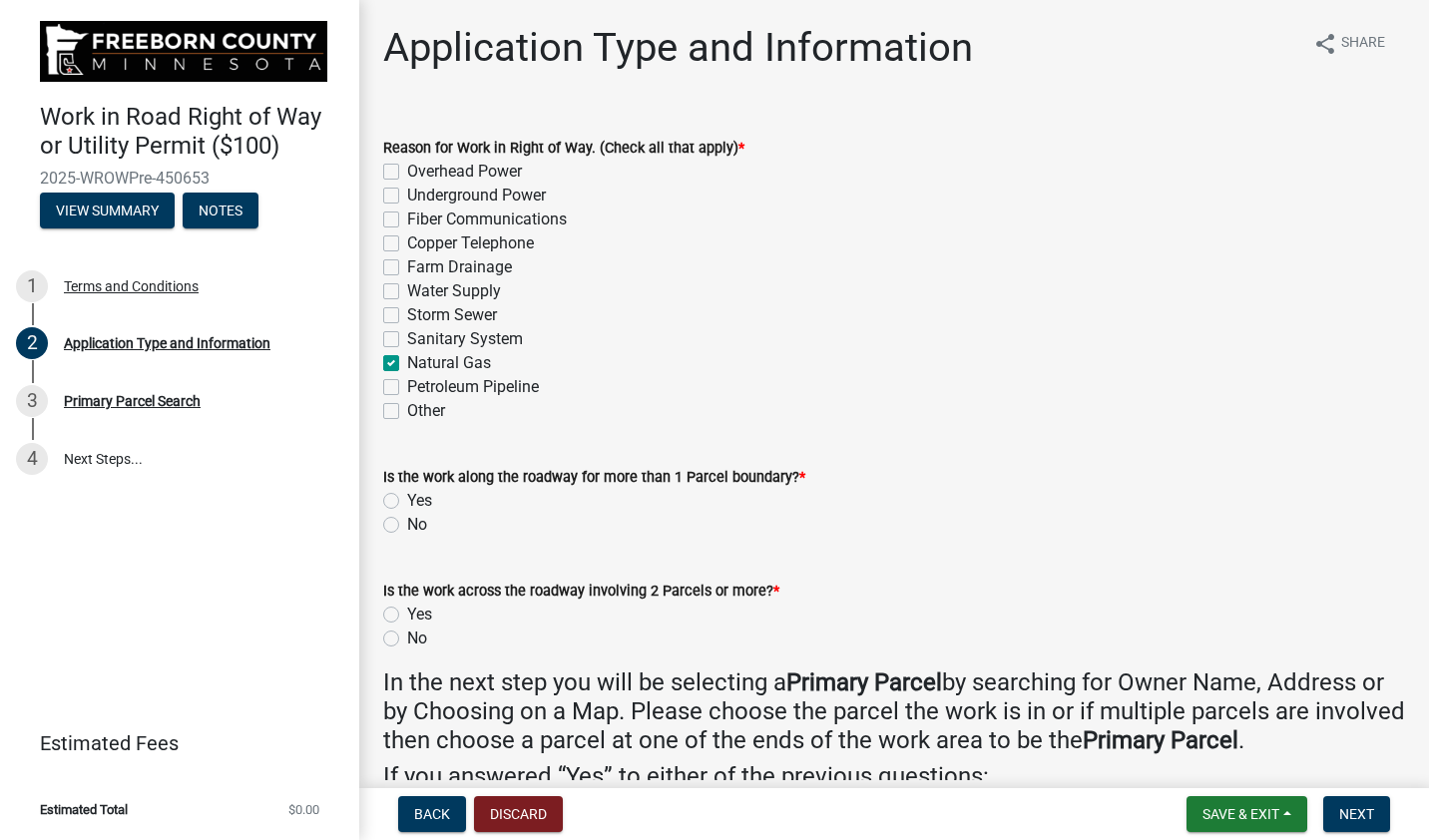 checkbox on "false" 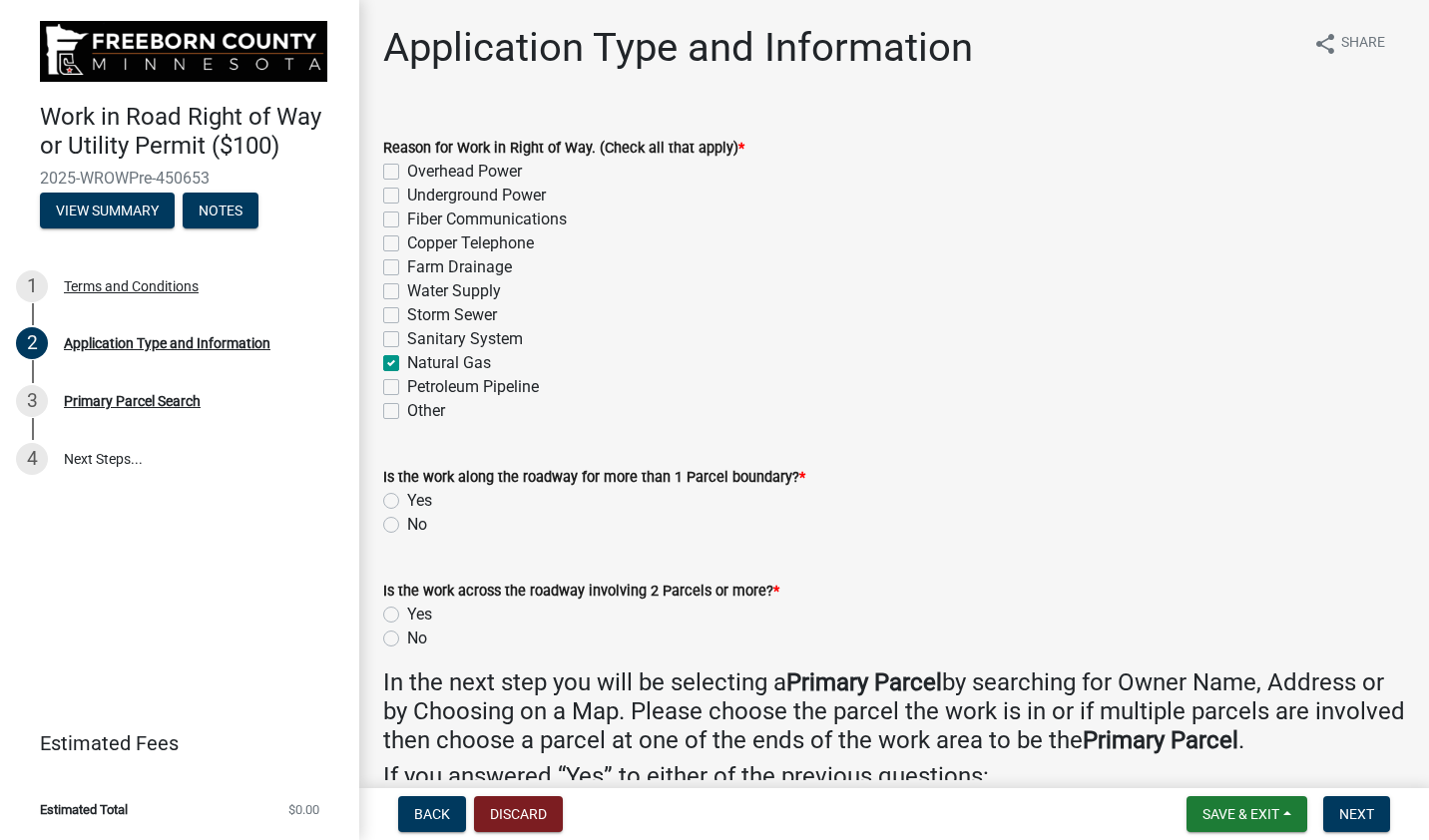 click on "No" 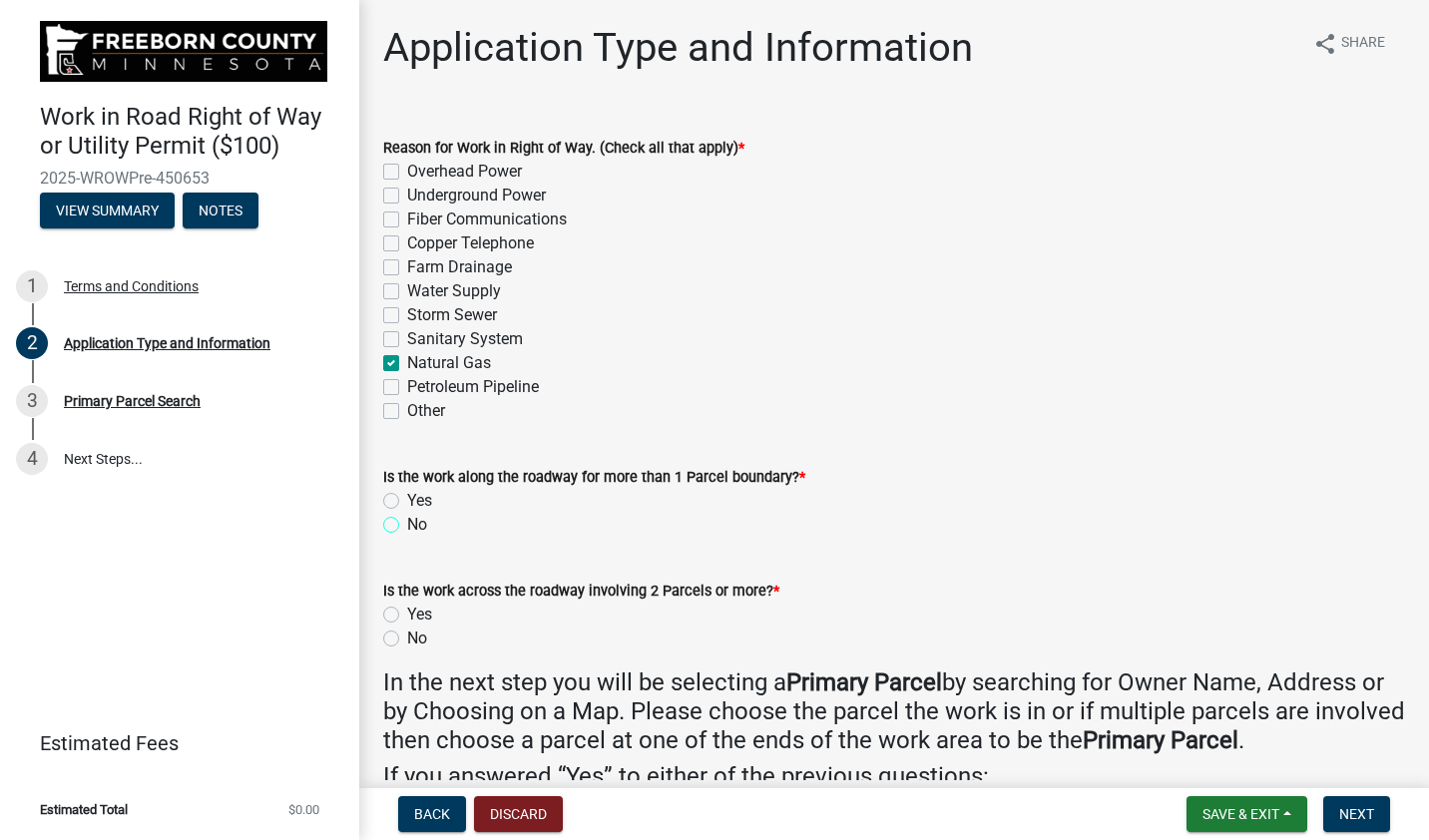 click on "No" at bounding box center [413, 519] 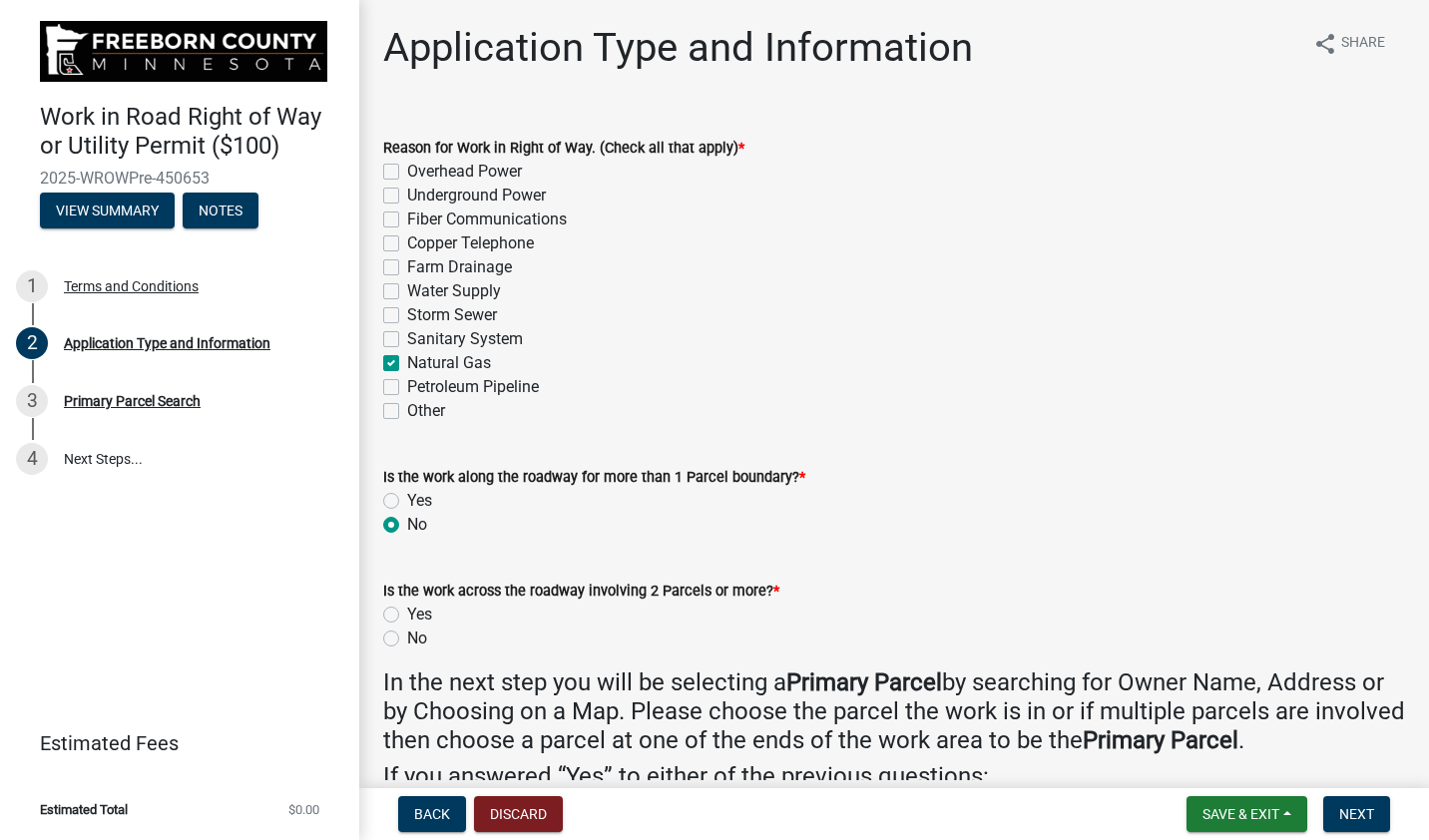 radio on "true" 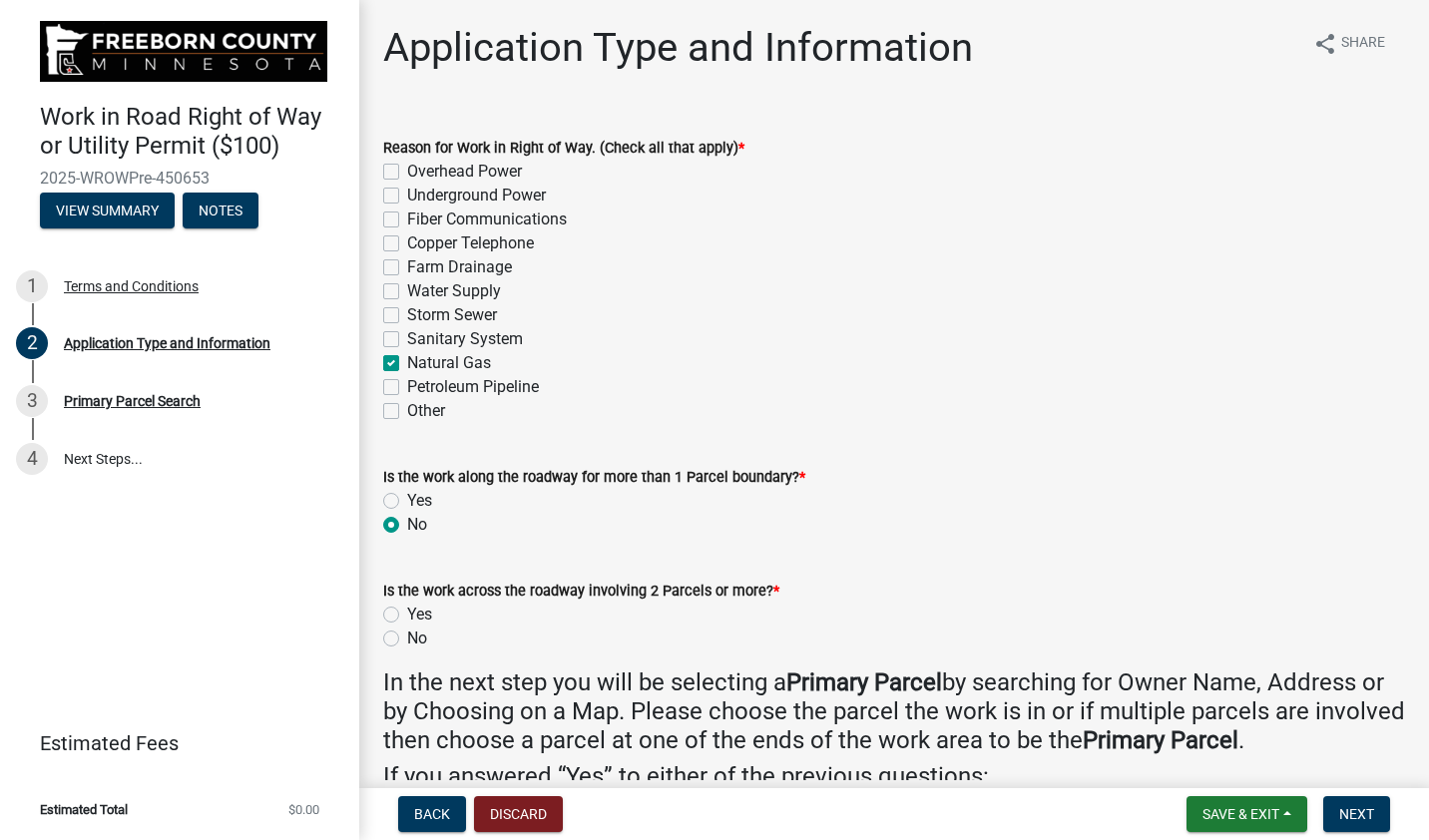 click on "No" 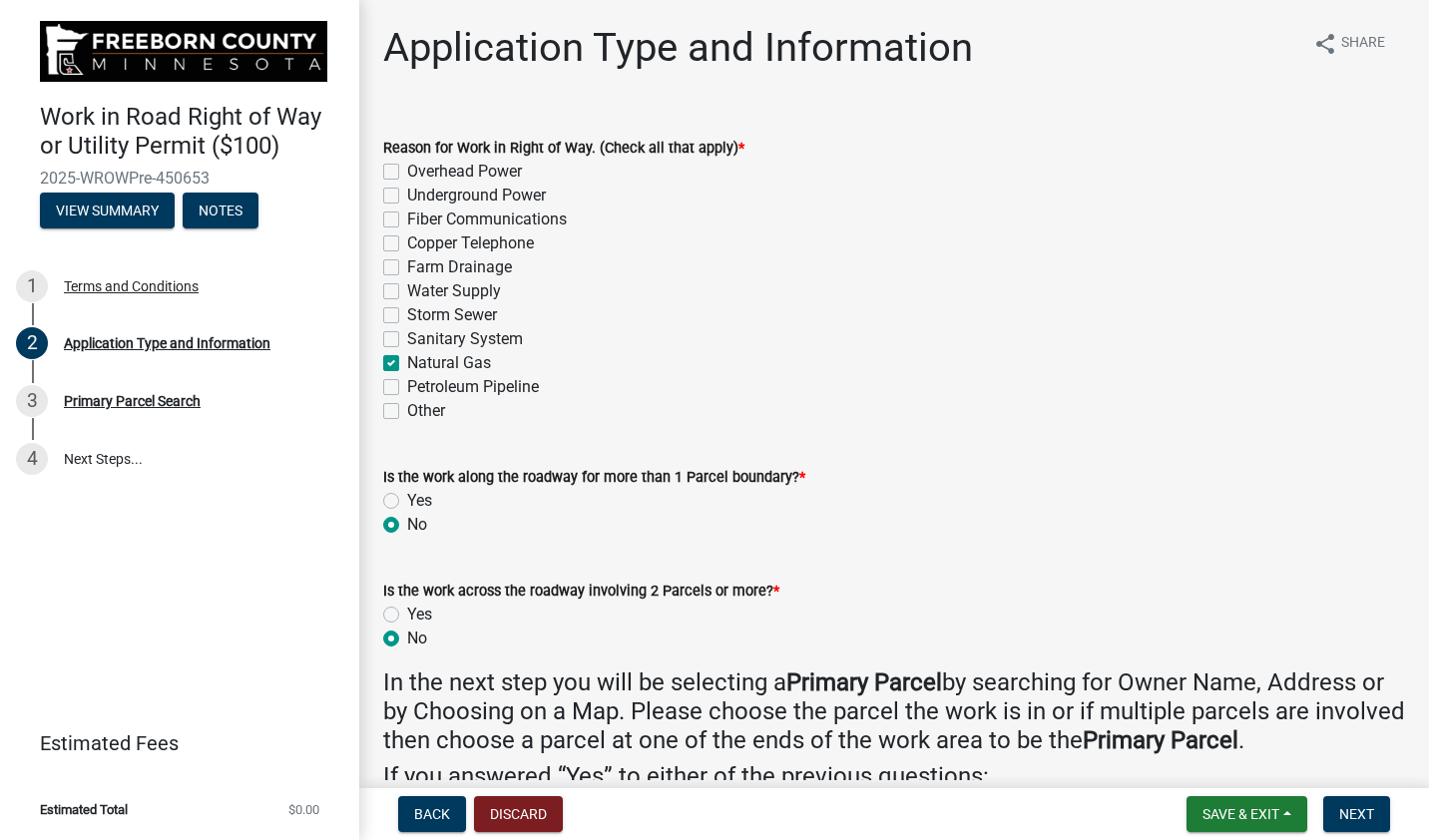 radio on "true" 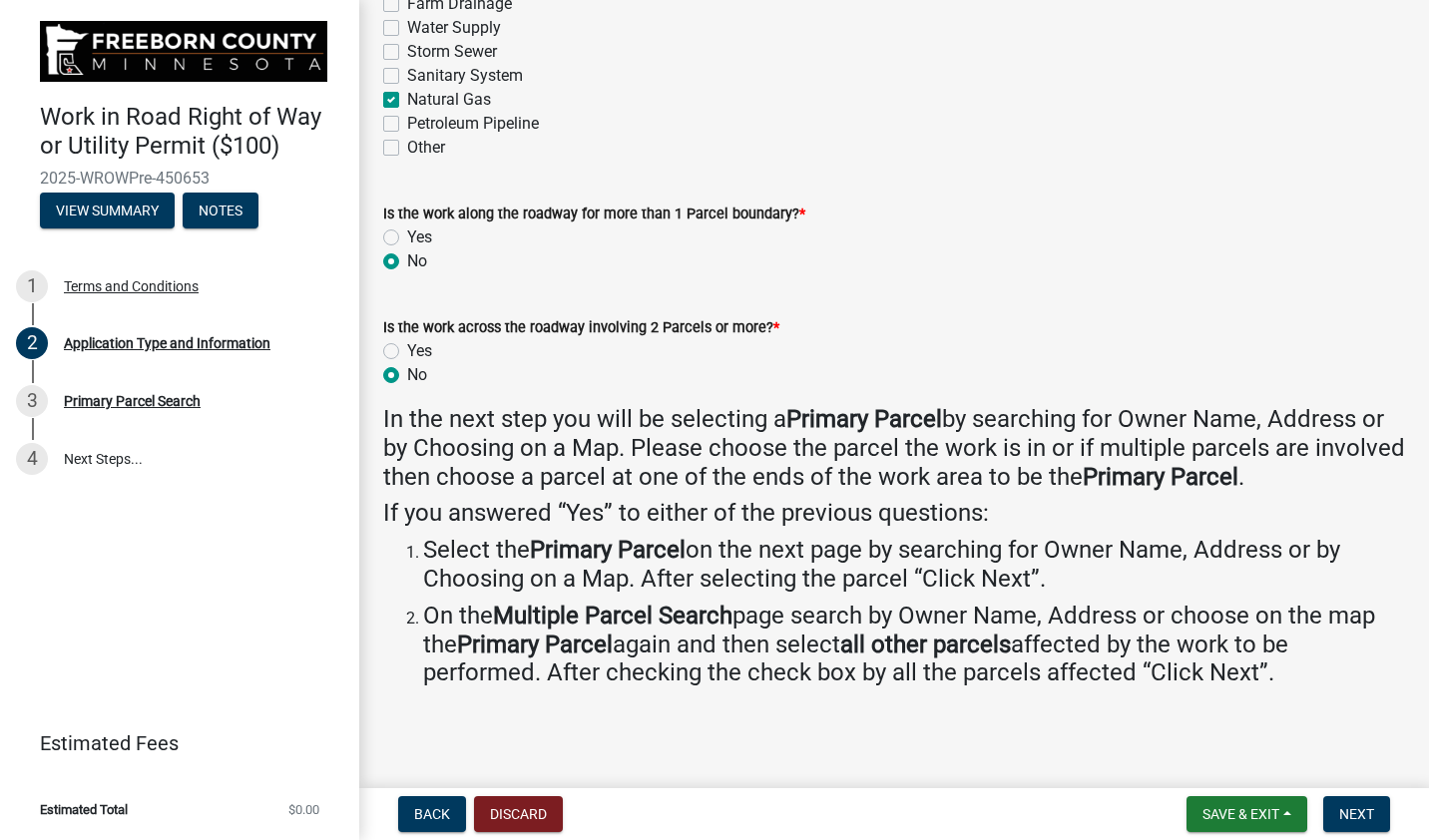 scroll, scrollTop: 264, scrollLeft: 0, axis: vertical 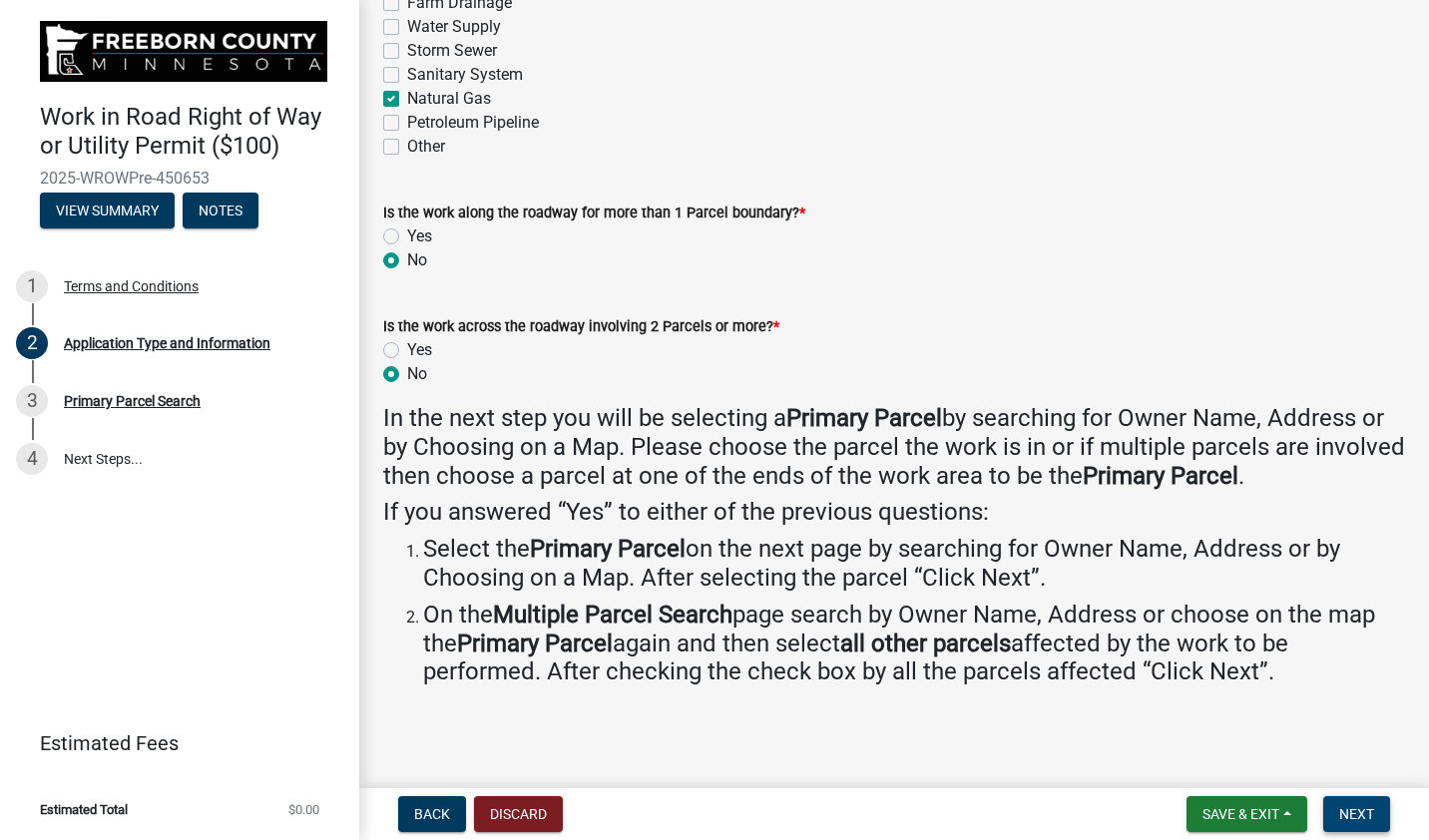 click on "Next" at bounding box center (1356, 814) 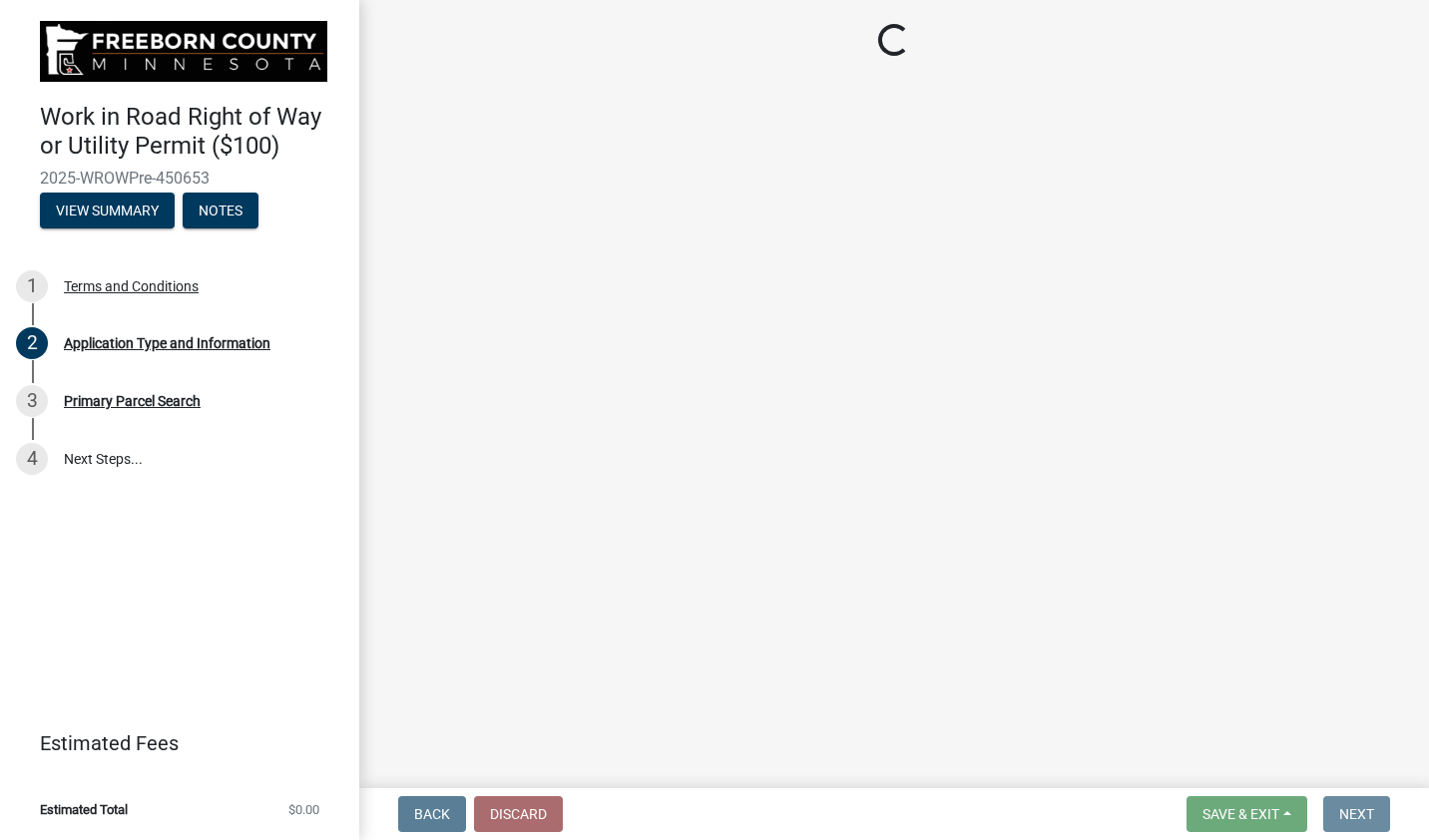 scroll, scrollTop: 0, scrollLeft: 0, axis: both 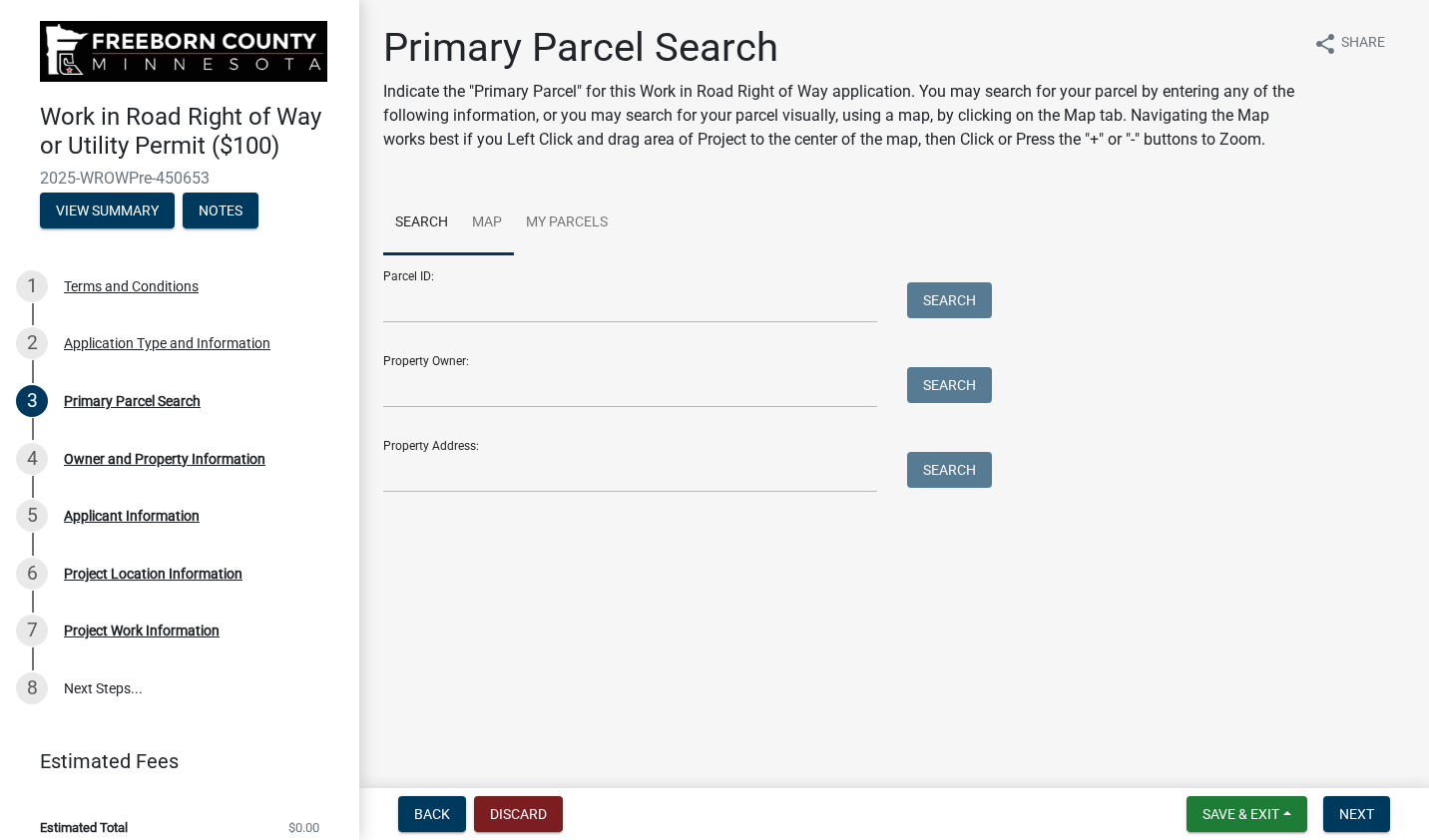 click on "Map" at bounding box center [487, 223] 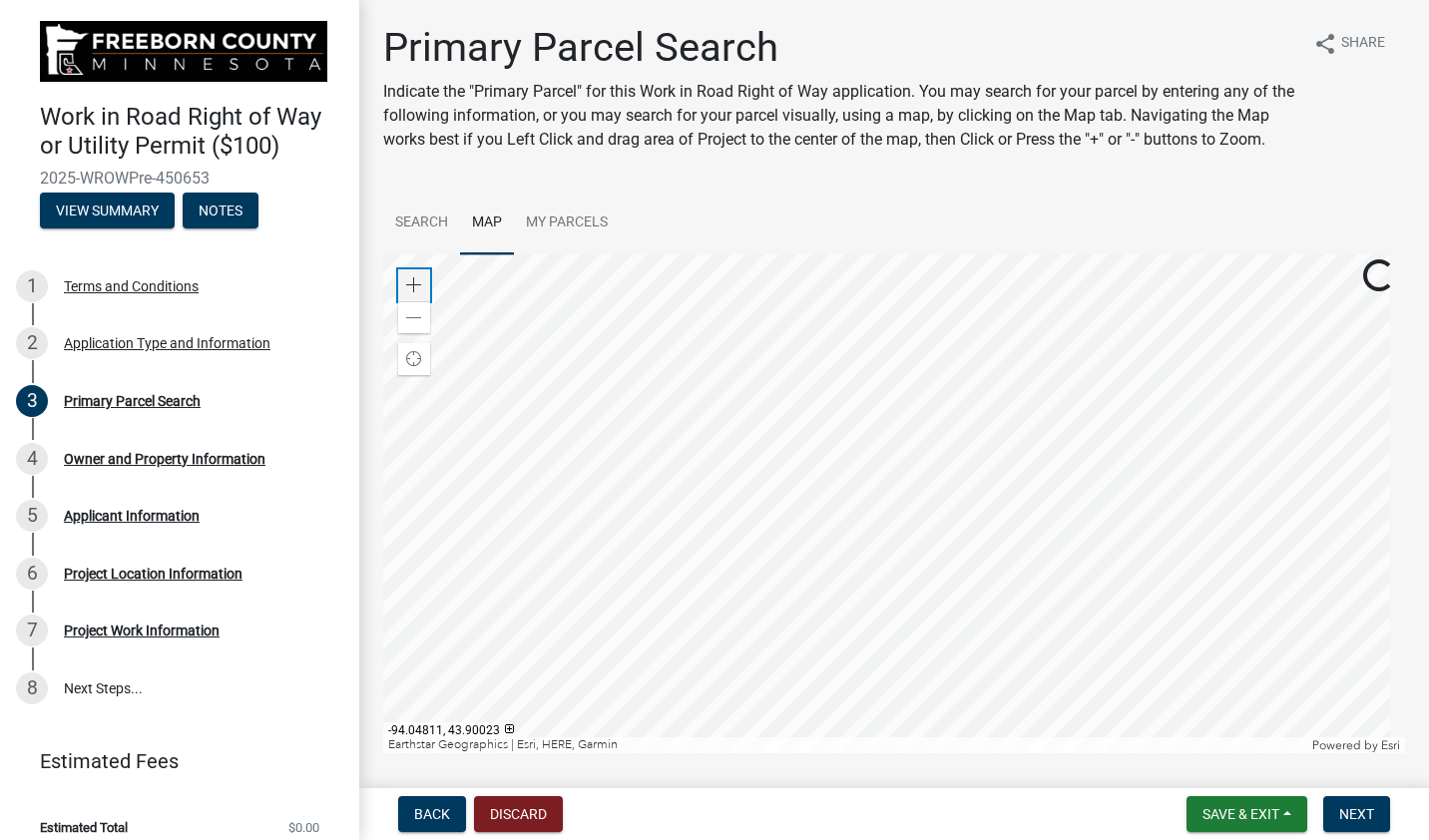click at bounding box center (414, 285) 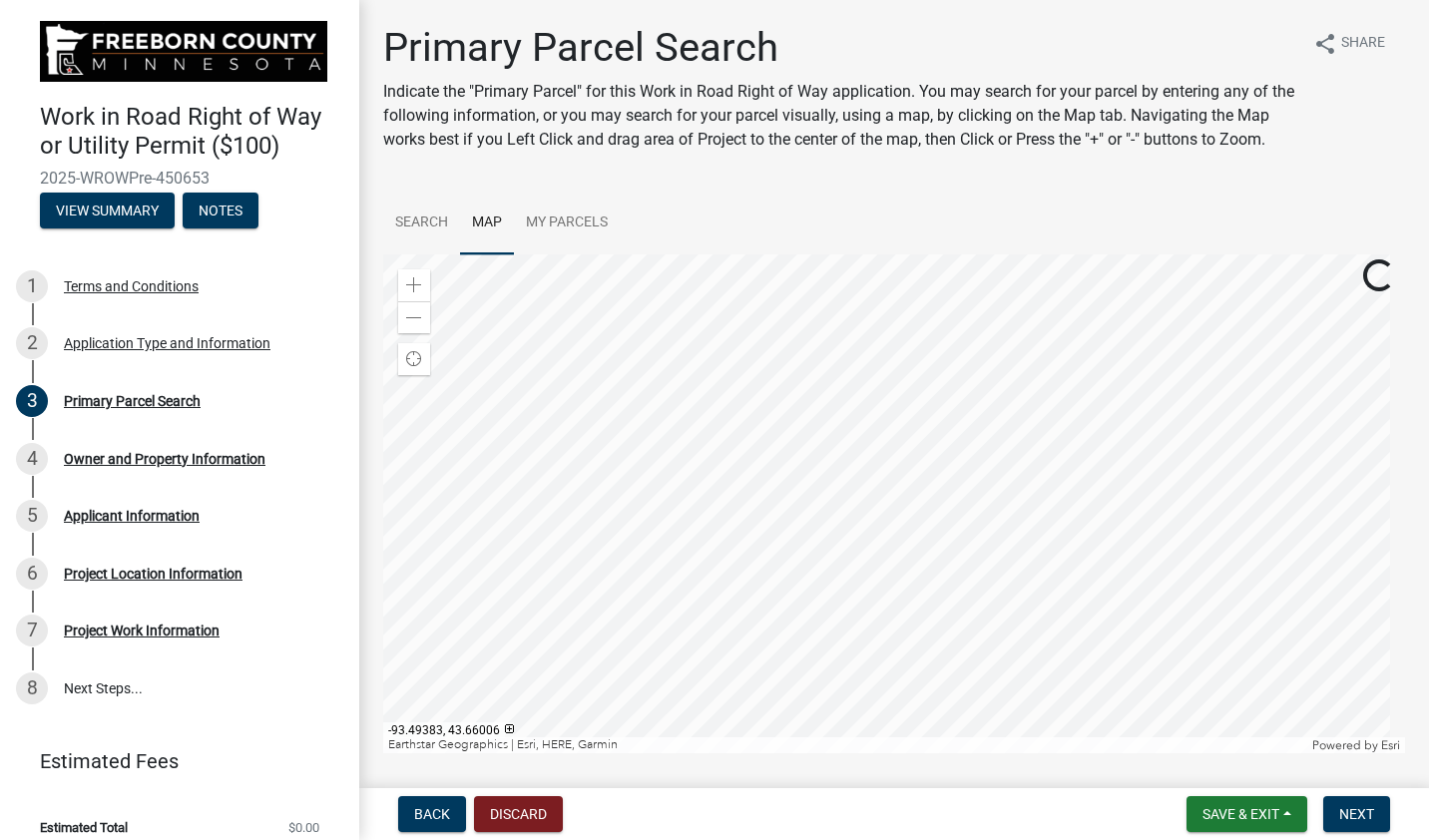 click at bounding box center [894, 504] 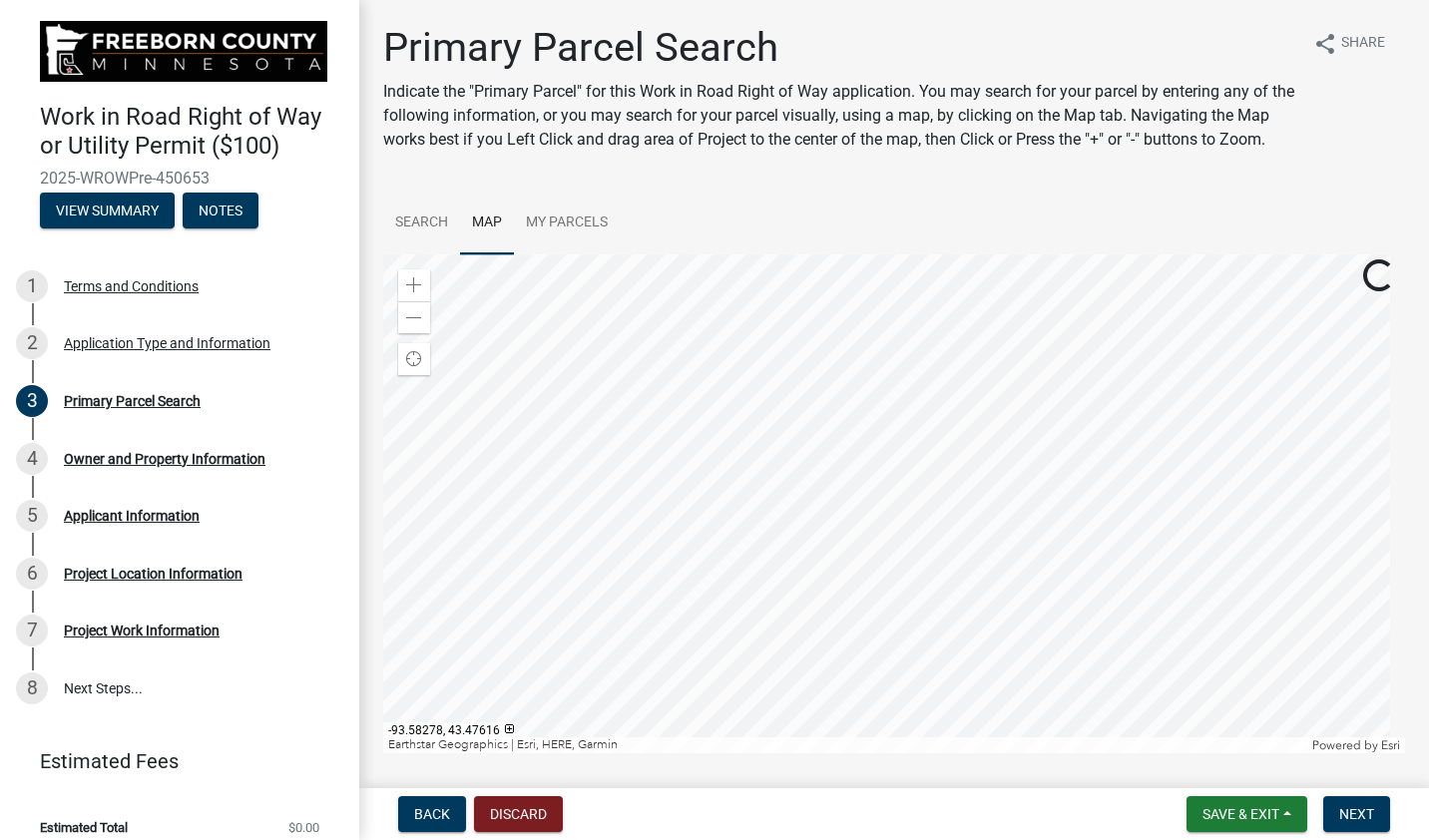 click at bounding box center (894, 504) 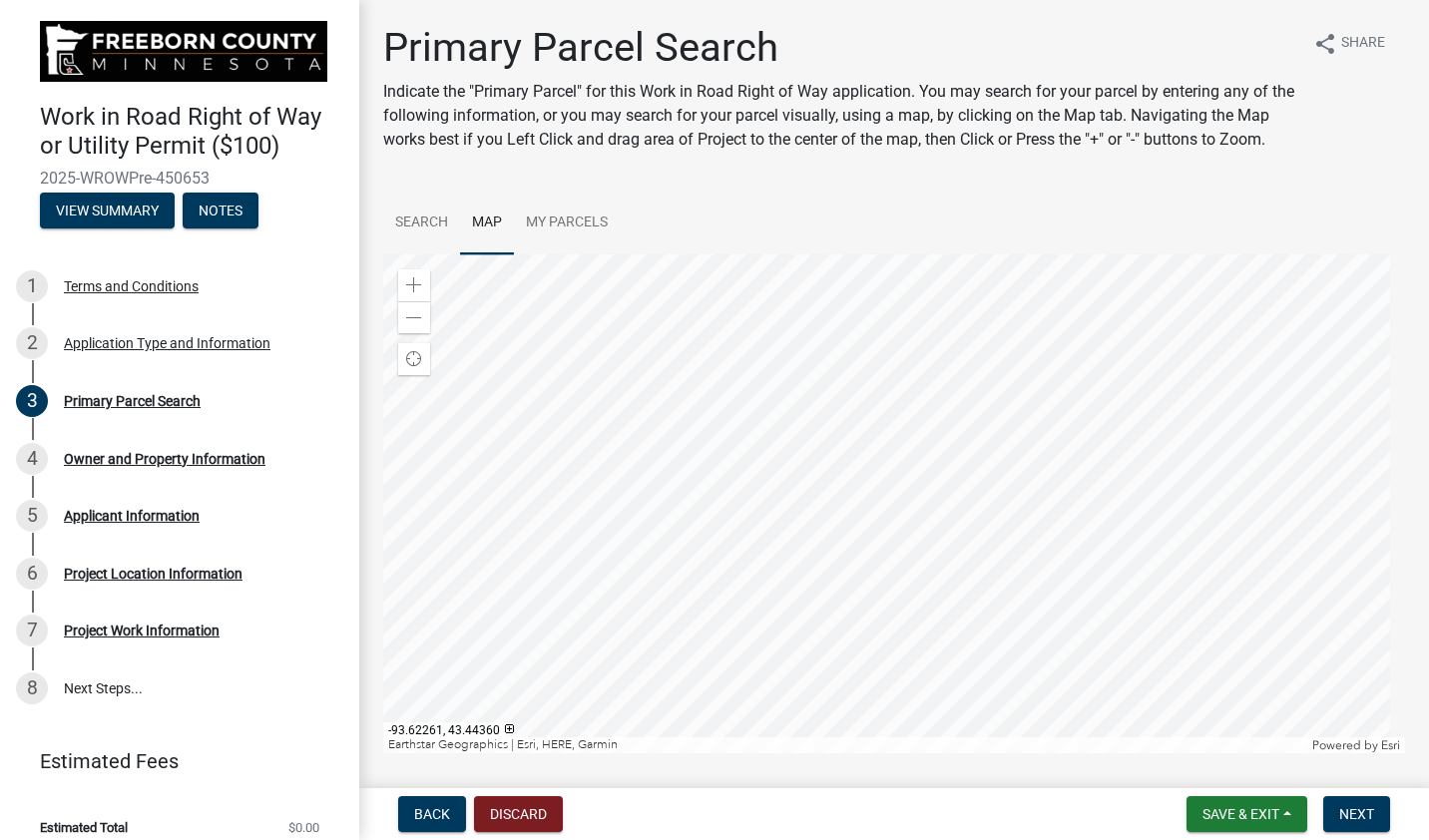 click at bounding box center [894, 504] 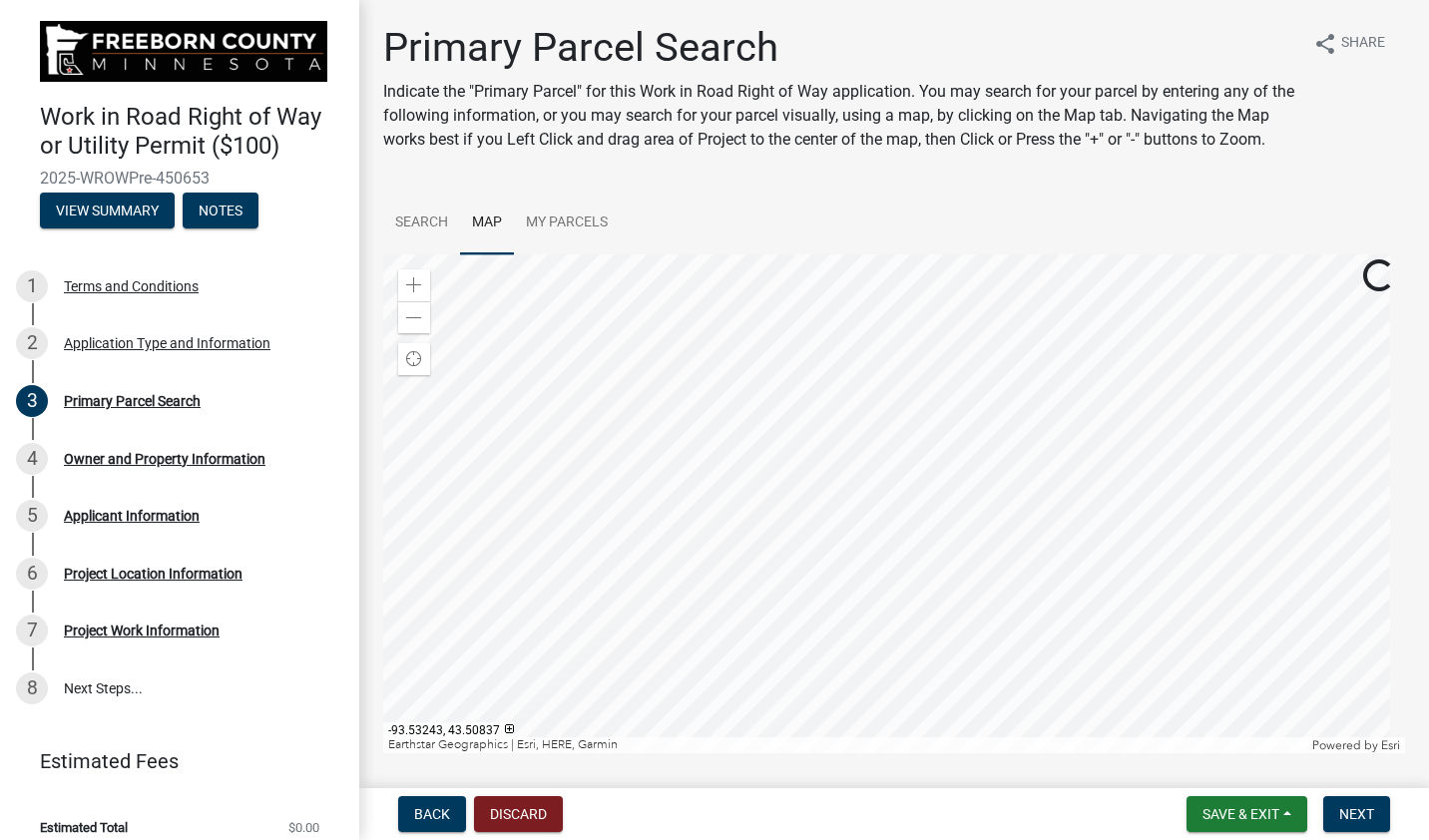 click at bounding box center [894, 504] 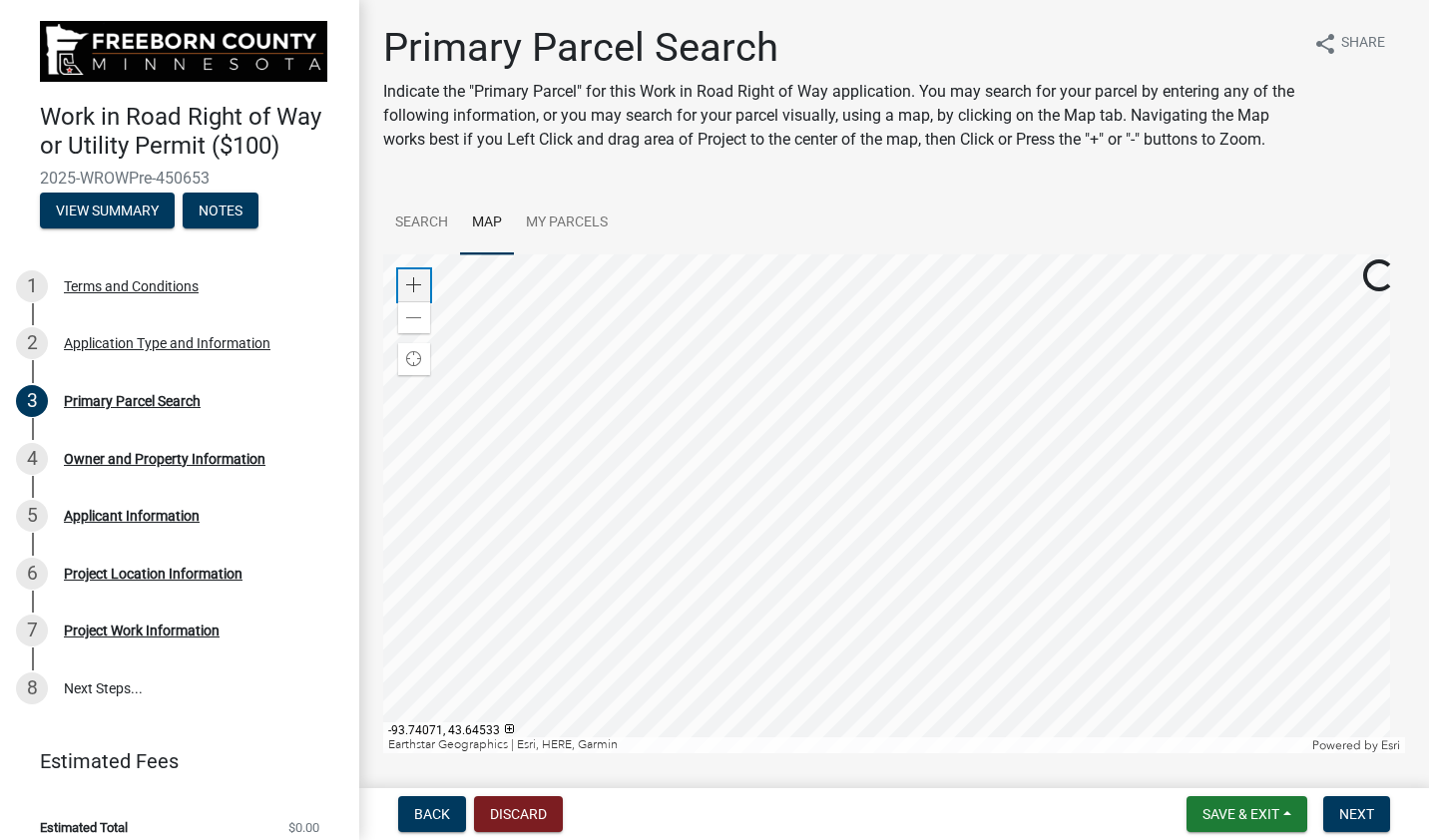 click at bounding box center (414, 285) 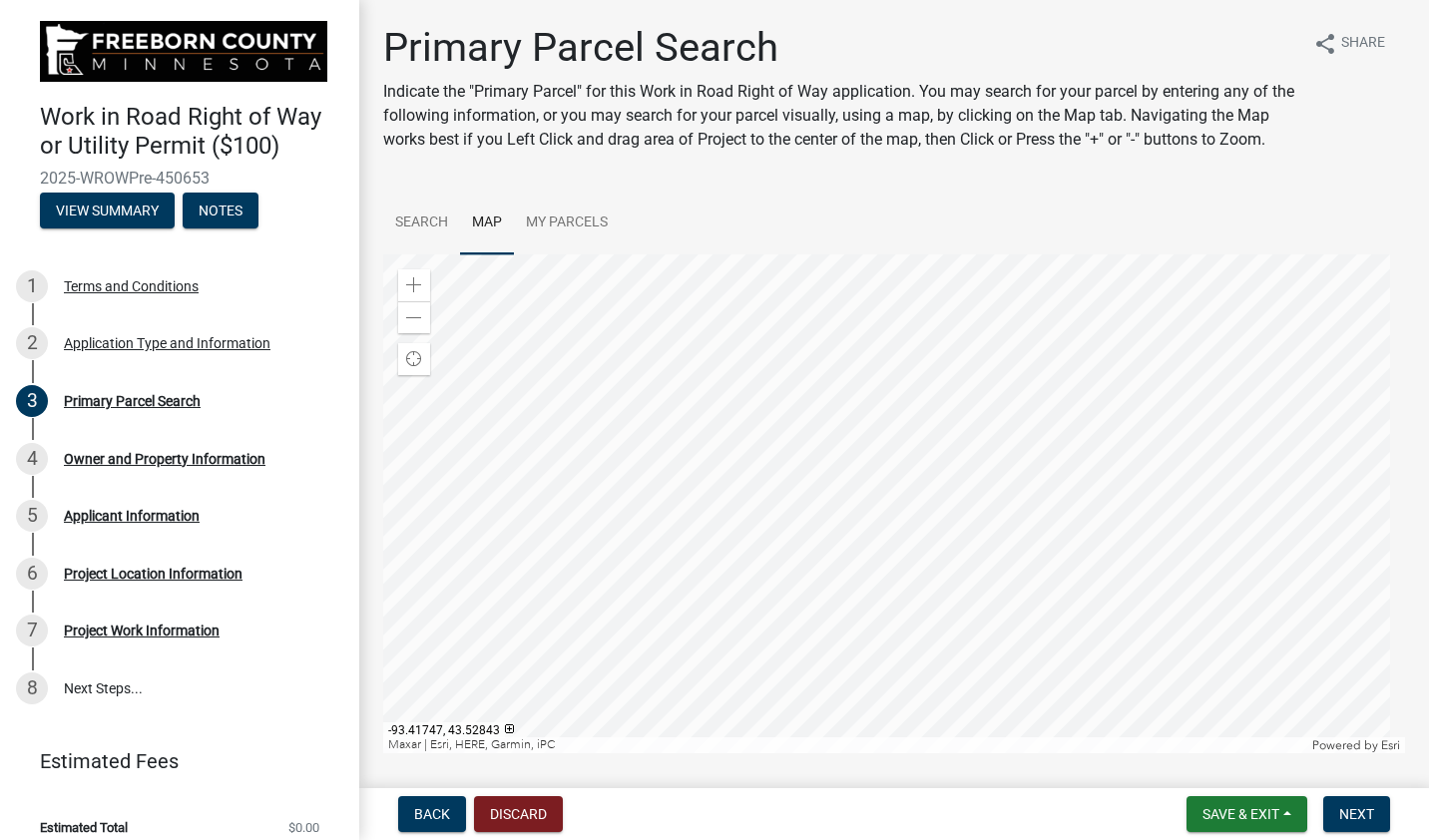 click at bounding box center [894, 504] 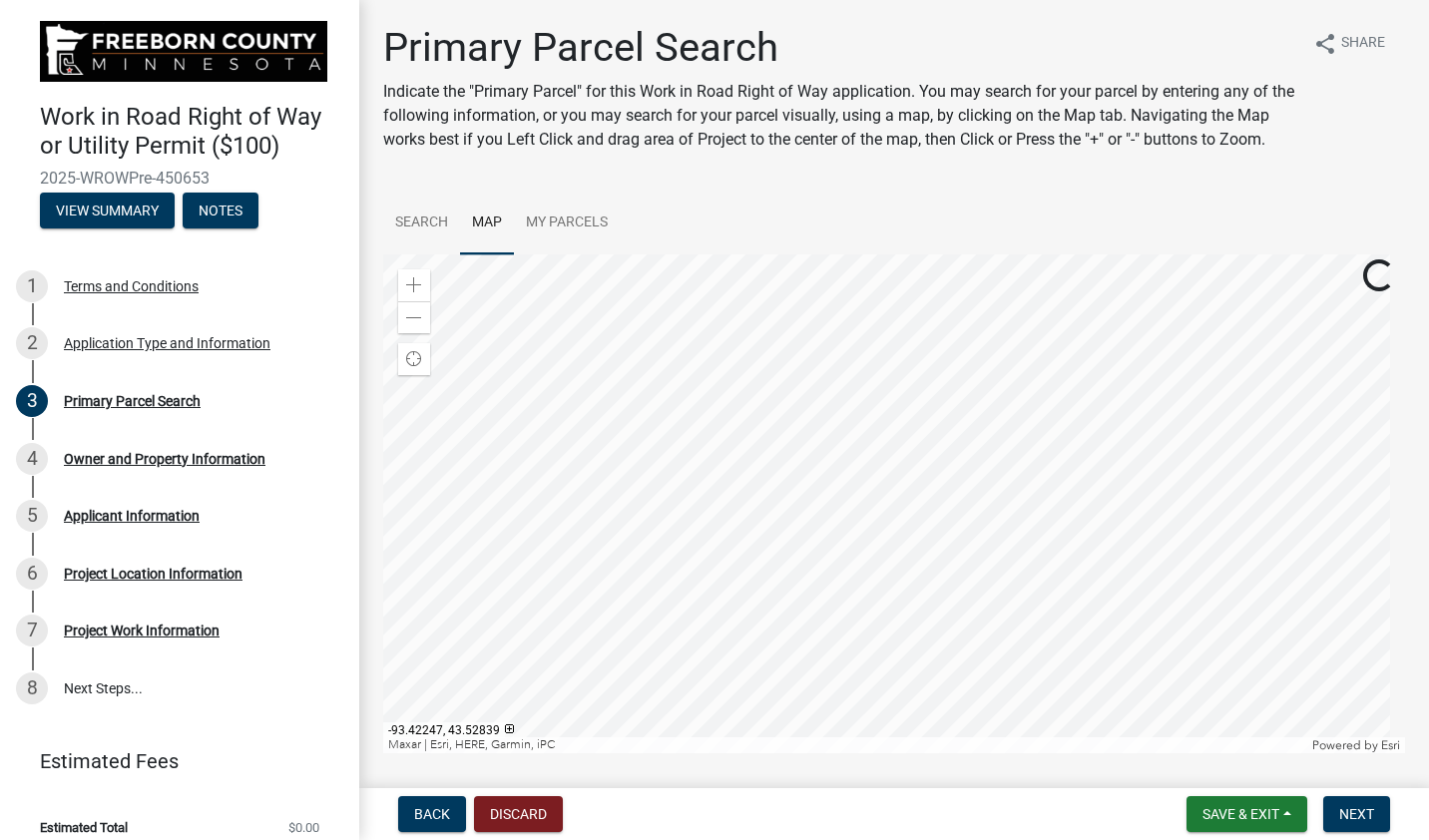 click at bounding box center [894, 504] 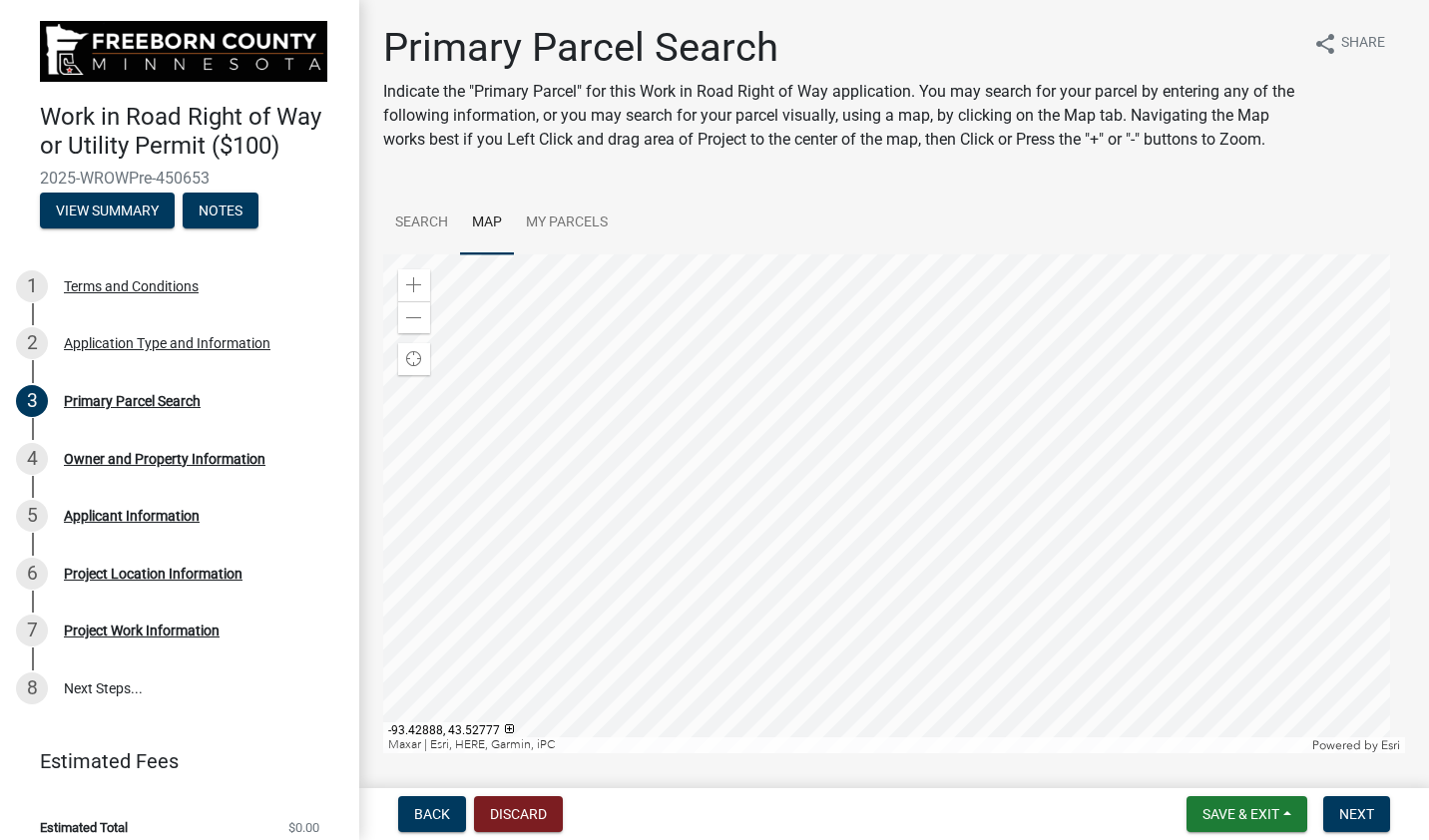 click at bounding box center [894, 504] 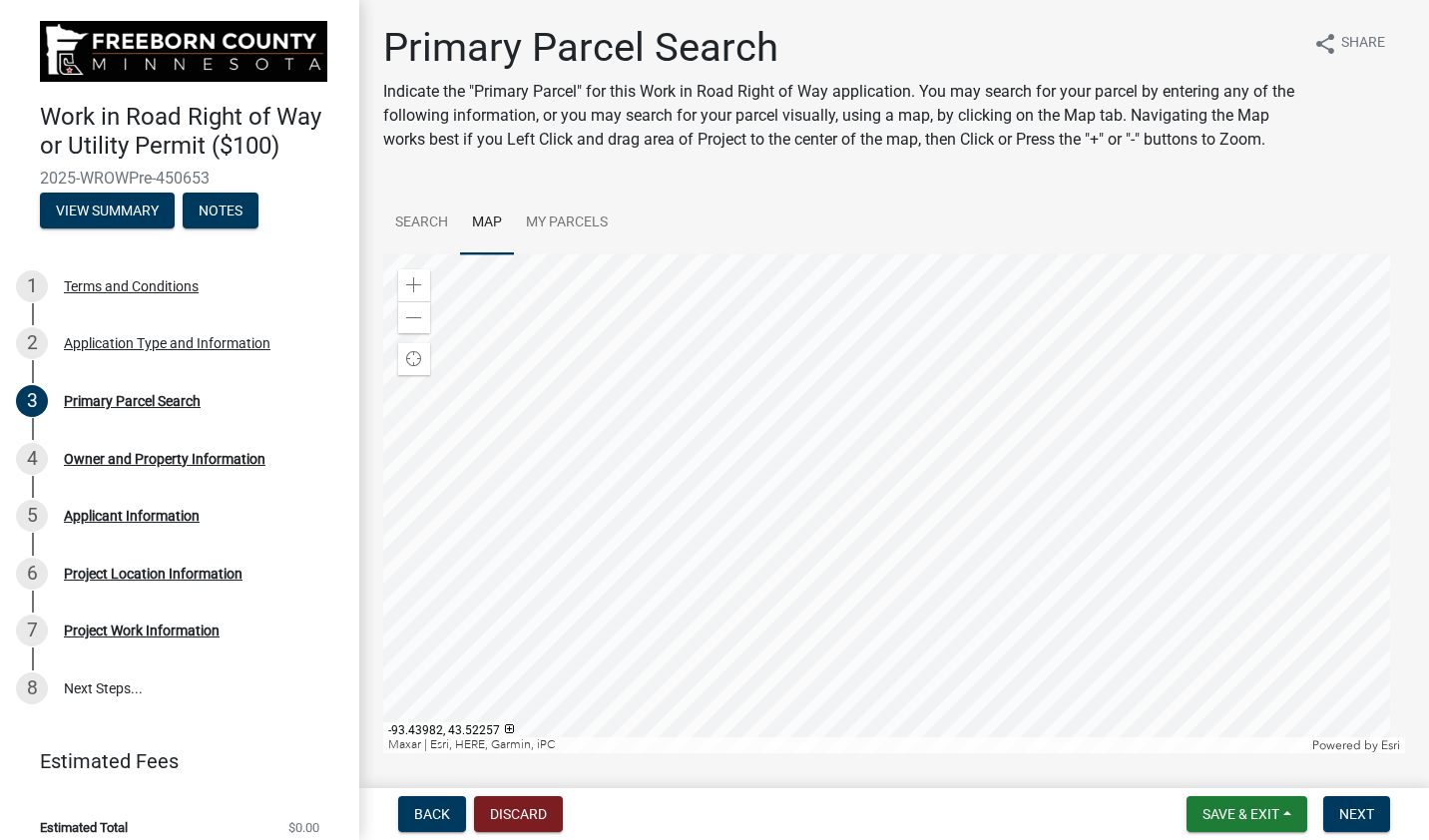 click at bounding box center (894, 504) 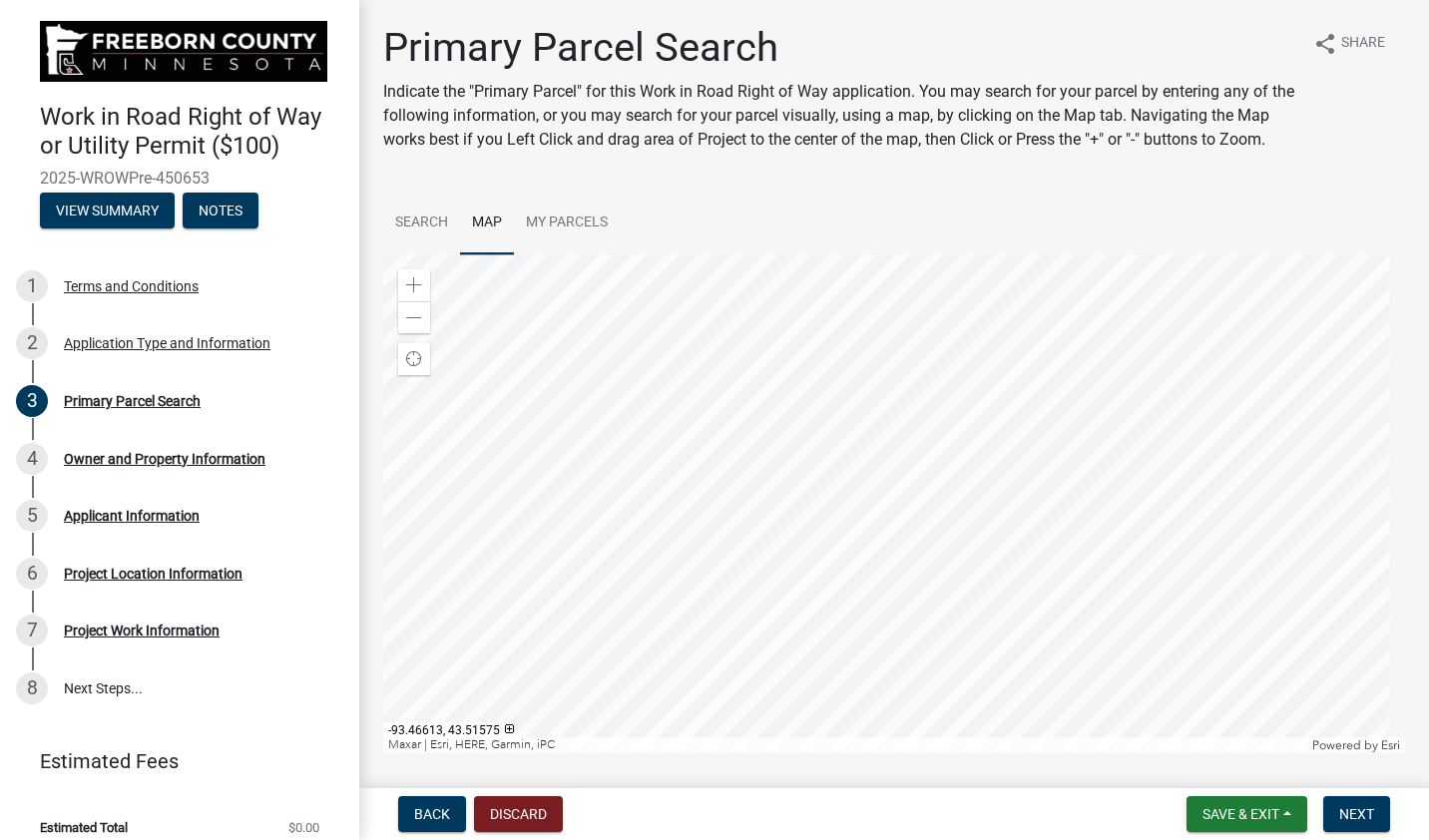 click at bounding box center (894, 504) 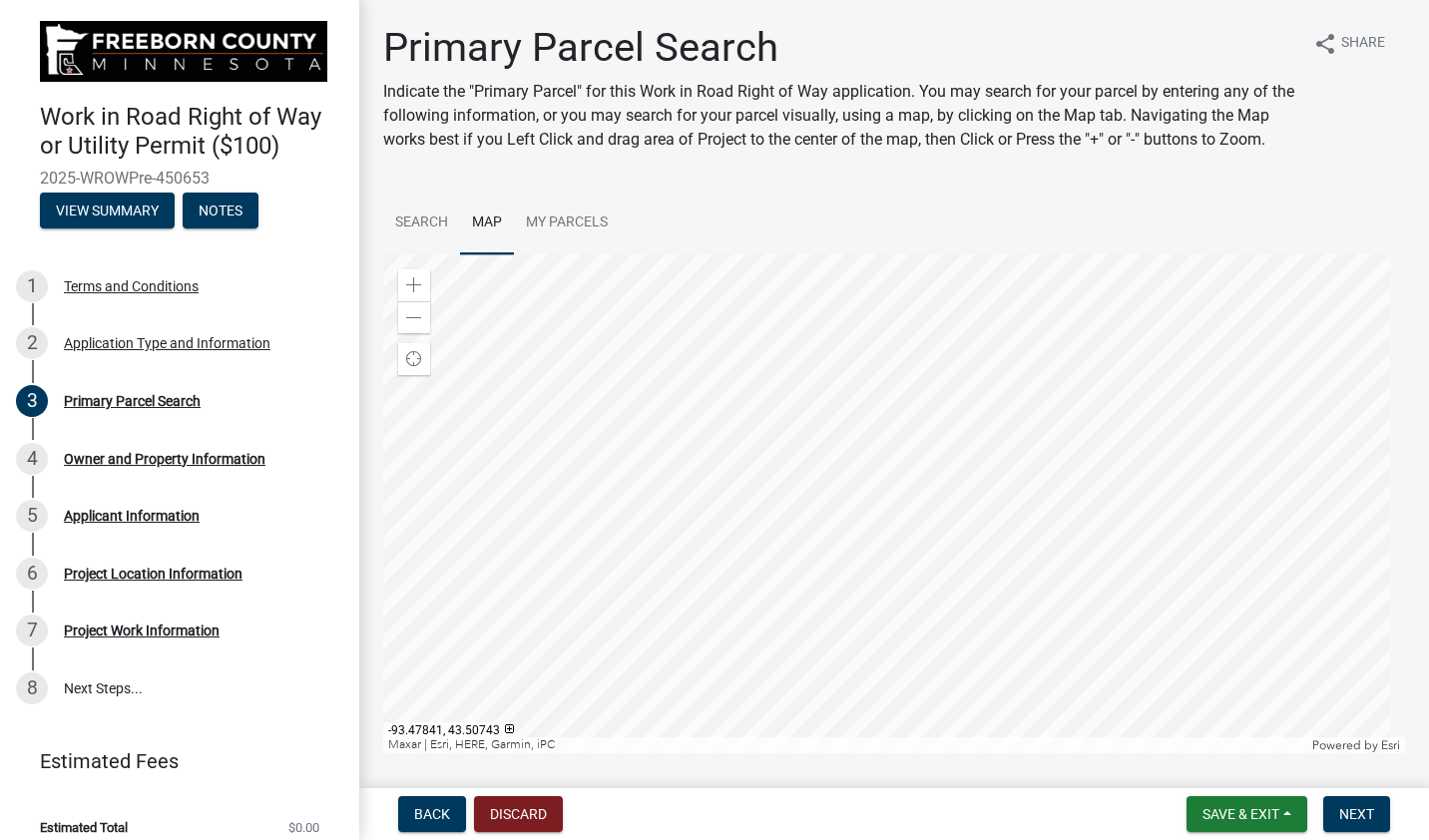 click at bounding box center (894, 504) 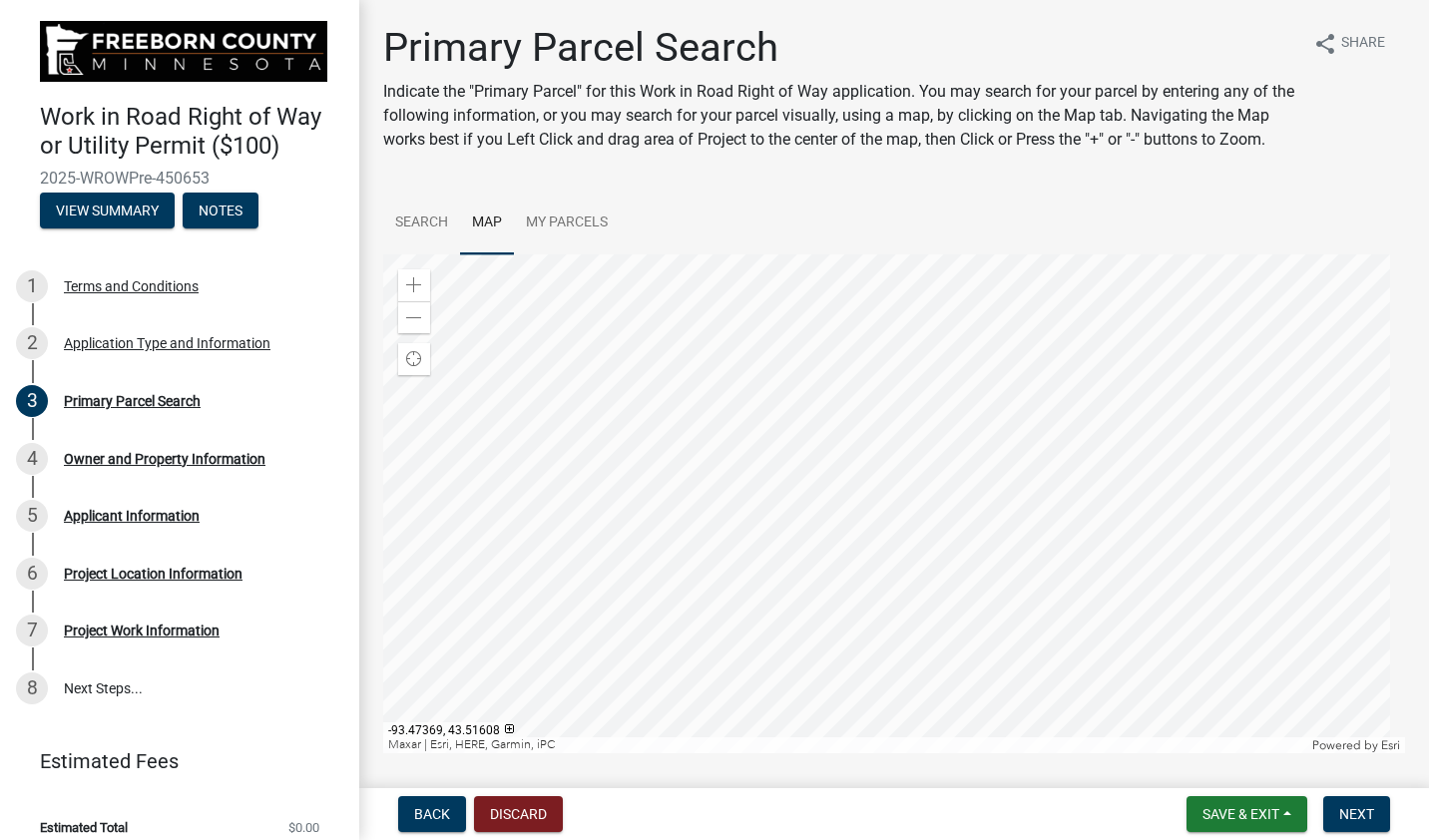 click at bounding box center [894, 504] 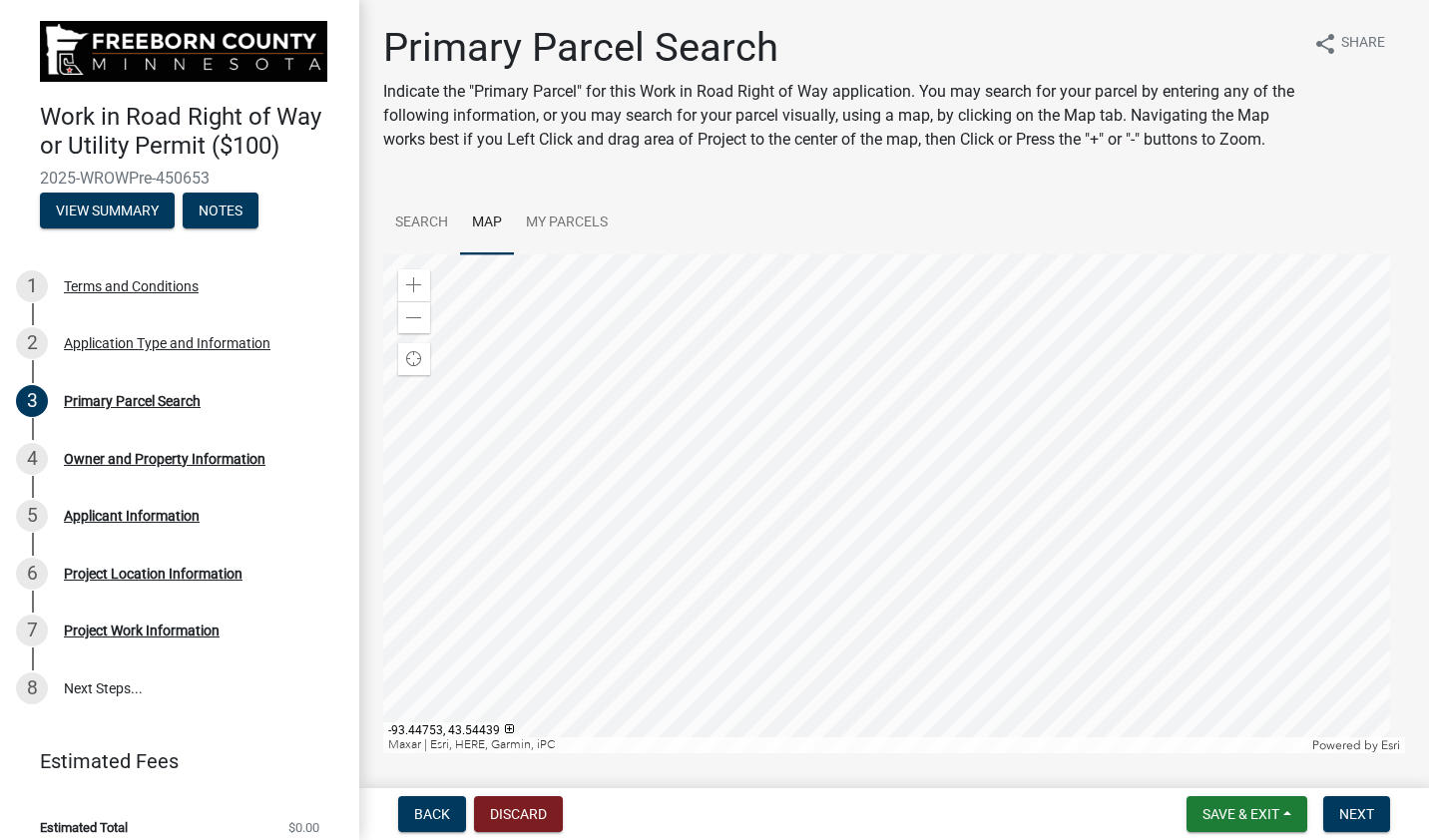 click at bounding box center [894, 504] 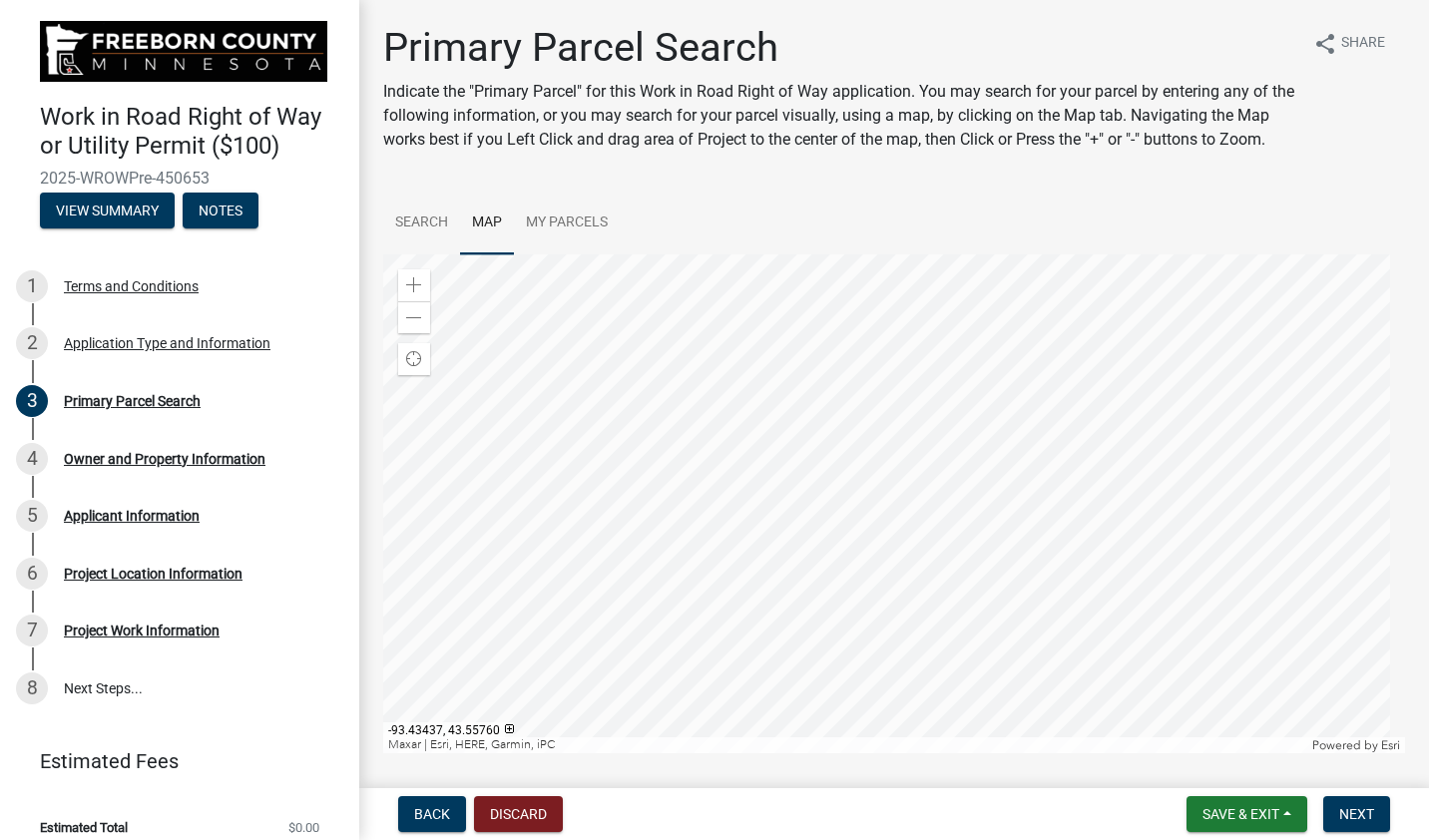 click at bounding box center [894, 504] 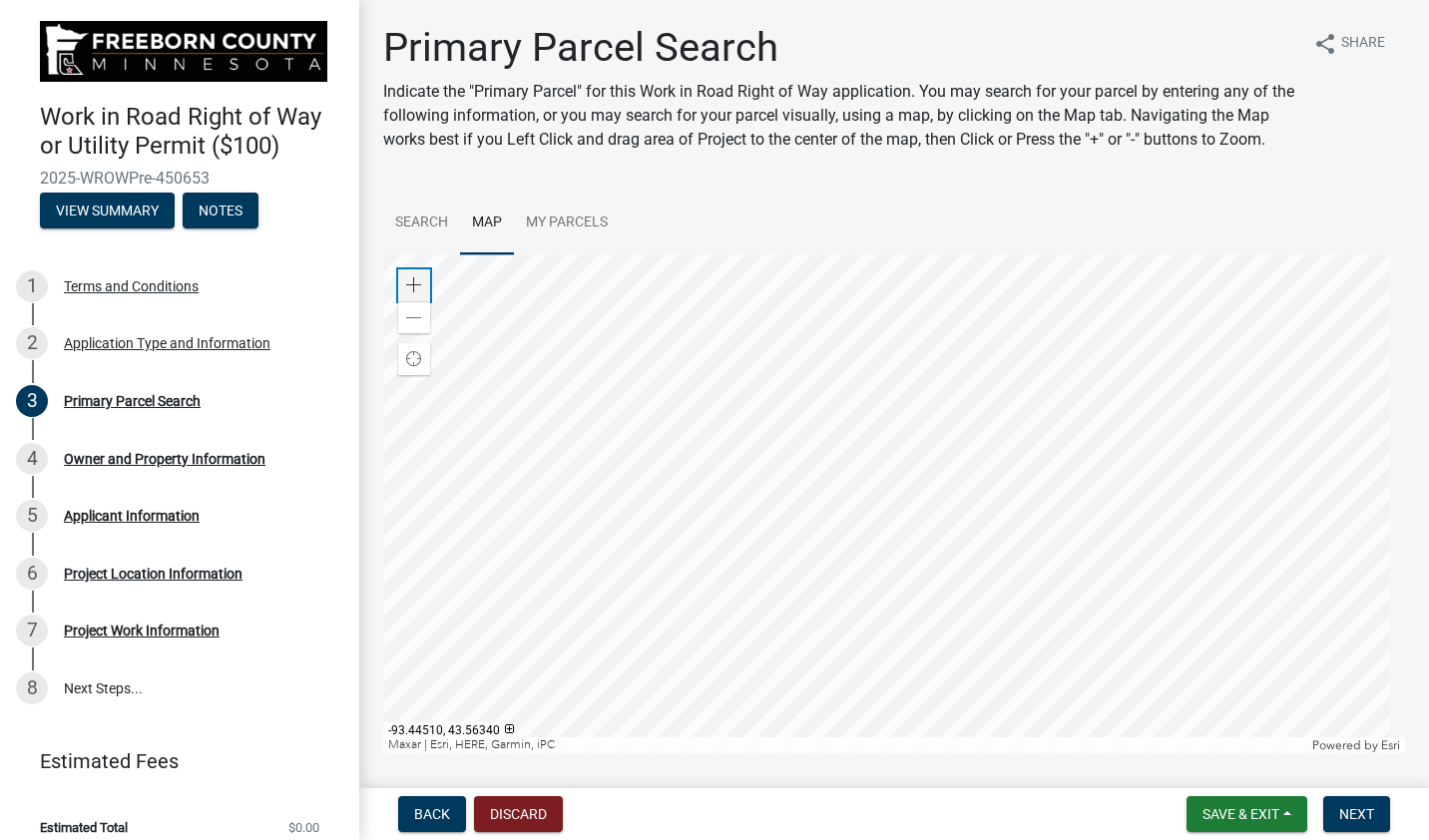 click on "Zoom in" at bounding box center (414, 285) 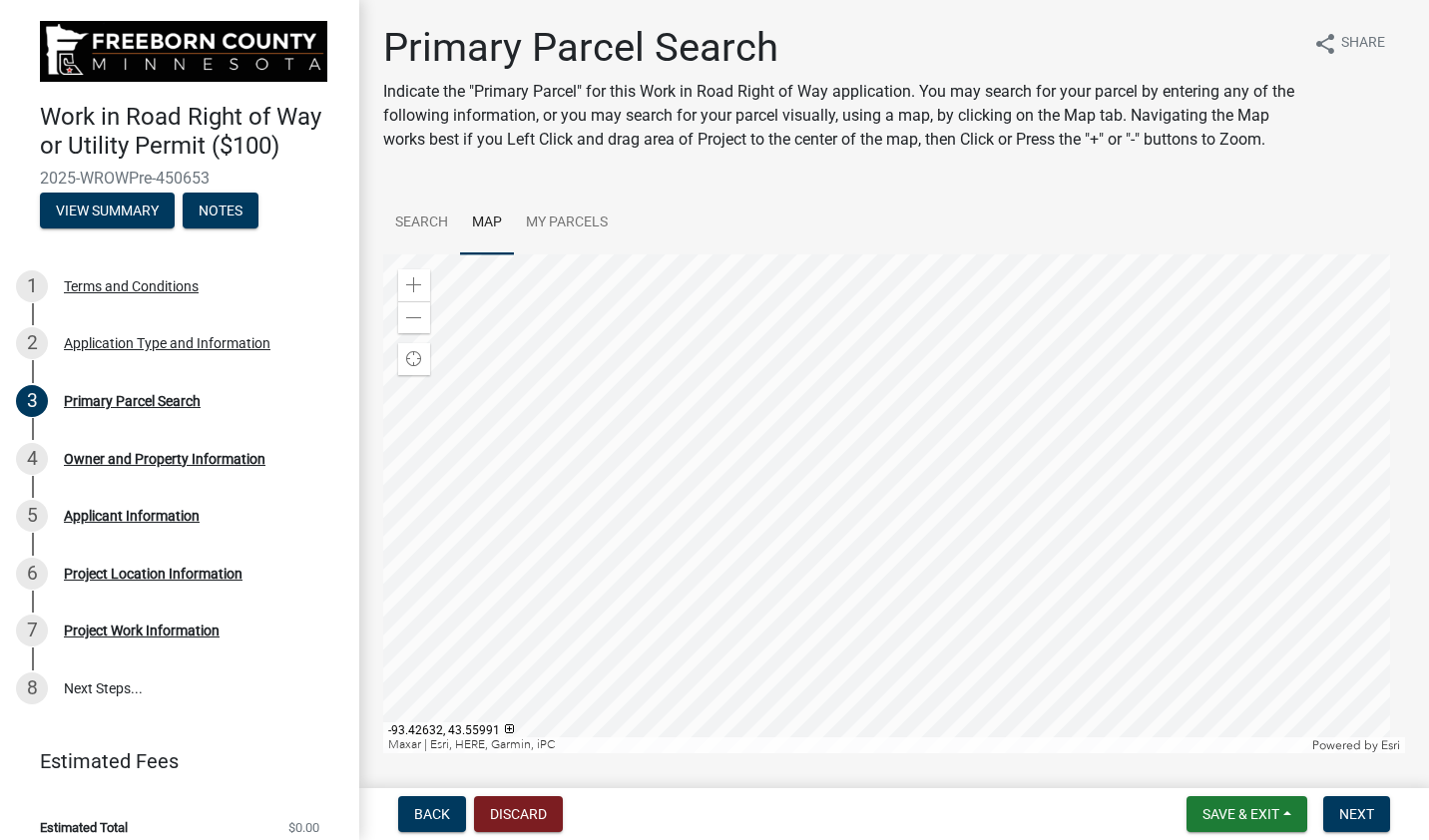click at bounding box center (894, 504) 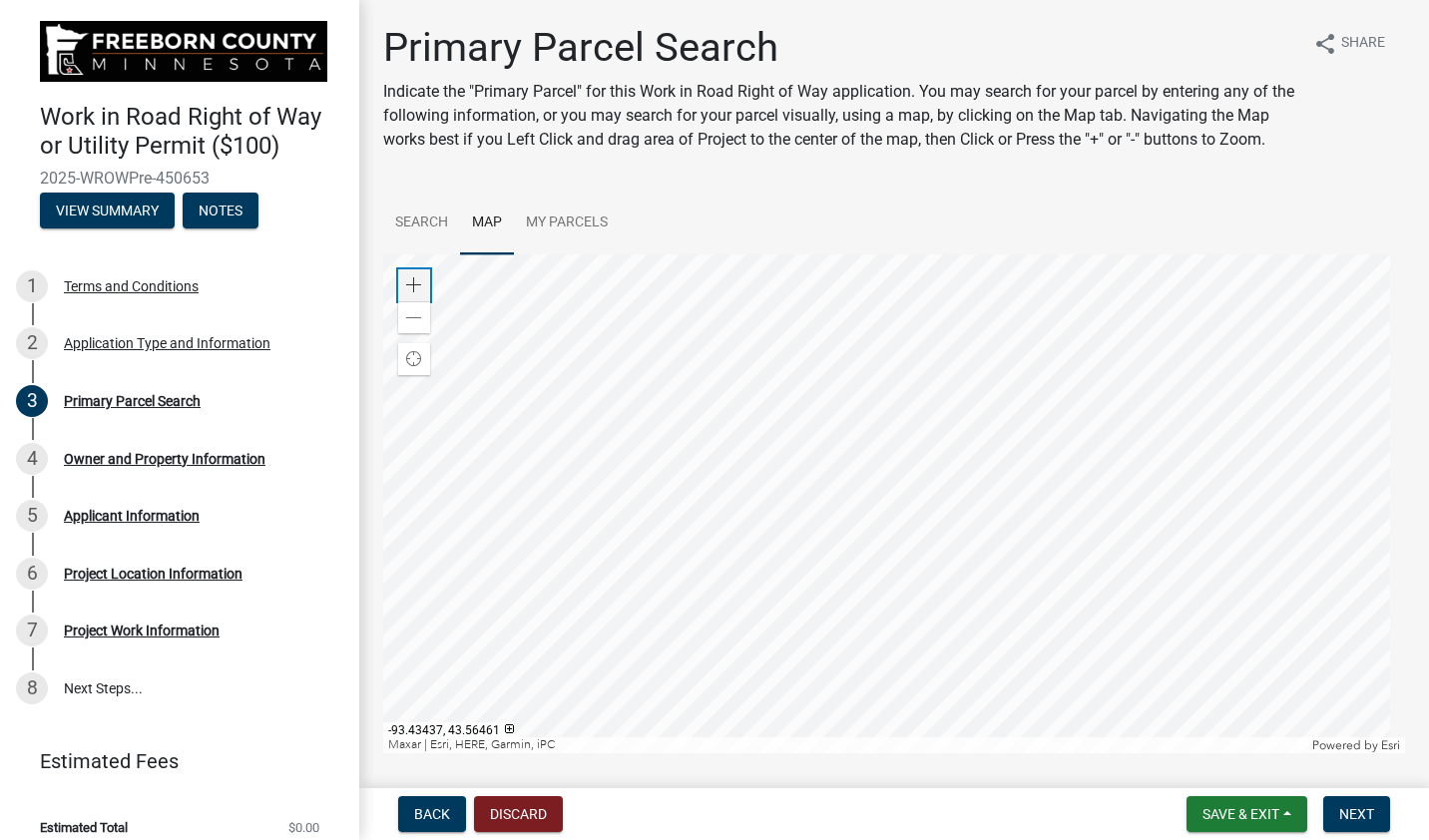 click on "Zoom in" at bounding box center (414, 285) 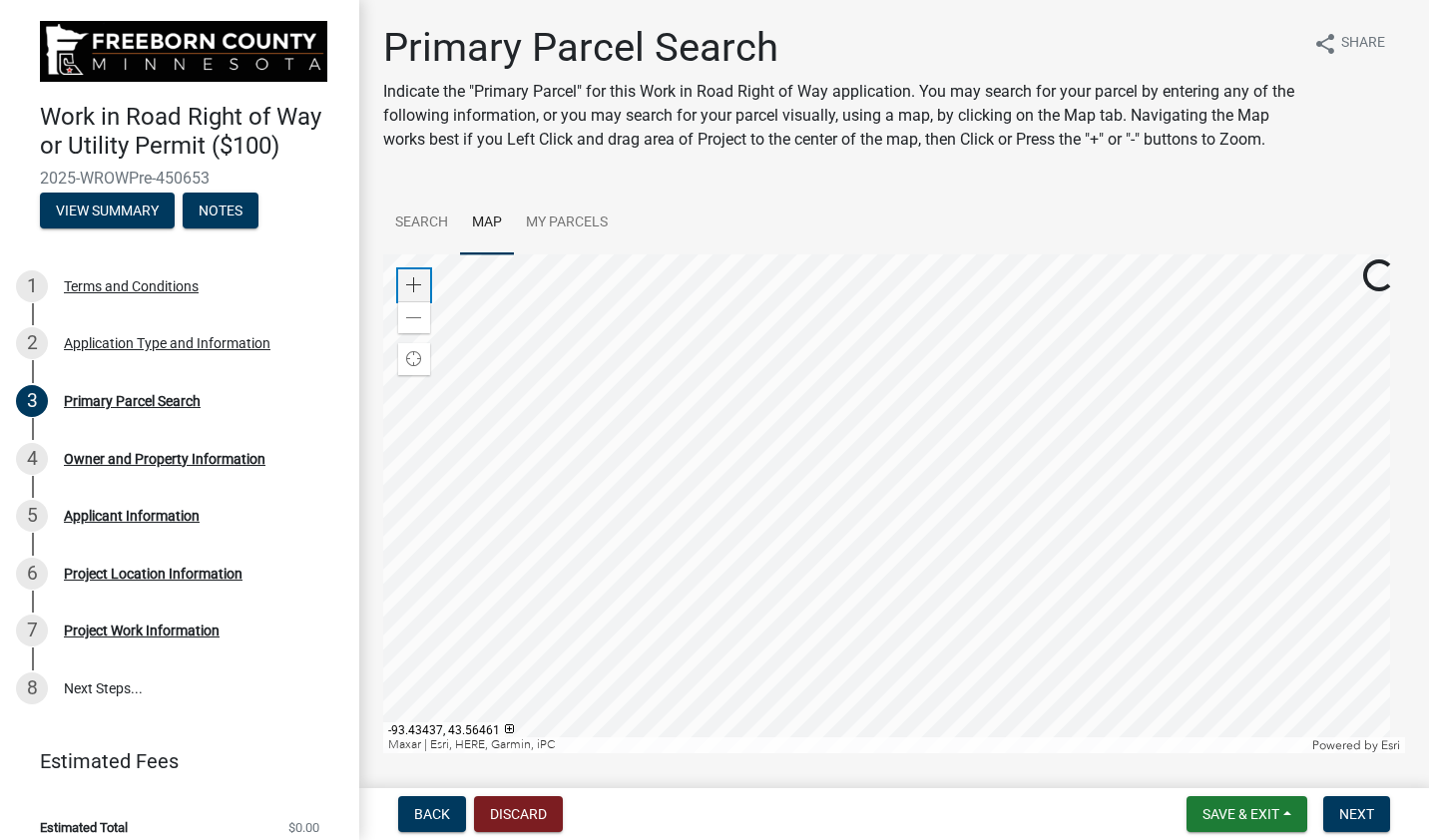 click on "Zoom in" at bounding box center [414, 285] 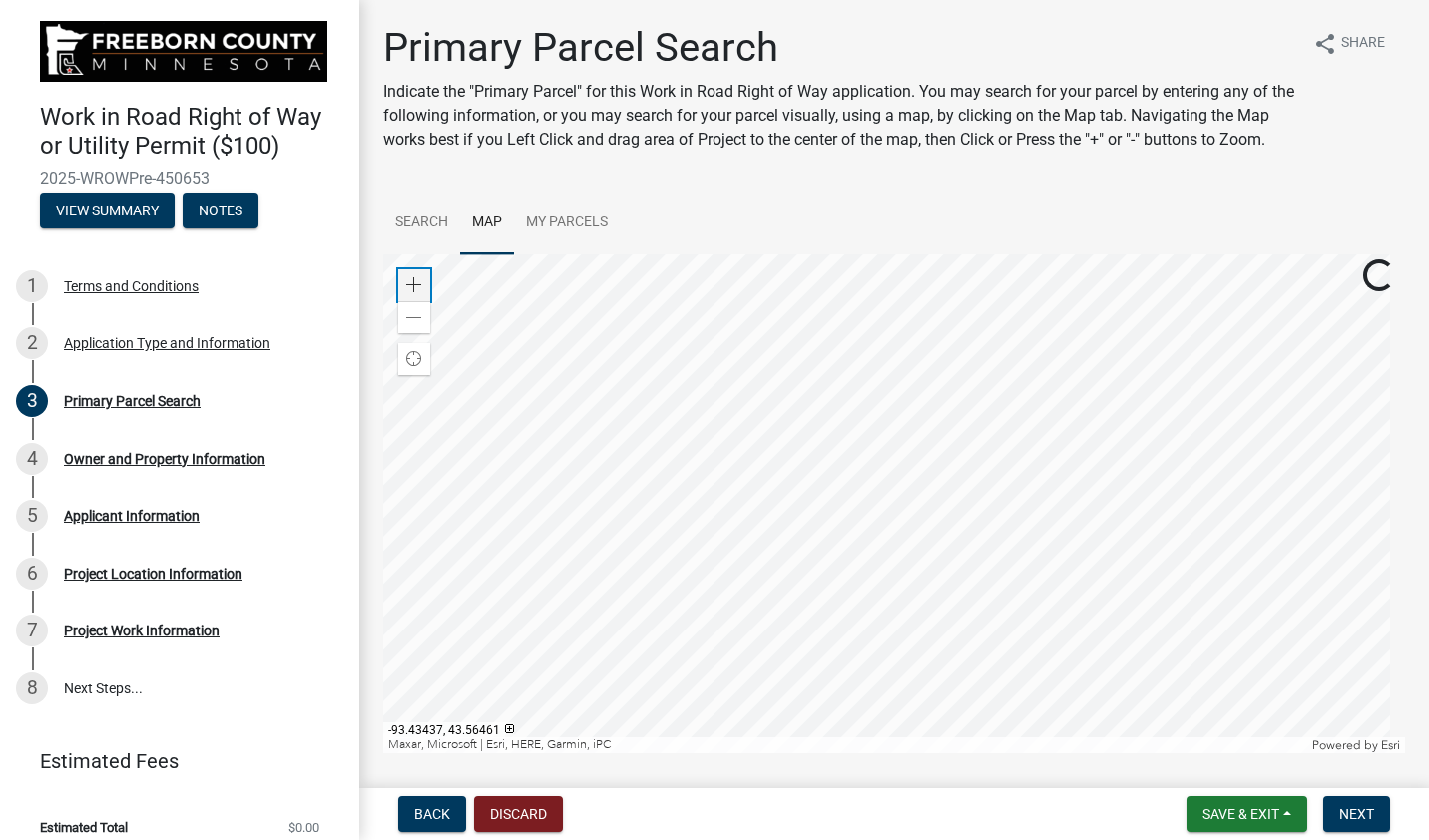 click on "Zoom in" at bounding box center (414, 285) 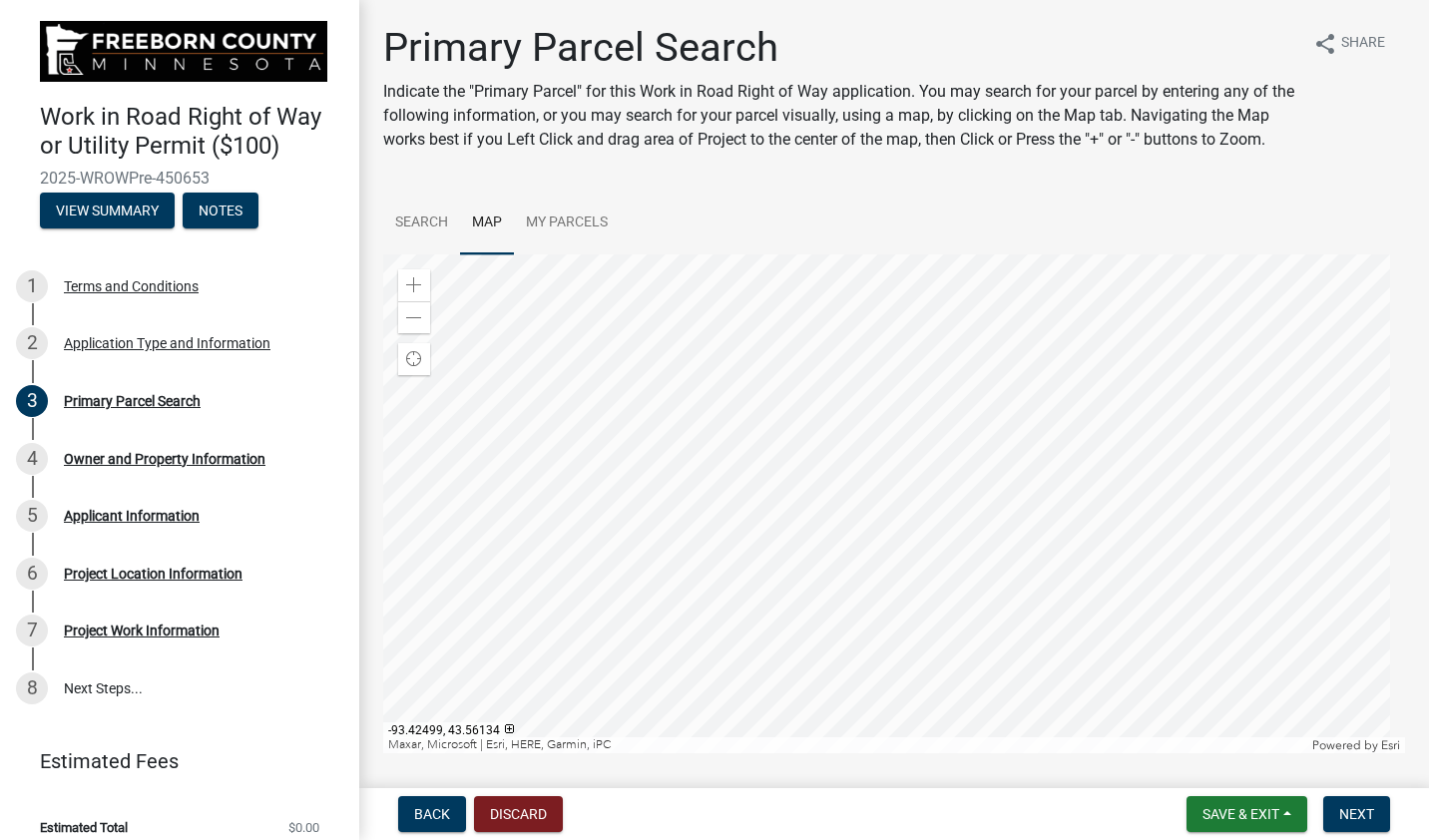 click at bounding box center (894, 504) 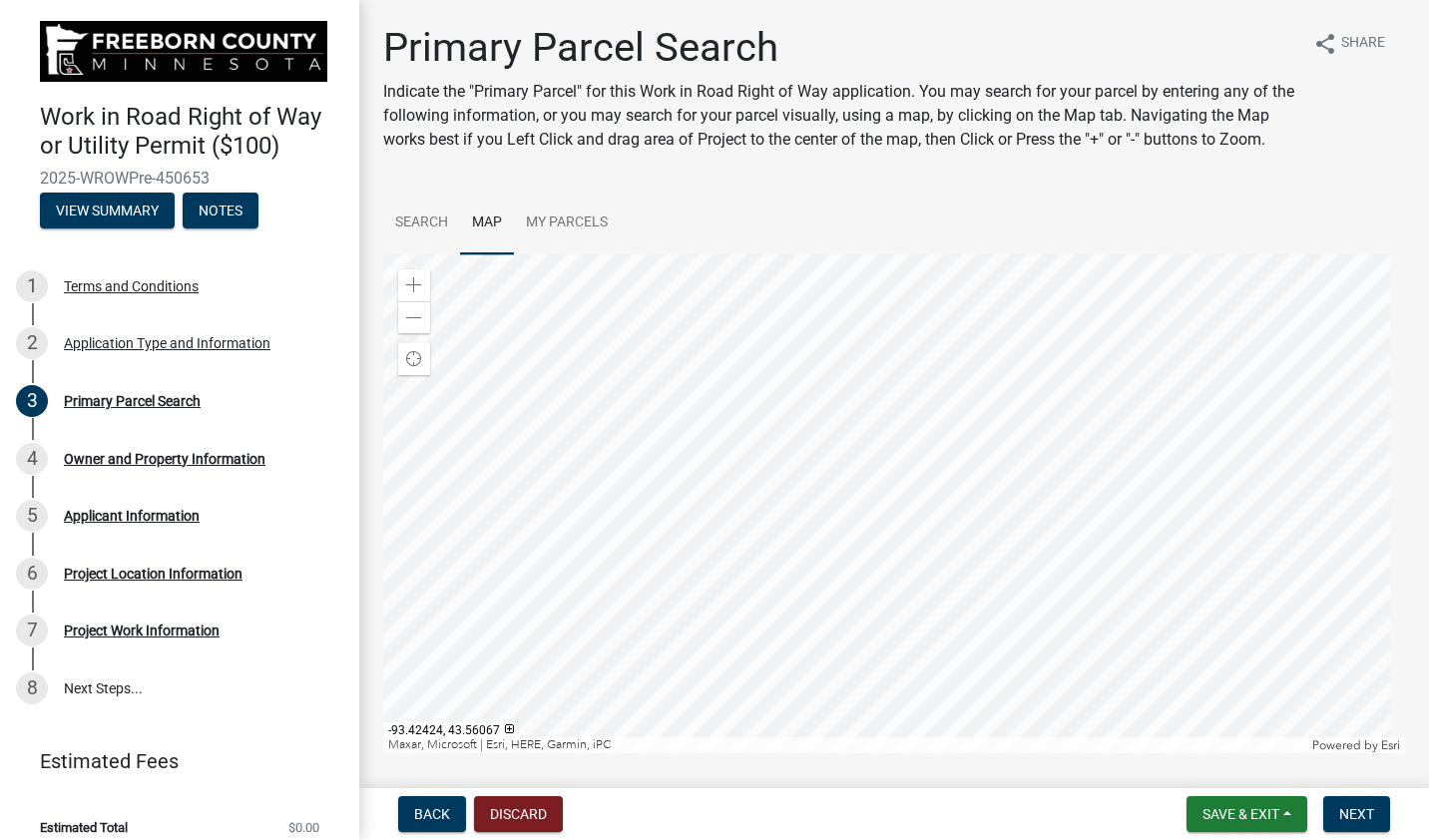 click at bounding box center (894, 504) 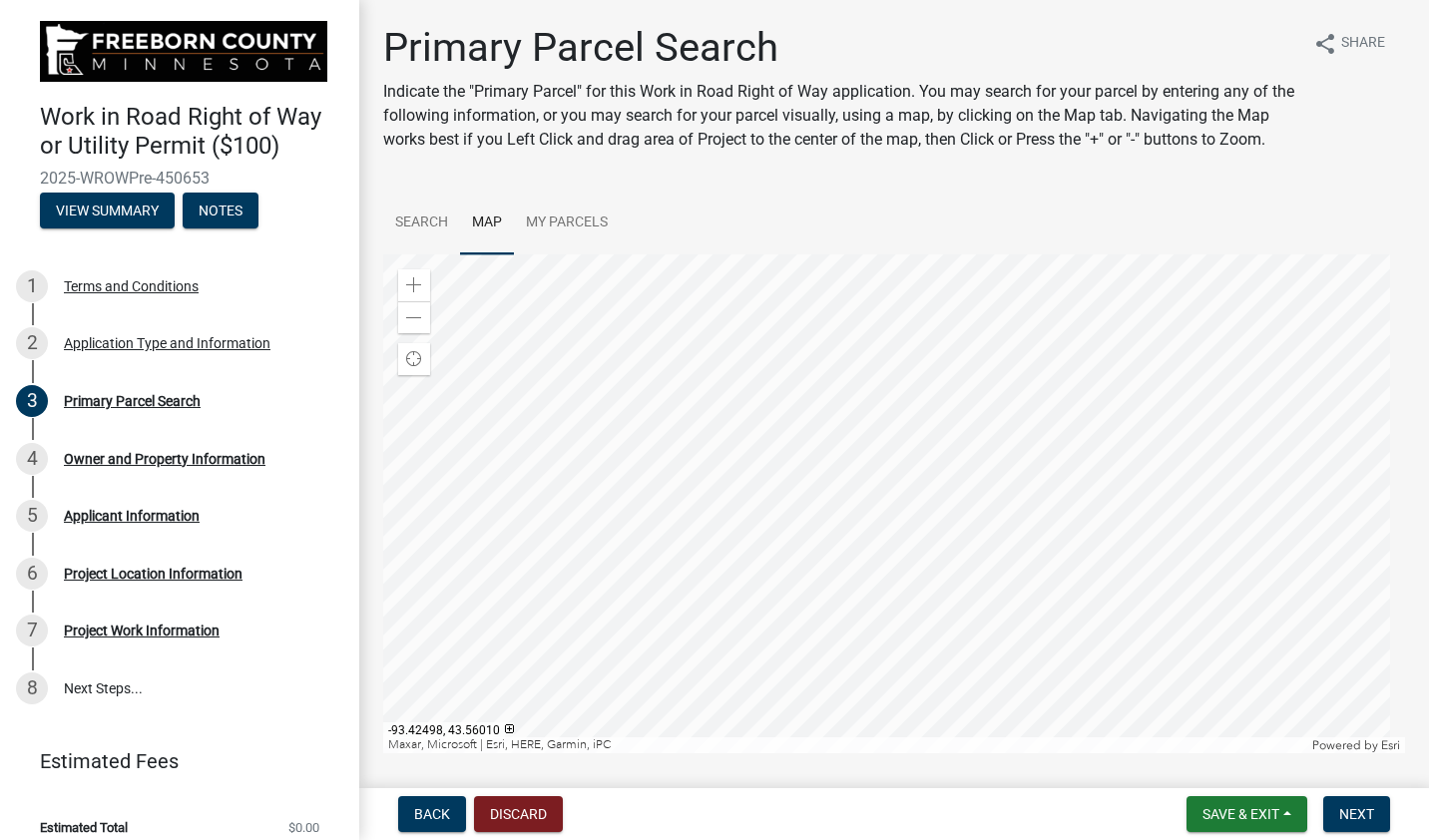 click at bounding box center [894, 504] 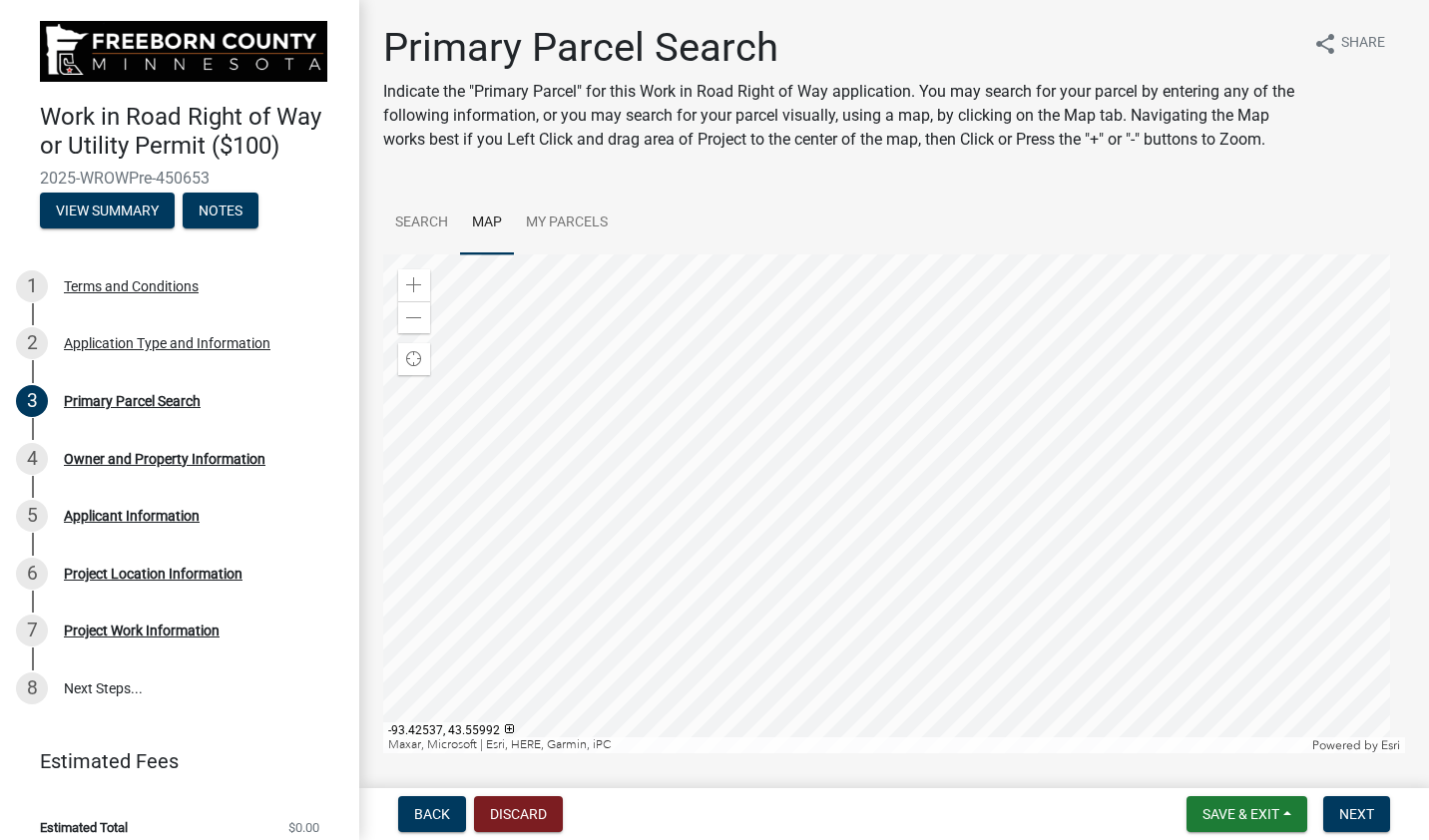 click at bounding box center (894, 504) 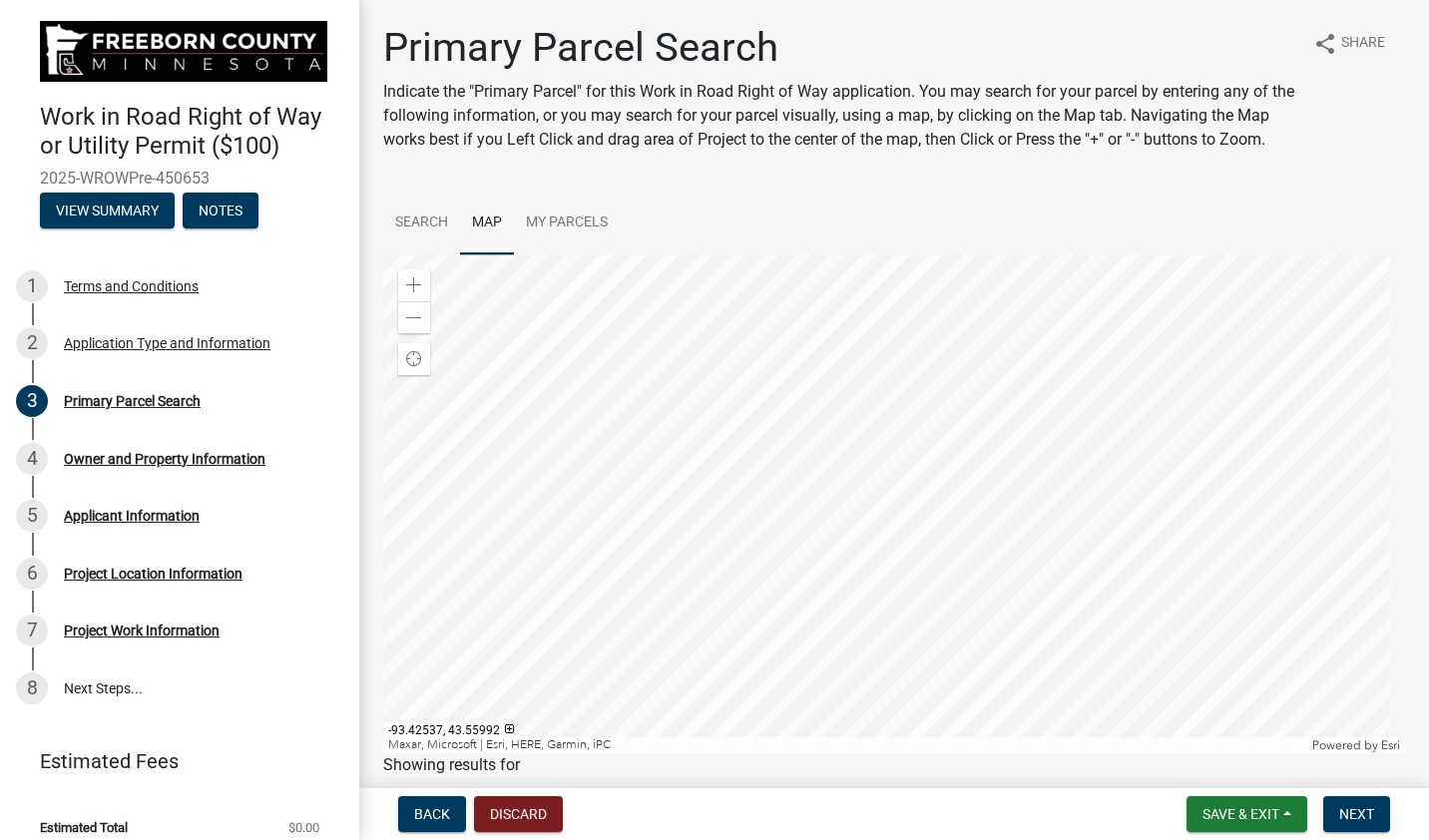 click at bounding box center (894, 504) 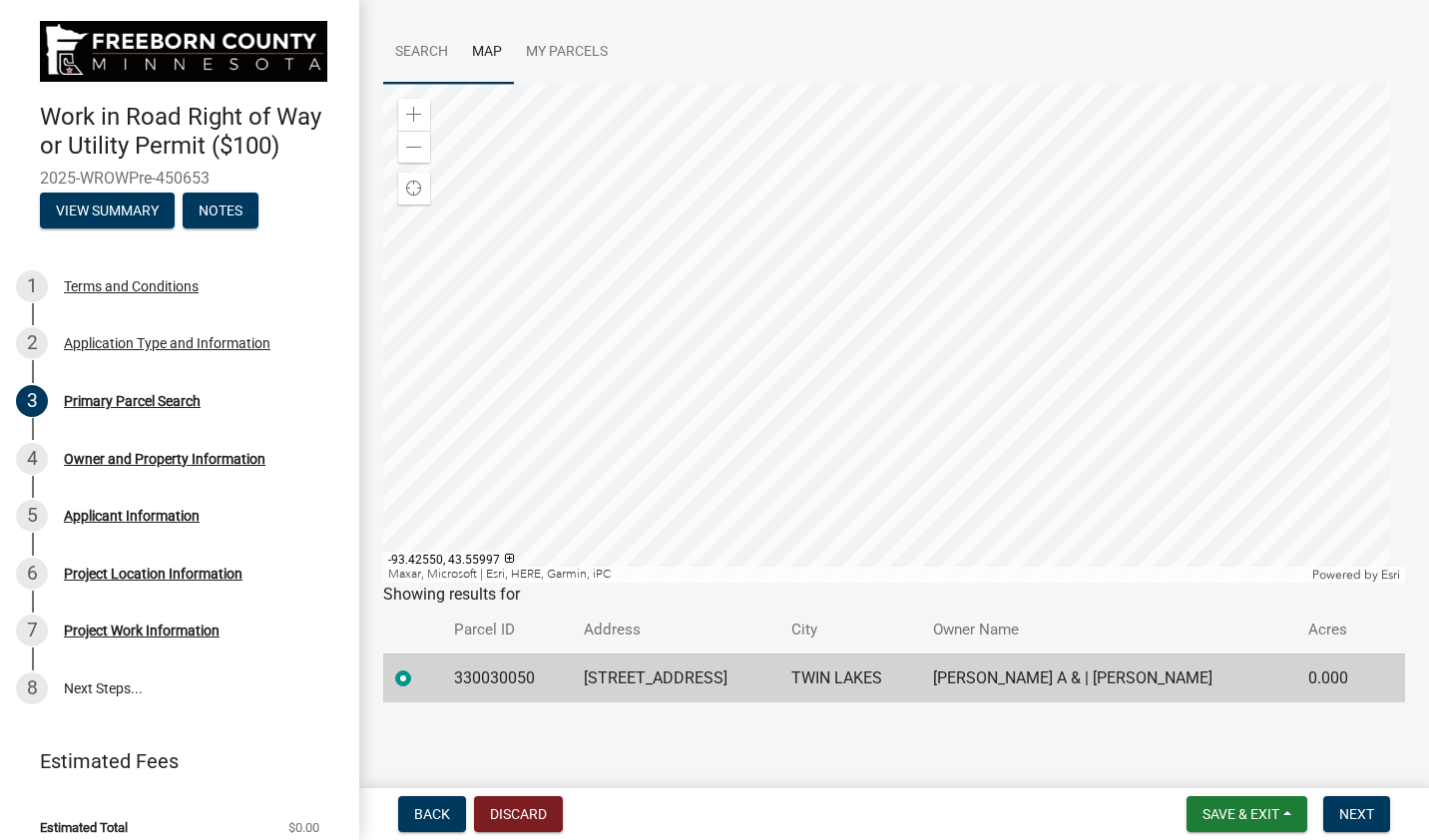 scroll, scrollTop: 194, scrollLeft: 0, axis: vertical 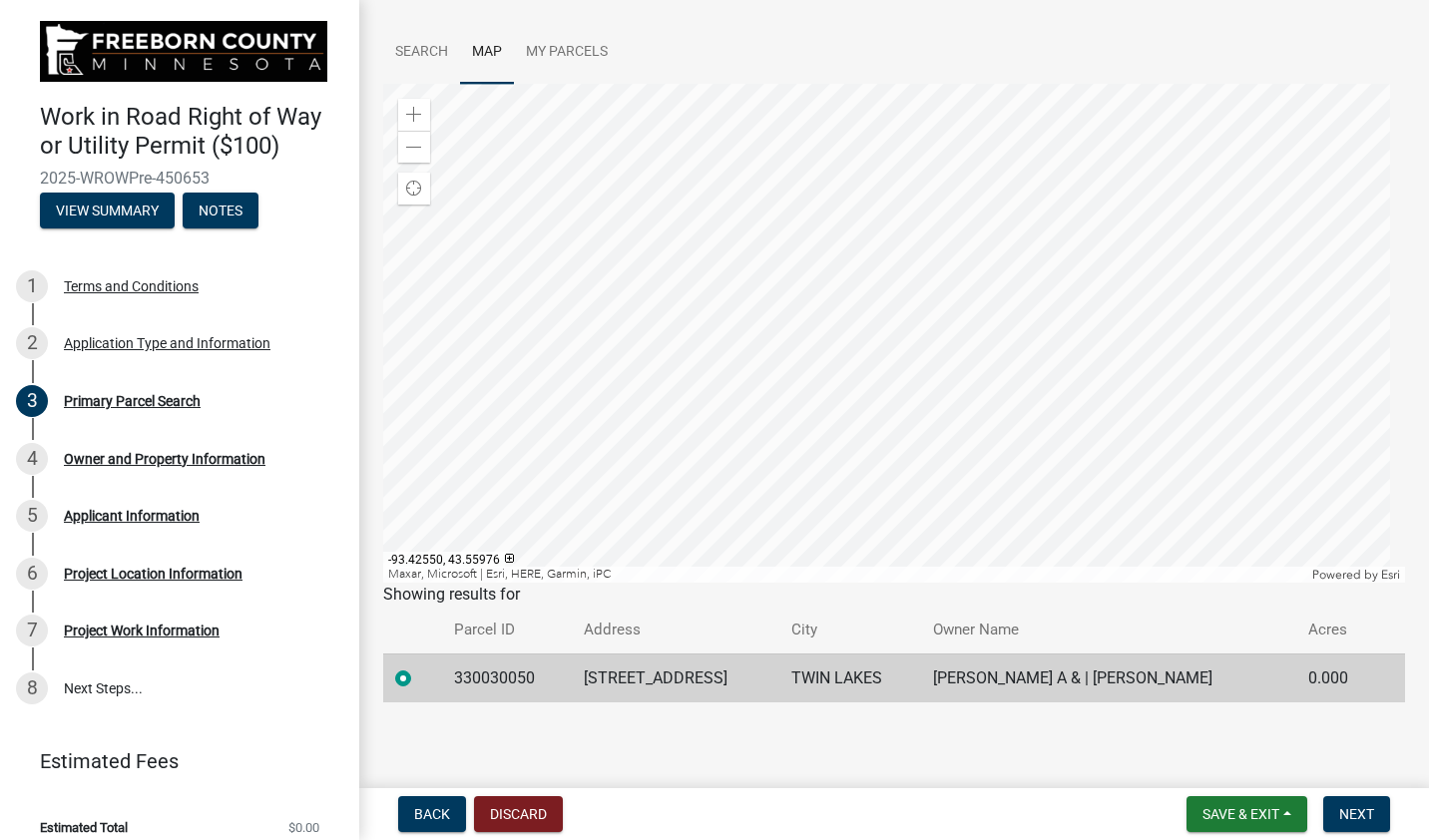 click 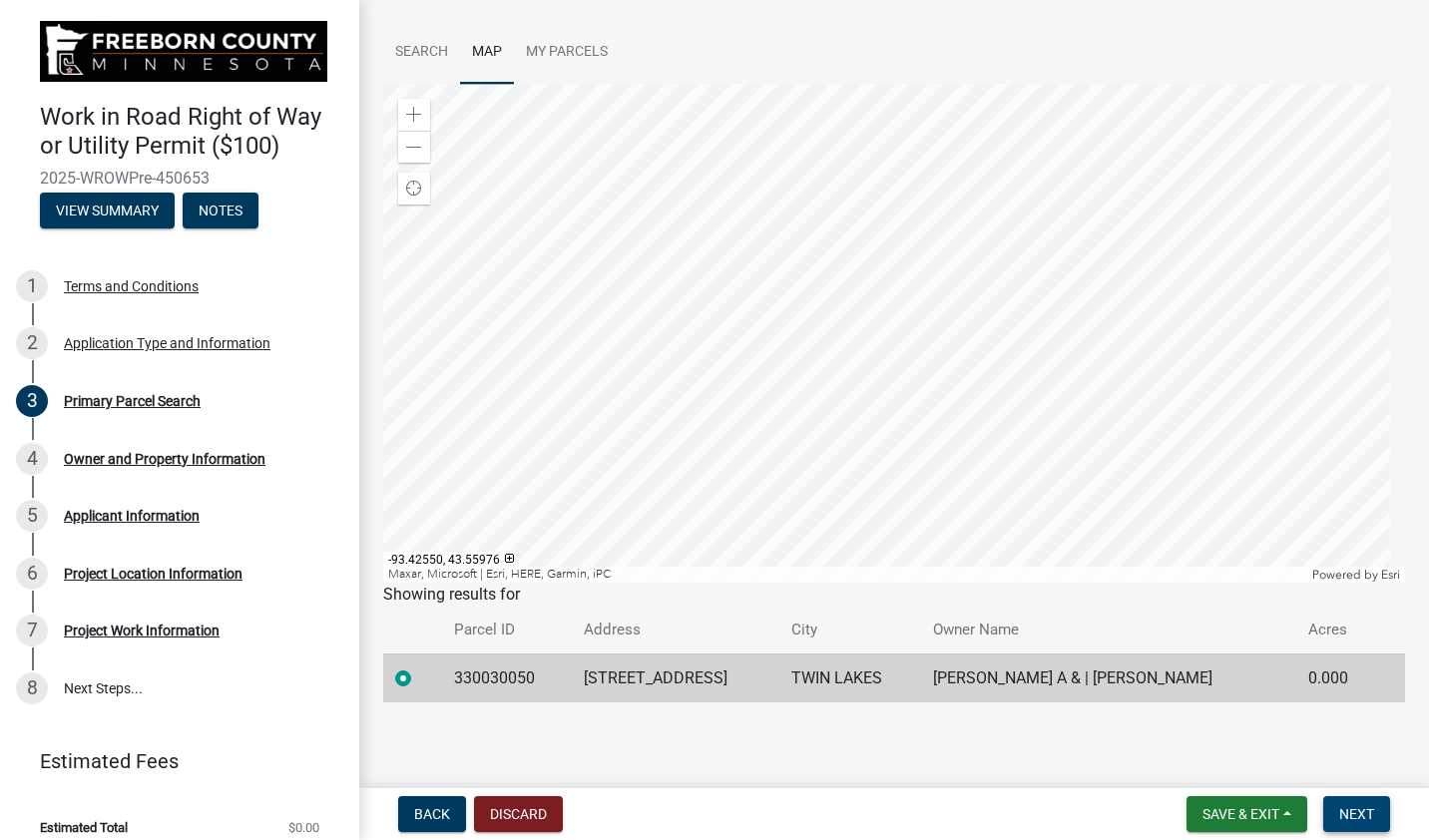 click on "Next" at bounding box center [1356, 814] 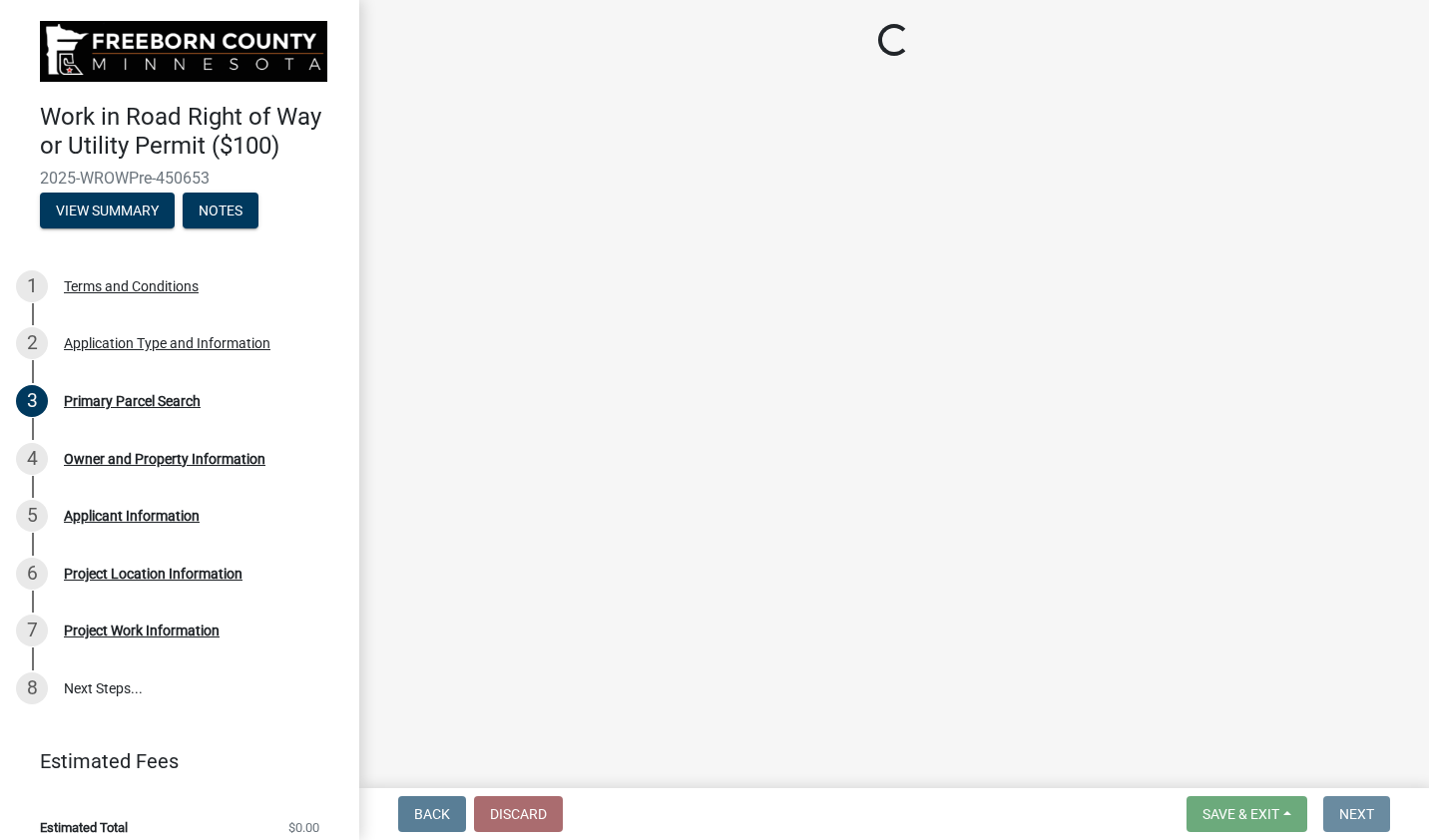 scroll, scrollTop: 0, scrollLeft: 0, axis: both 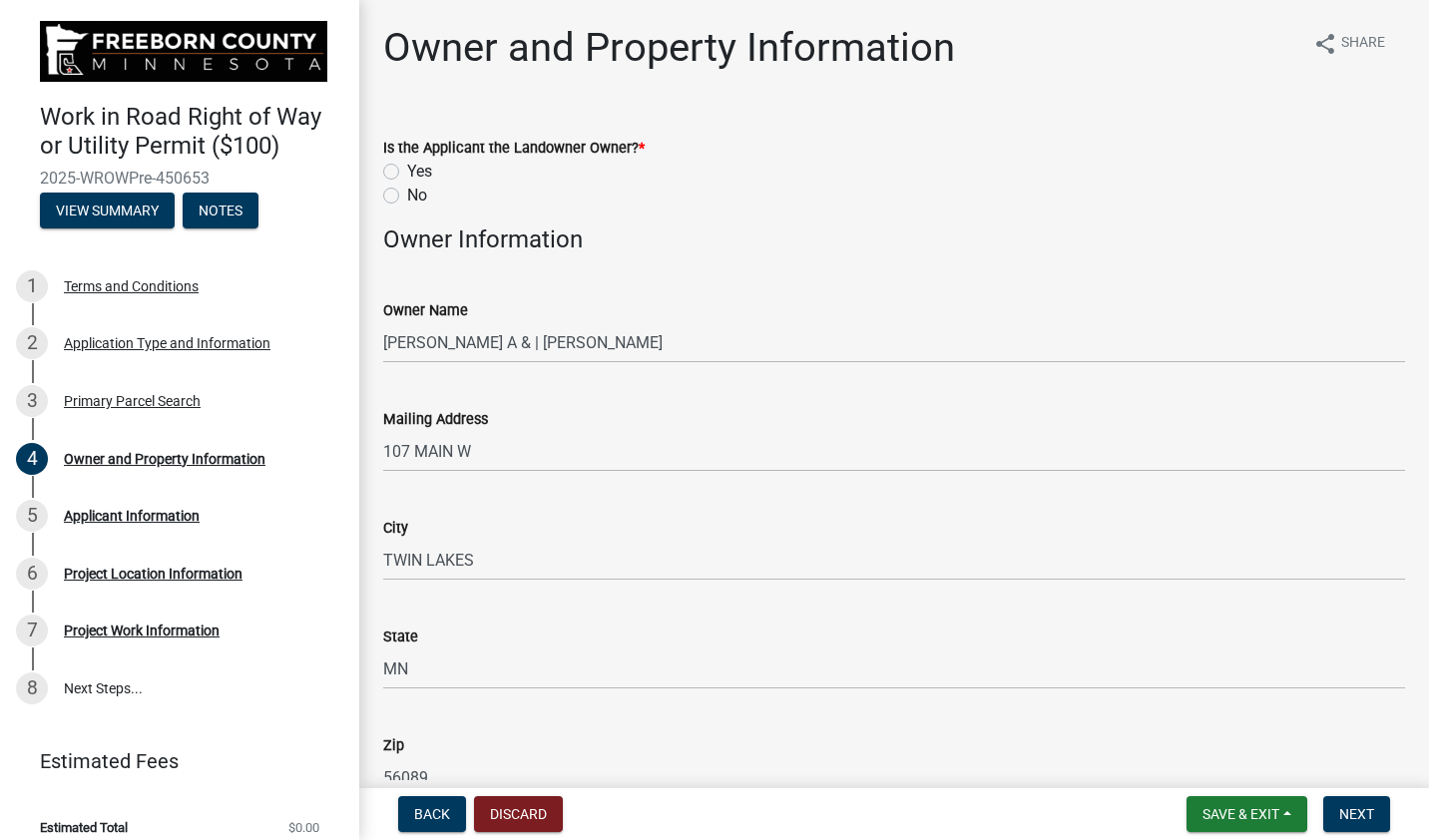 click on "No" 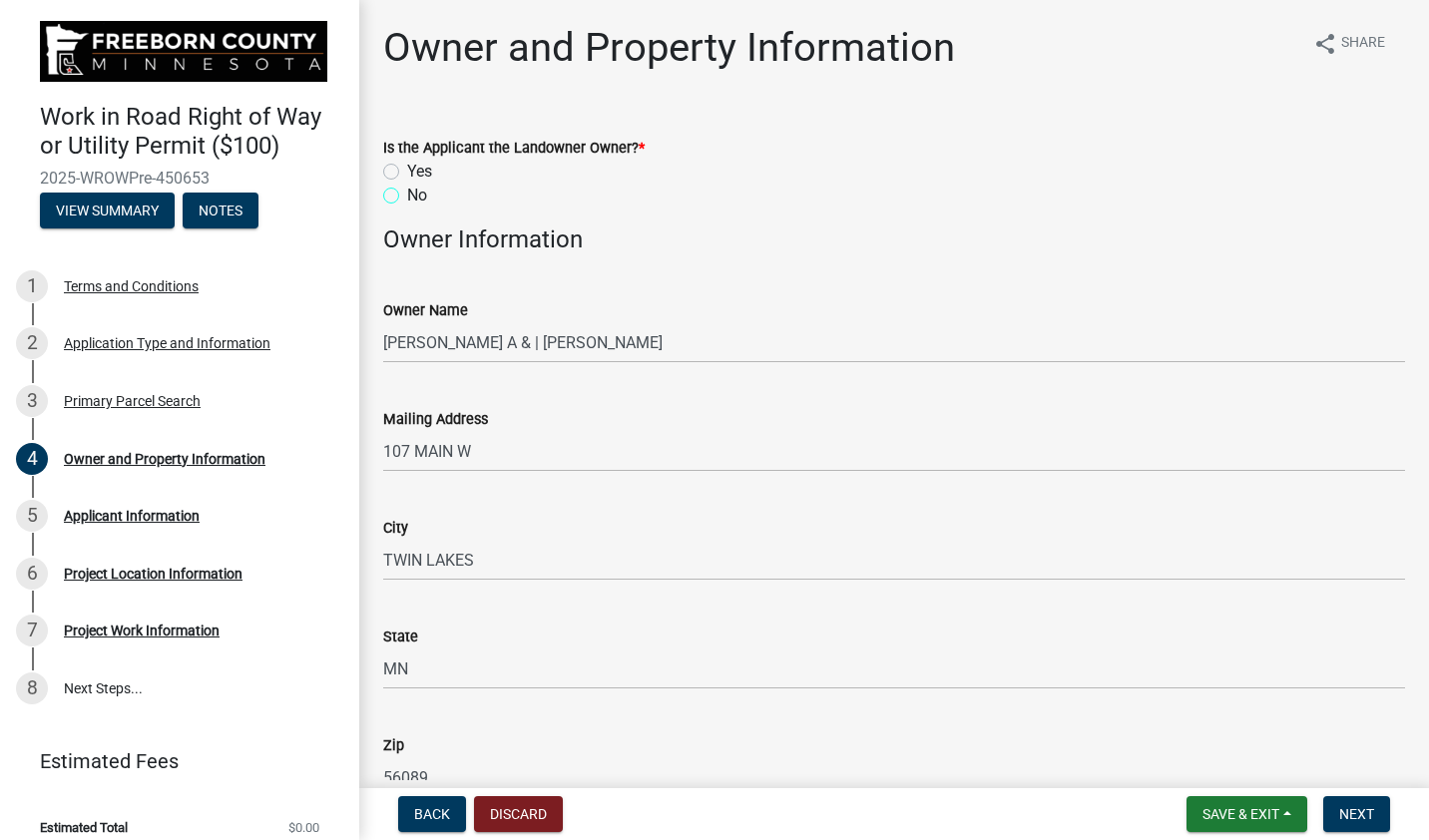 click on "No" at bounding box center (413, 190) 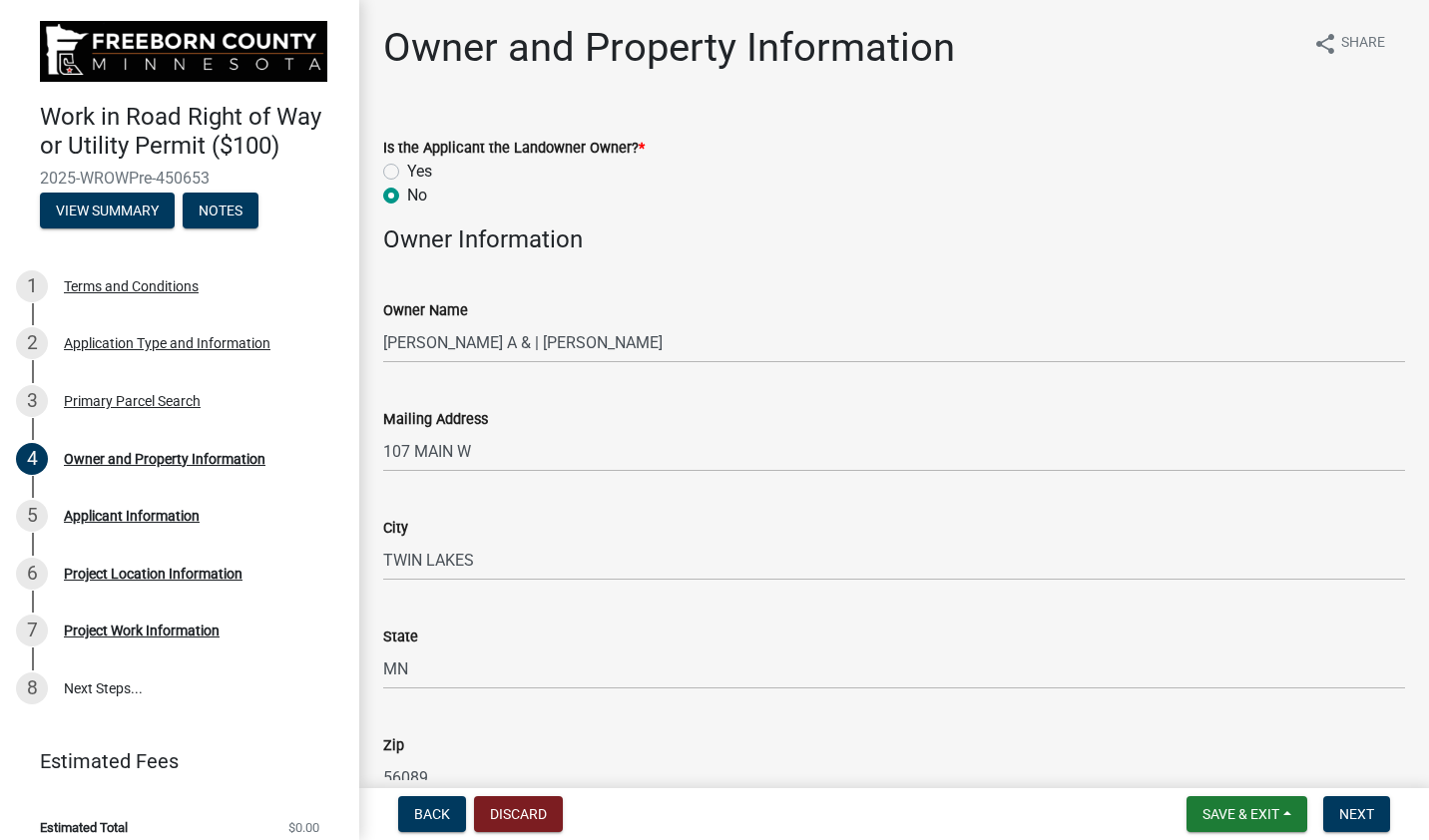 radio on "true" 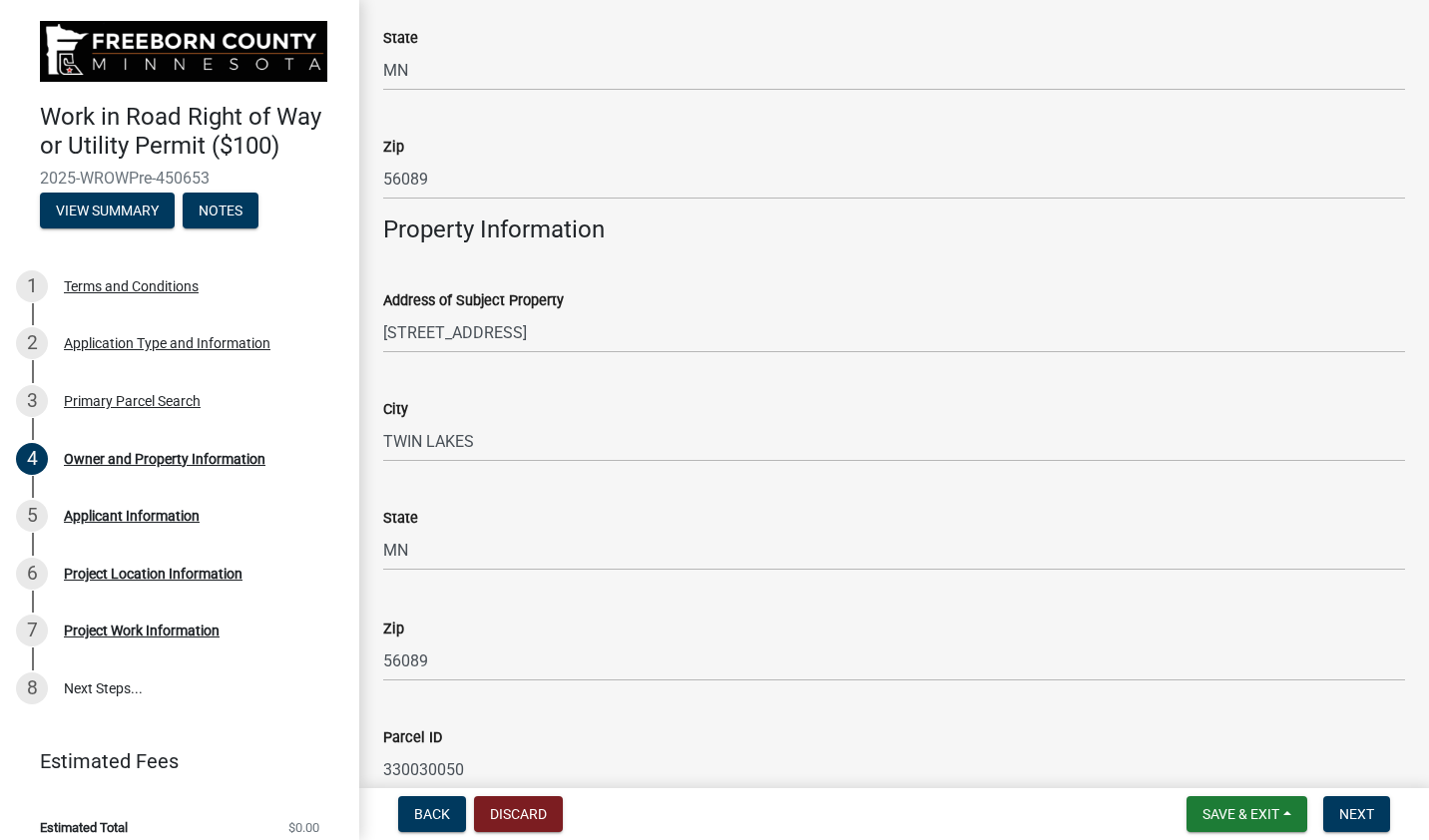 scroll, scrollTop: 701, scrollLeft: 0, axis: vertical 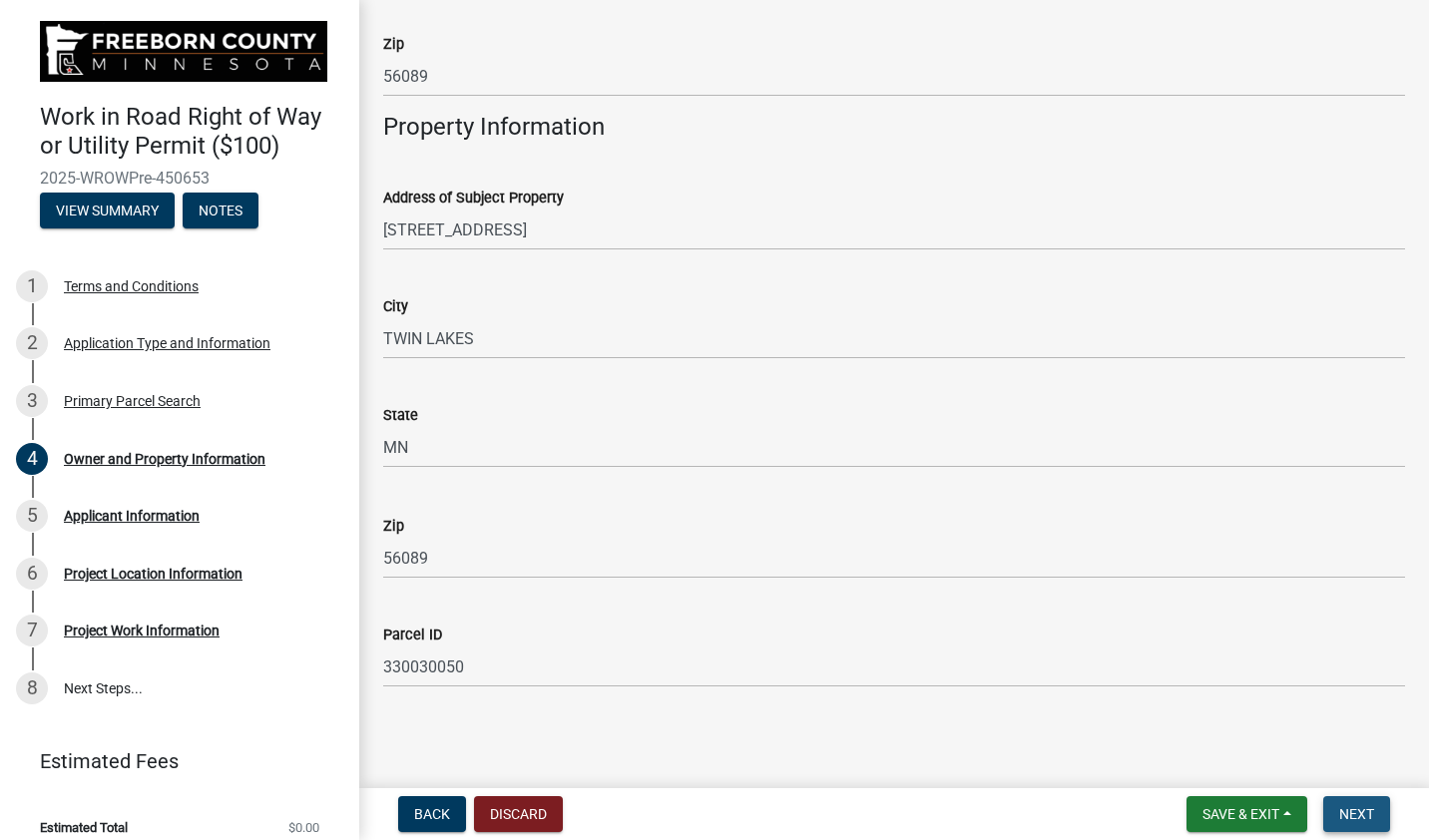 click on "Next" at bounding box center [1356, 814] 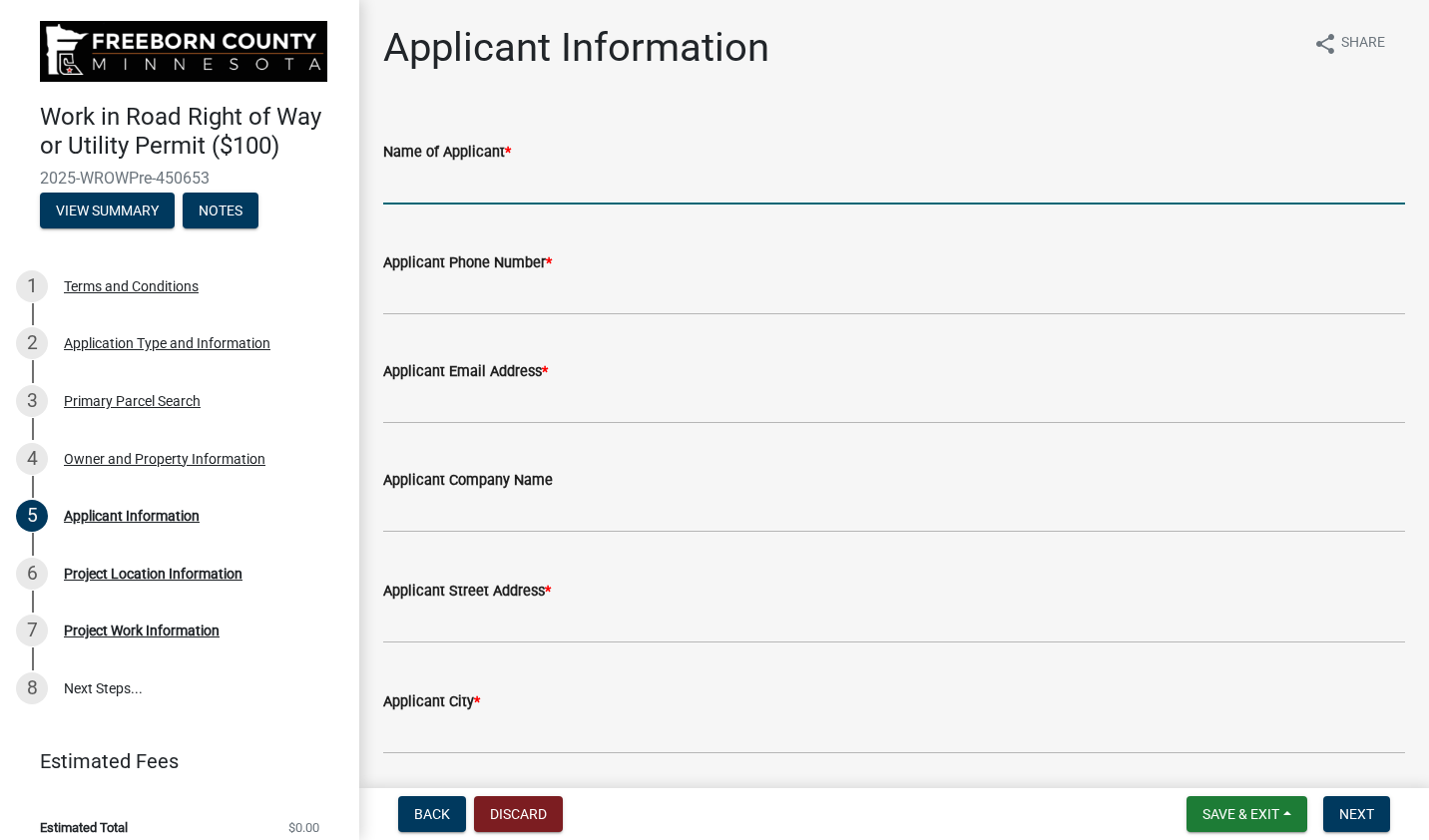click on "Name of Applicant  *" at bounding box center (894, 184) 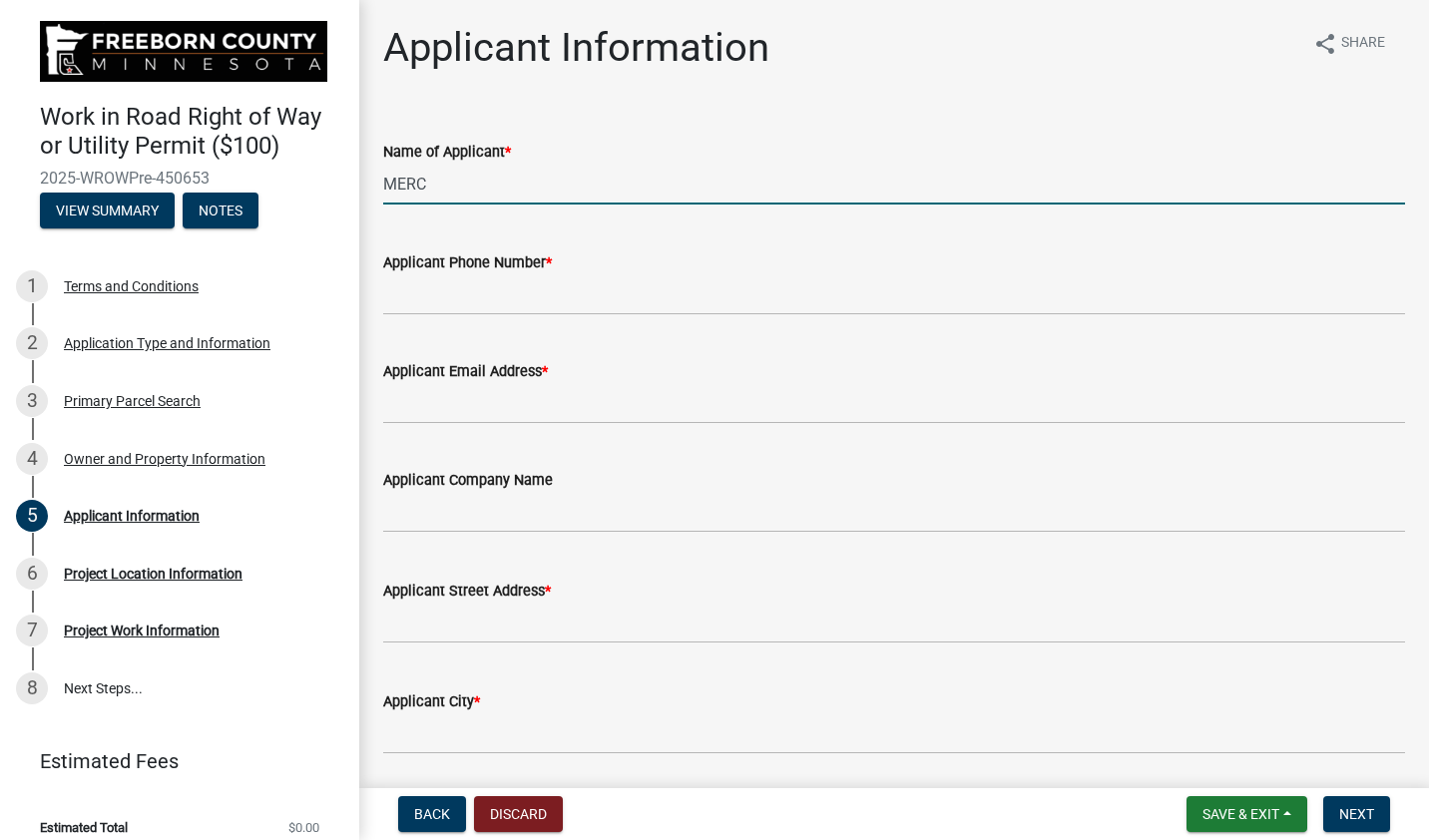 type on "MERC" 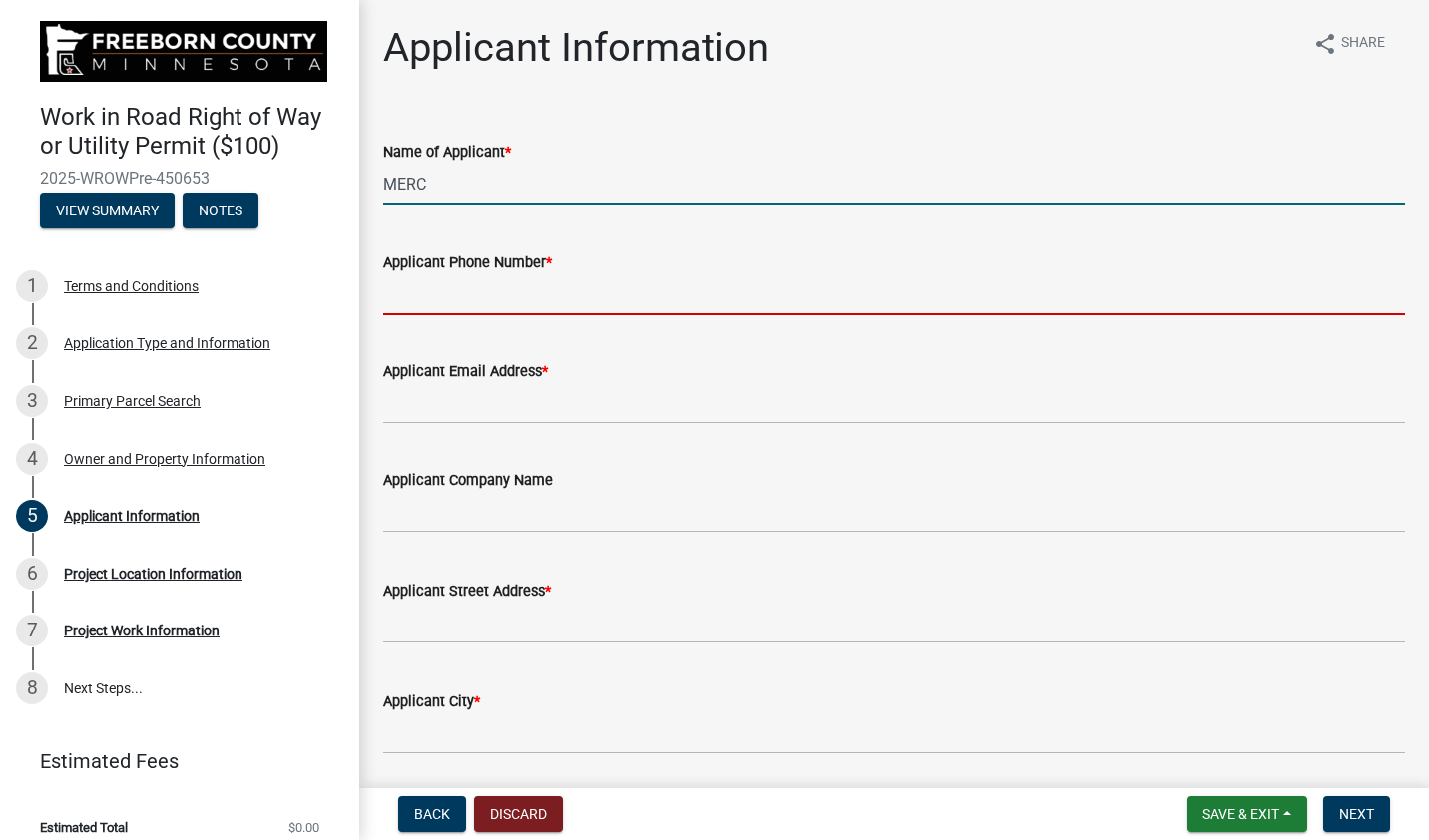 click on "Applicant Phone Number  *" at bounding box center (894, 294) 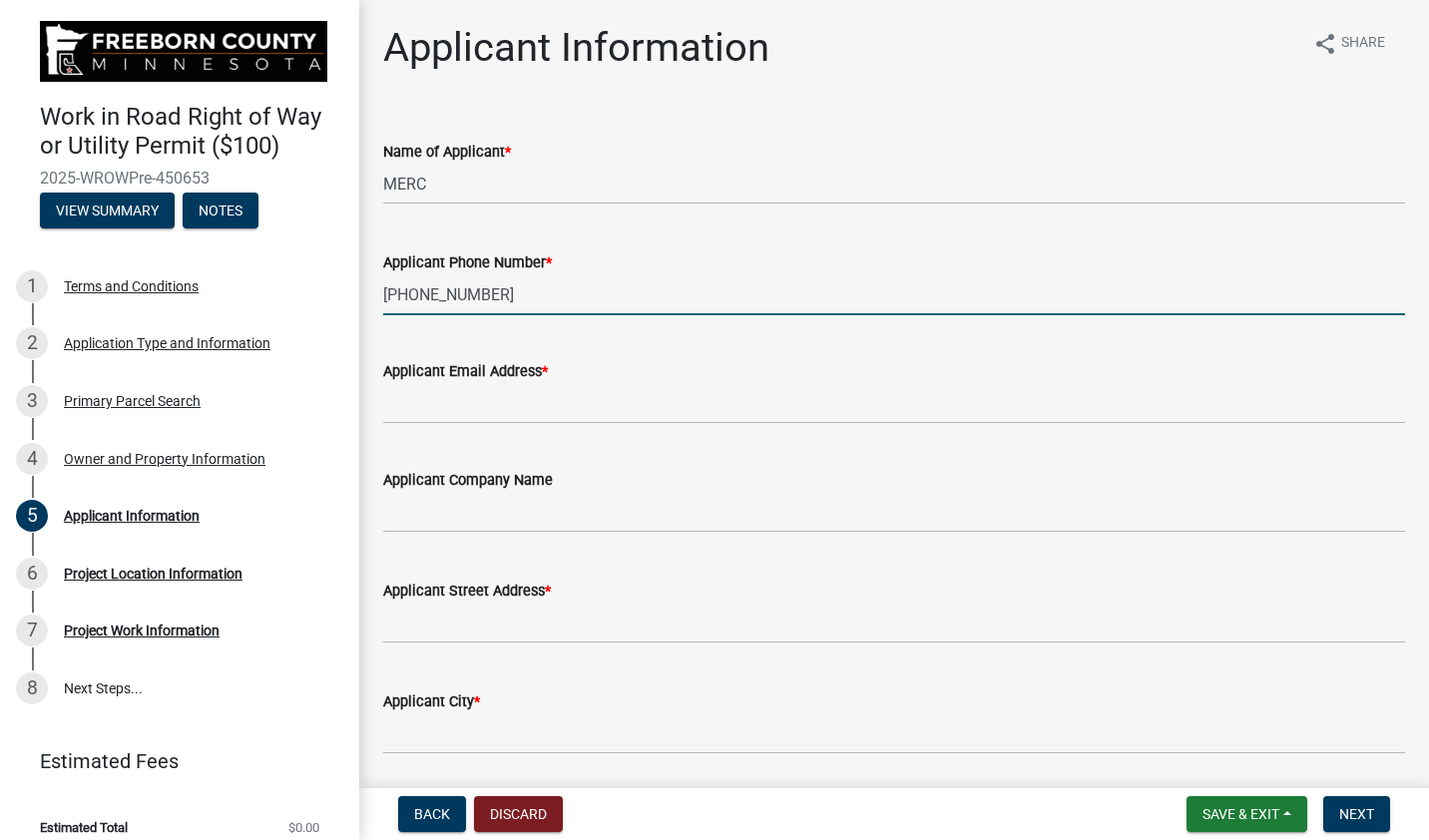 type on "[PHONE_NUMBER]" 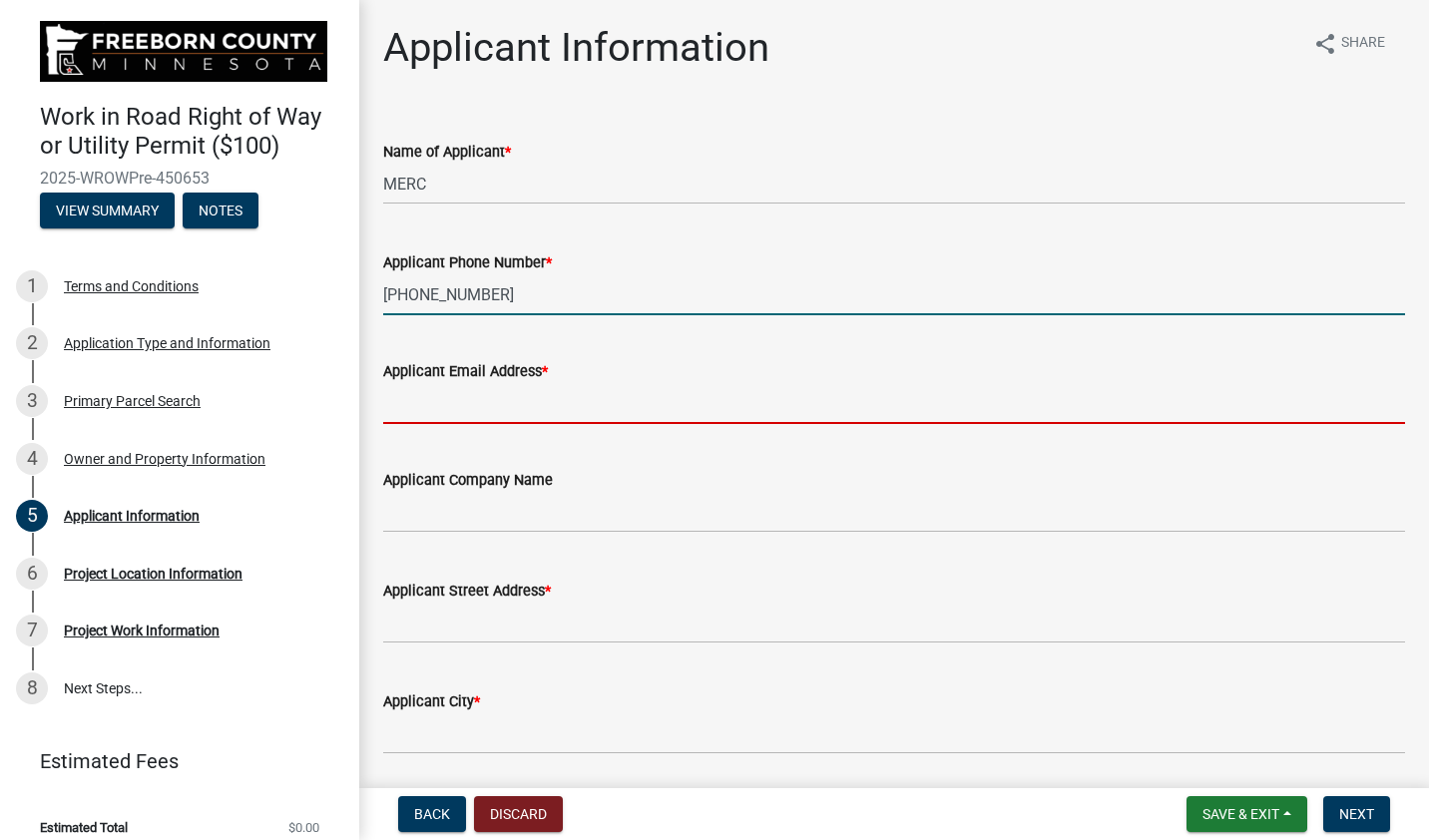 click on "Applicant Email Address  *" at bounding box center [894, 403] 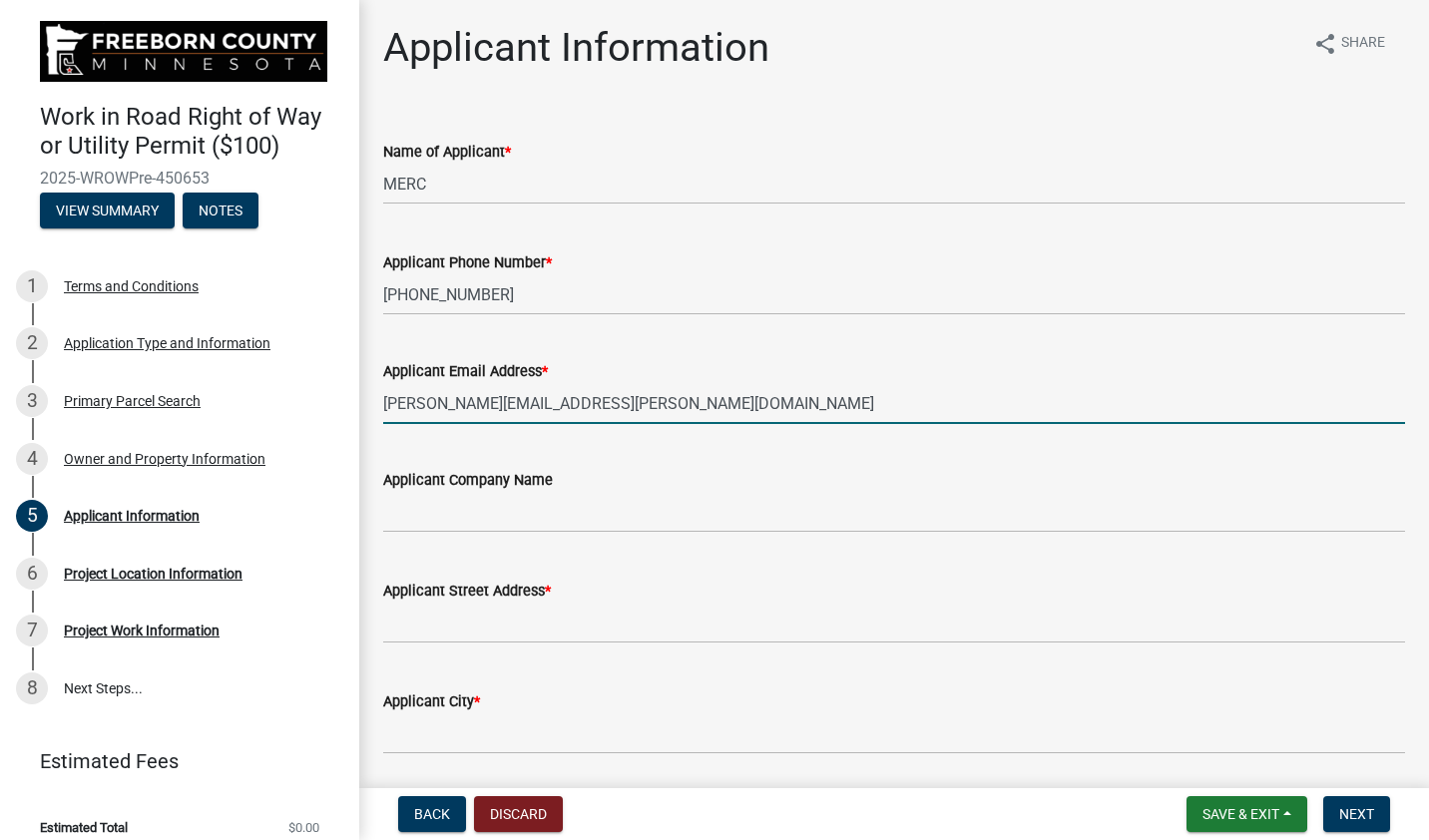 type on "[PERSON_NAME][EMAIL_ADDRESS][PERSON_NAME][DOMAIN_NAME]" 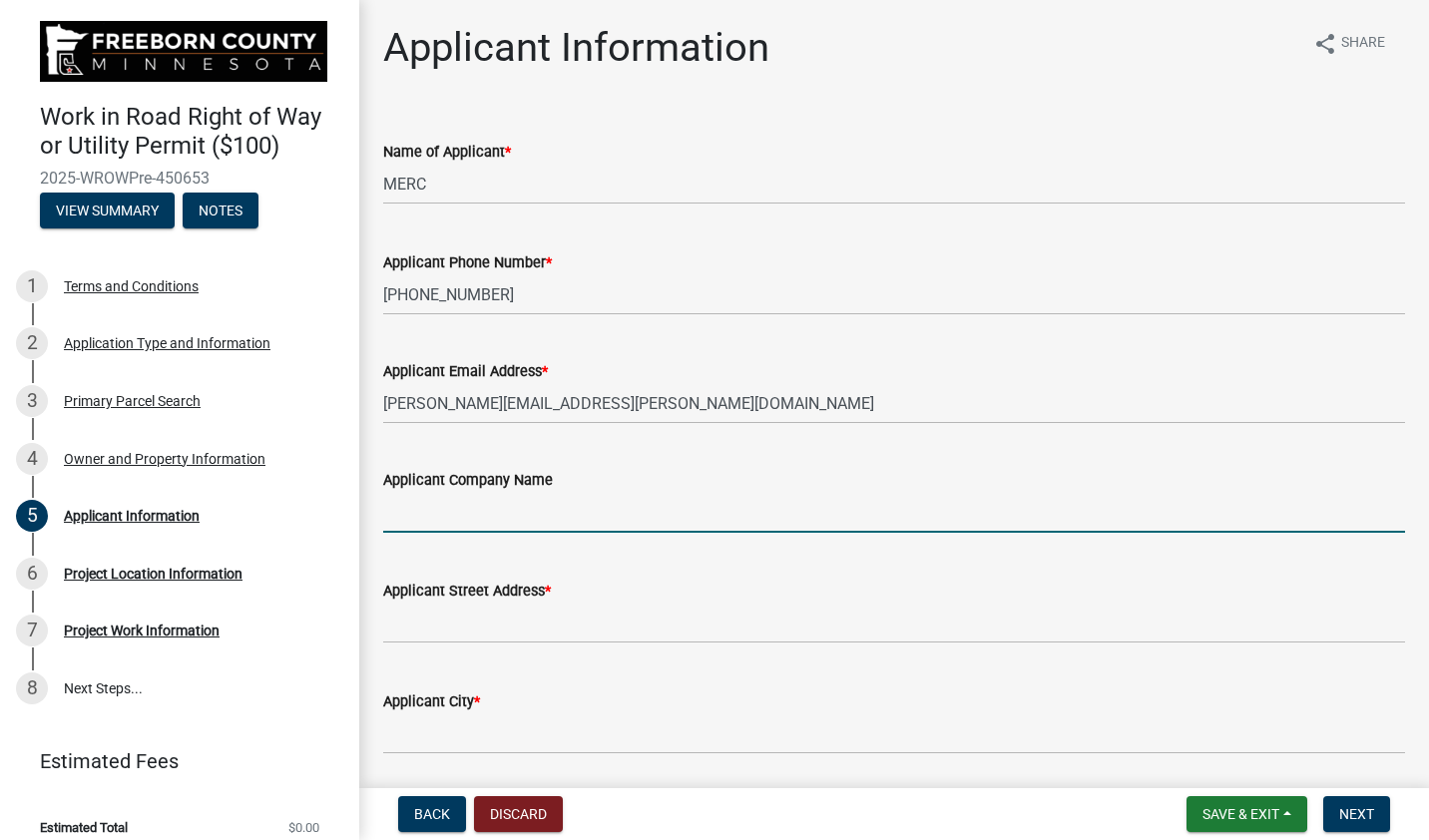 click on "Applicant Company Name" at bounding box center [894, 512] 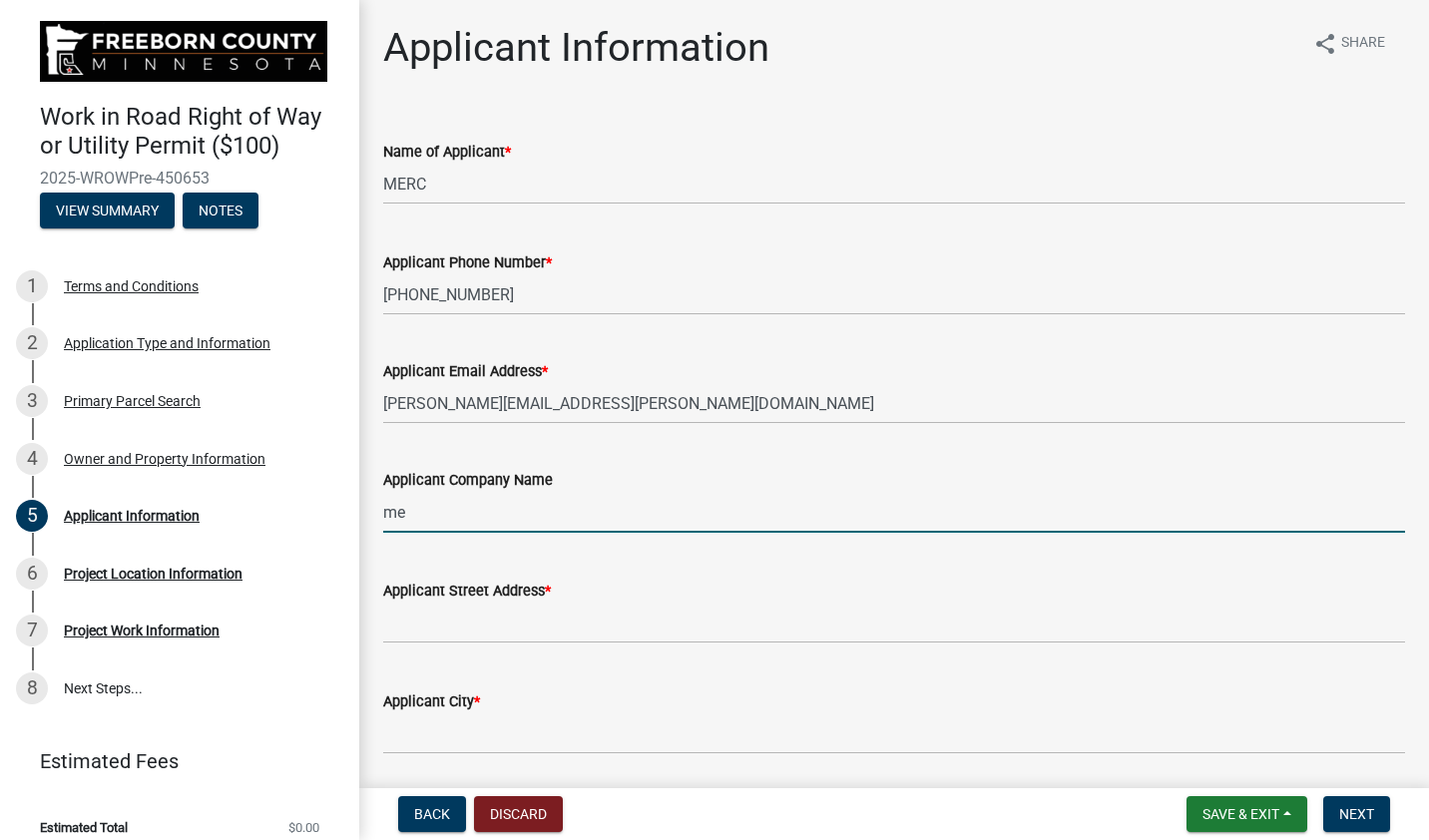 type on "m" 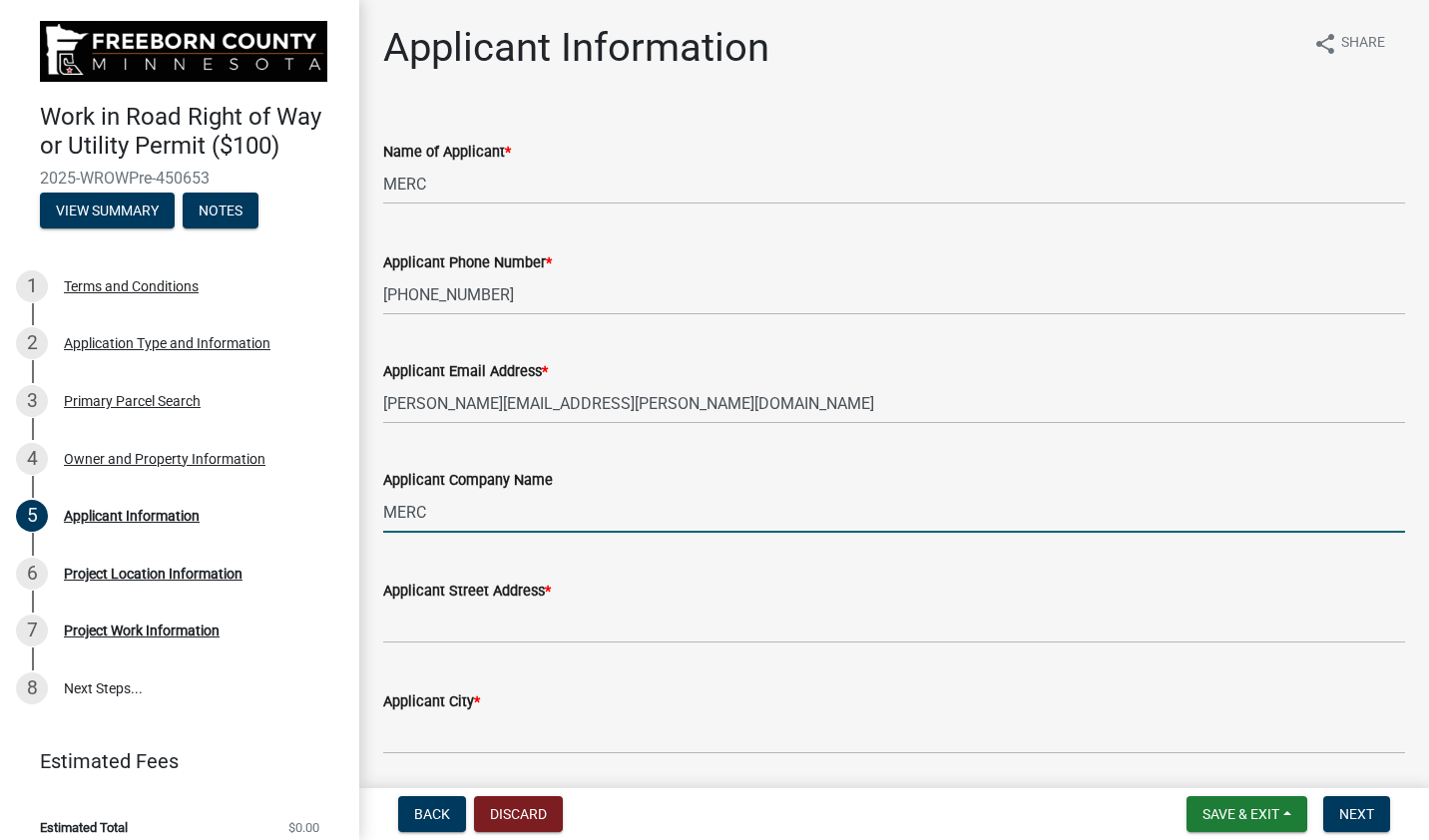 type on "MERC" 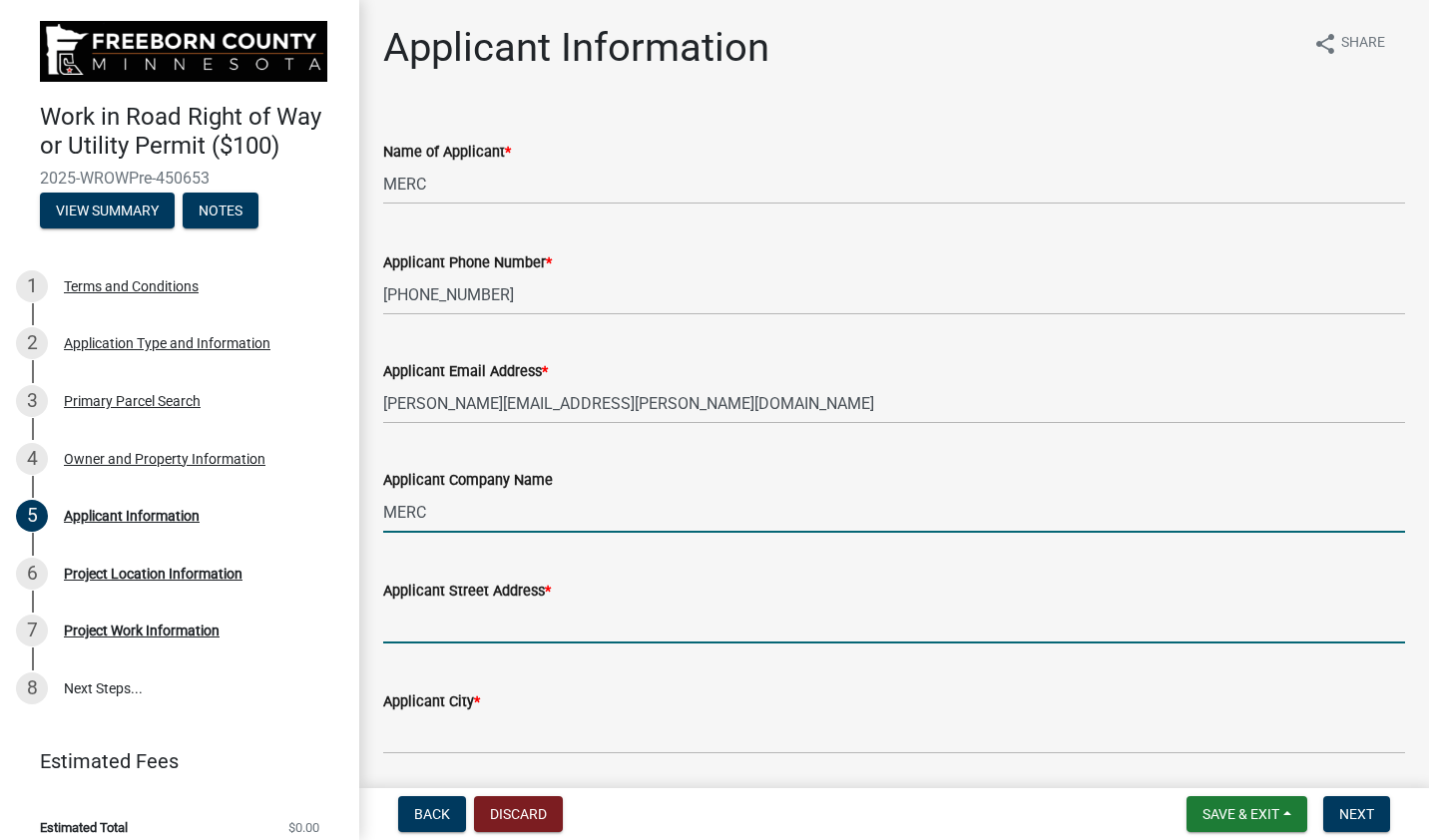 click on "Applicant Street Address  *" at bounding box center (894, 623) 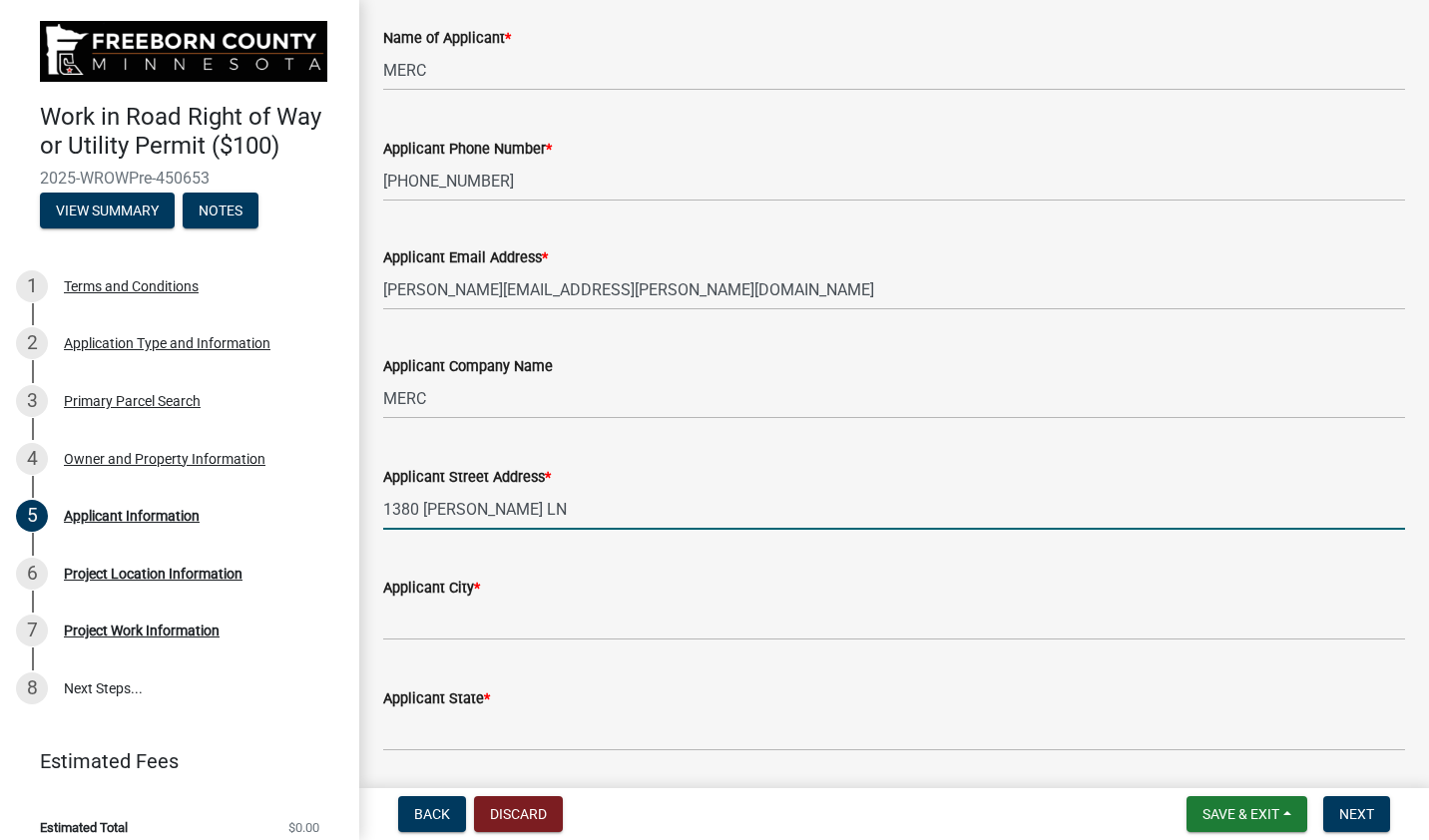 scroll, scrollTop: 291, scrollLeft: 0, axis: vertical 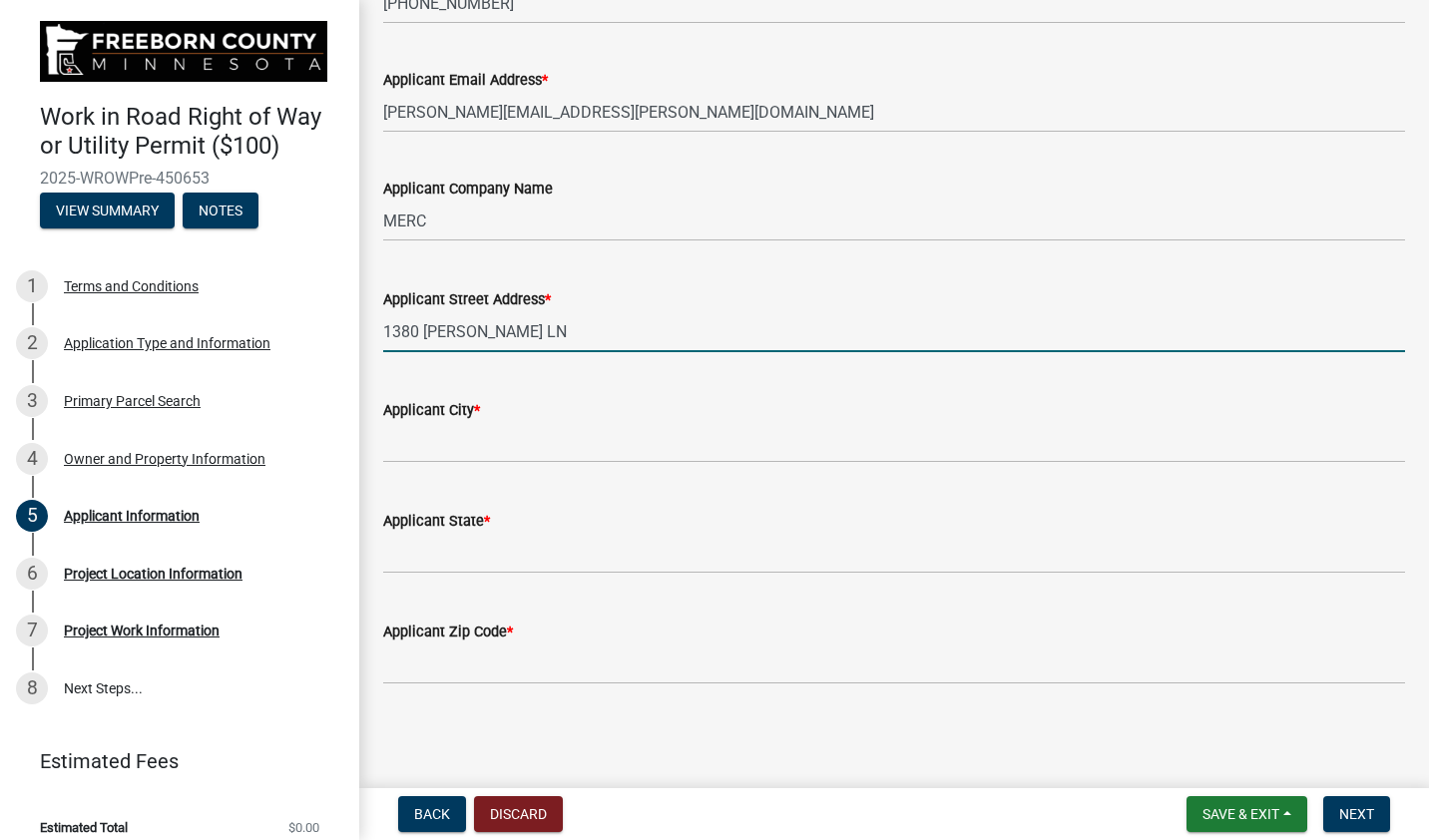 type on "1380 [PERSON_NAME] LN" 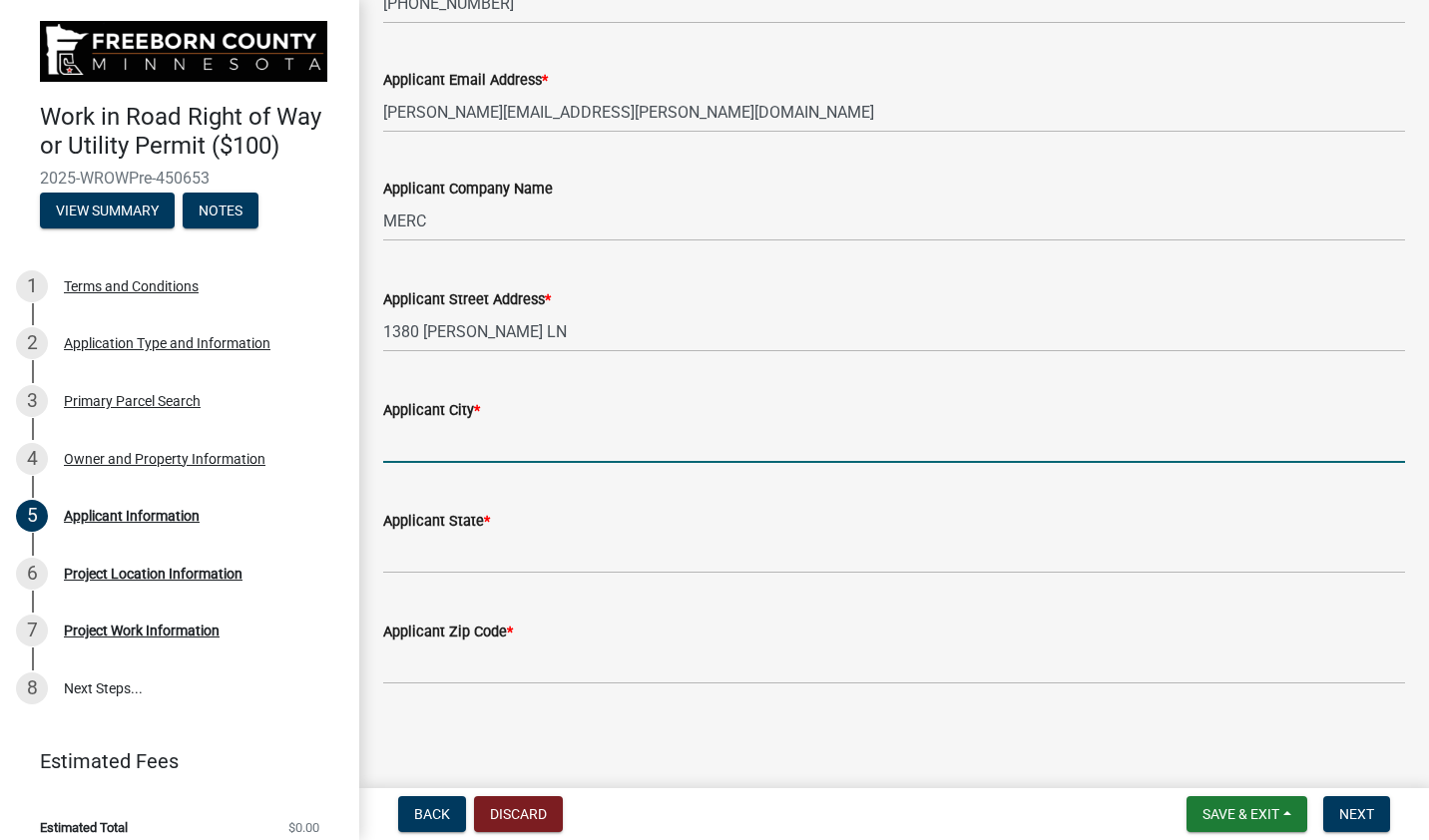 click on "Applicant City  *" at bounding box center (894, 442) 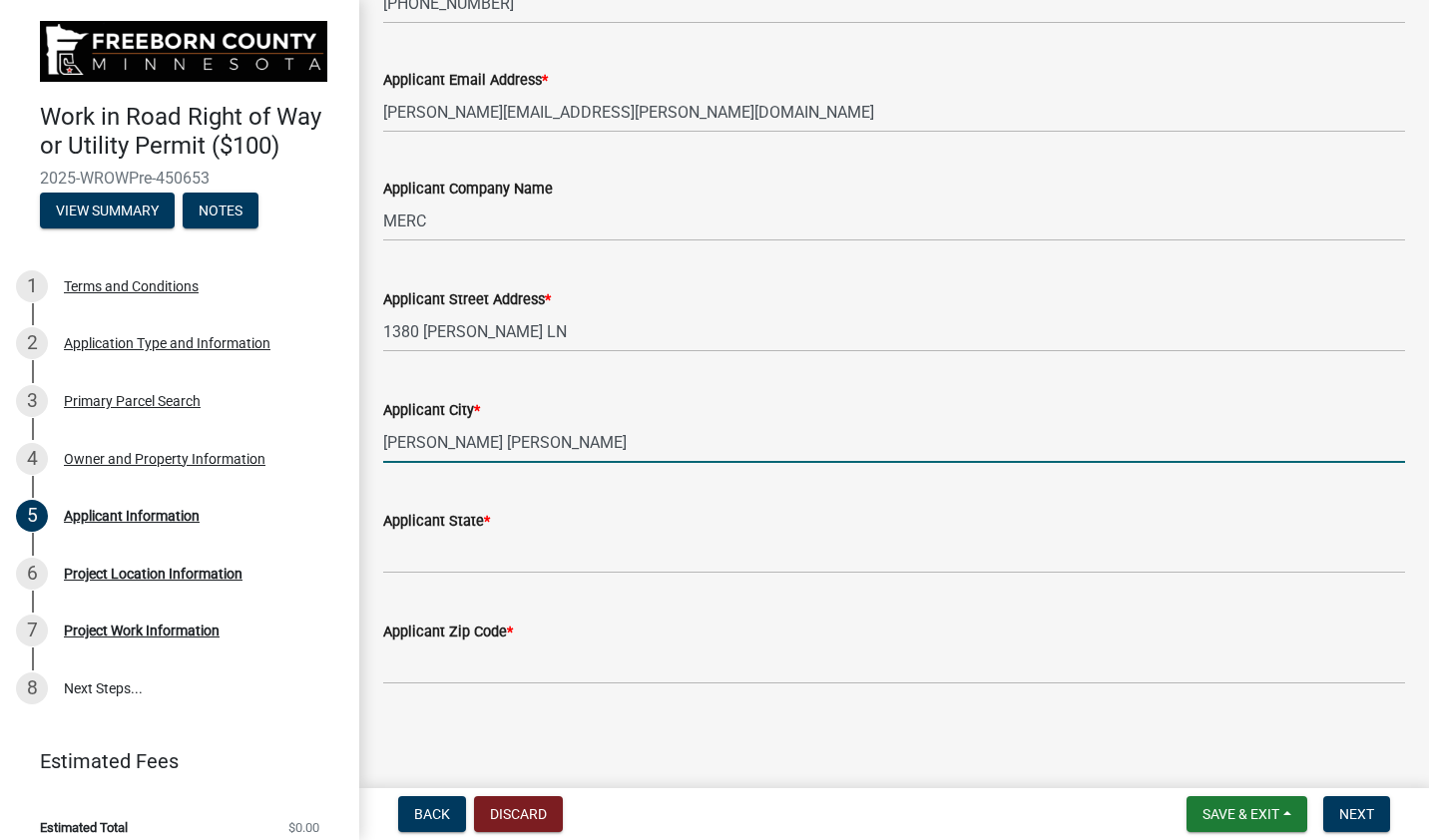 type on "[PERSON_NAME] [PERSON_NAME]" 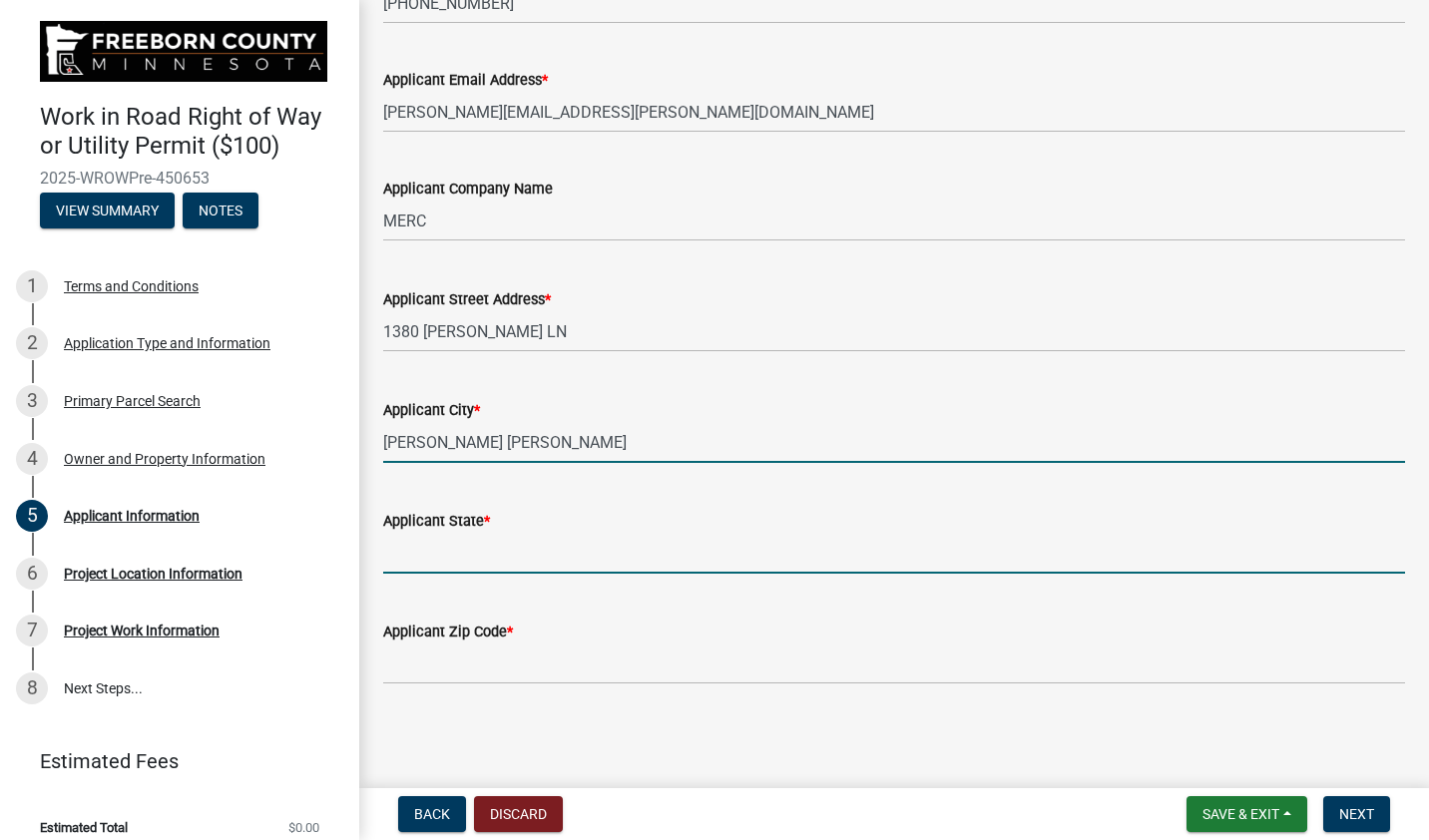 click on "Applicant State  *" at bounding box center [894, 553] 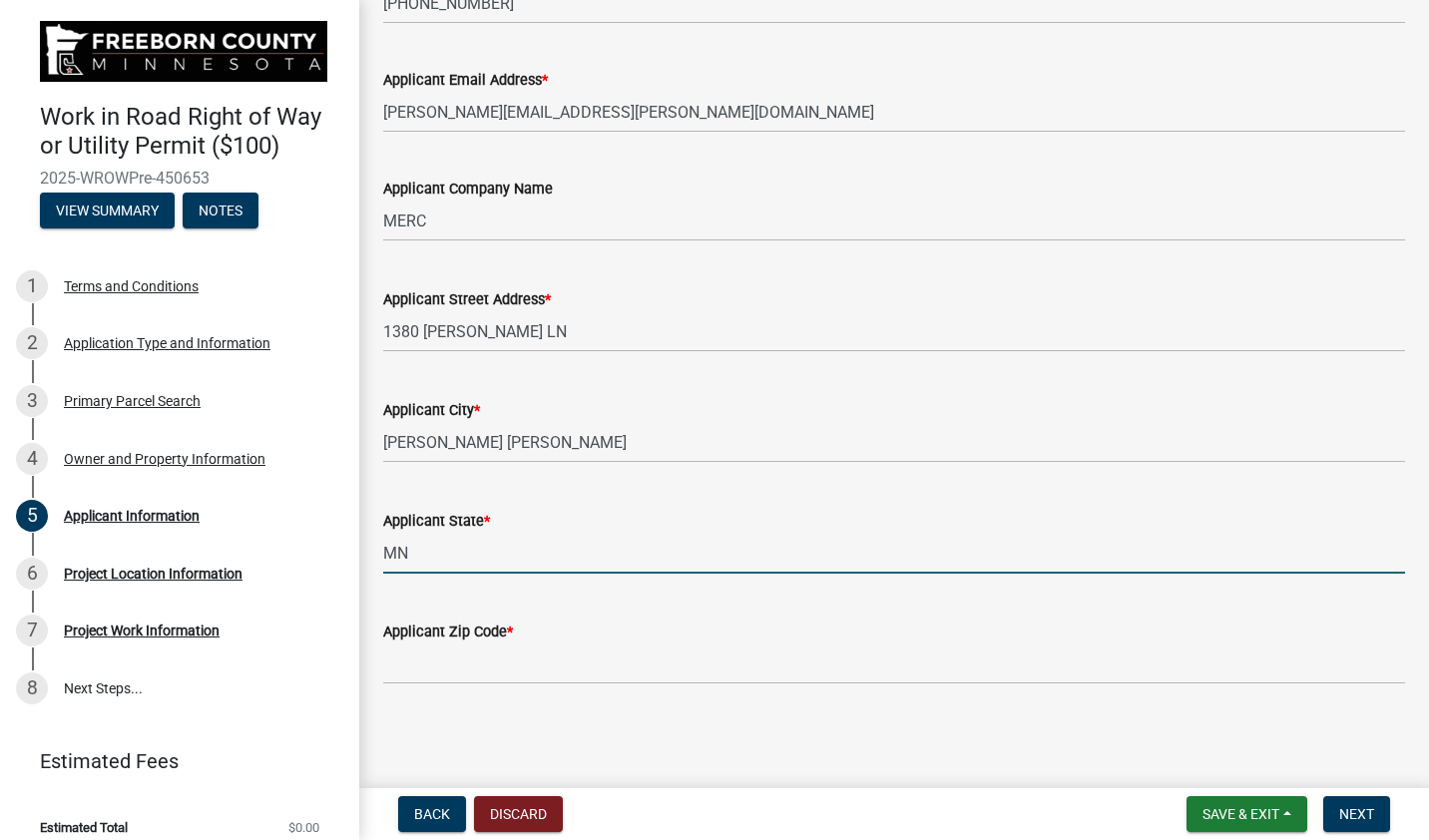 type on "MN" 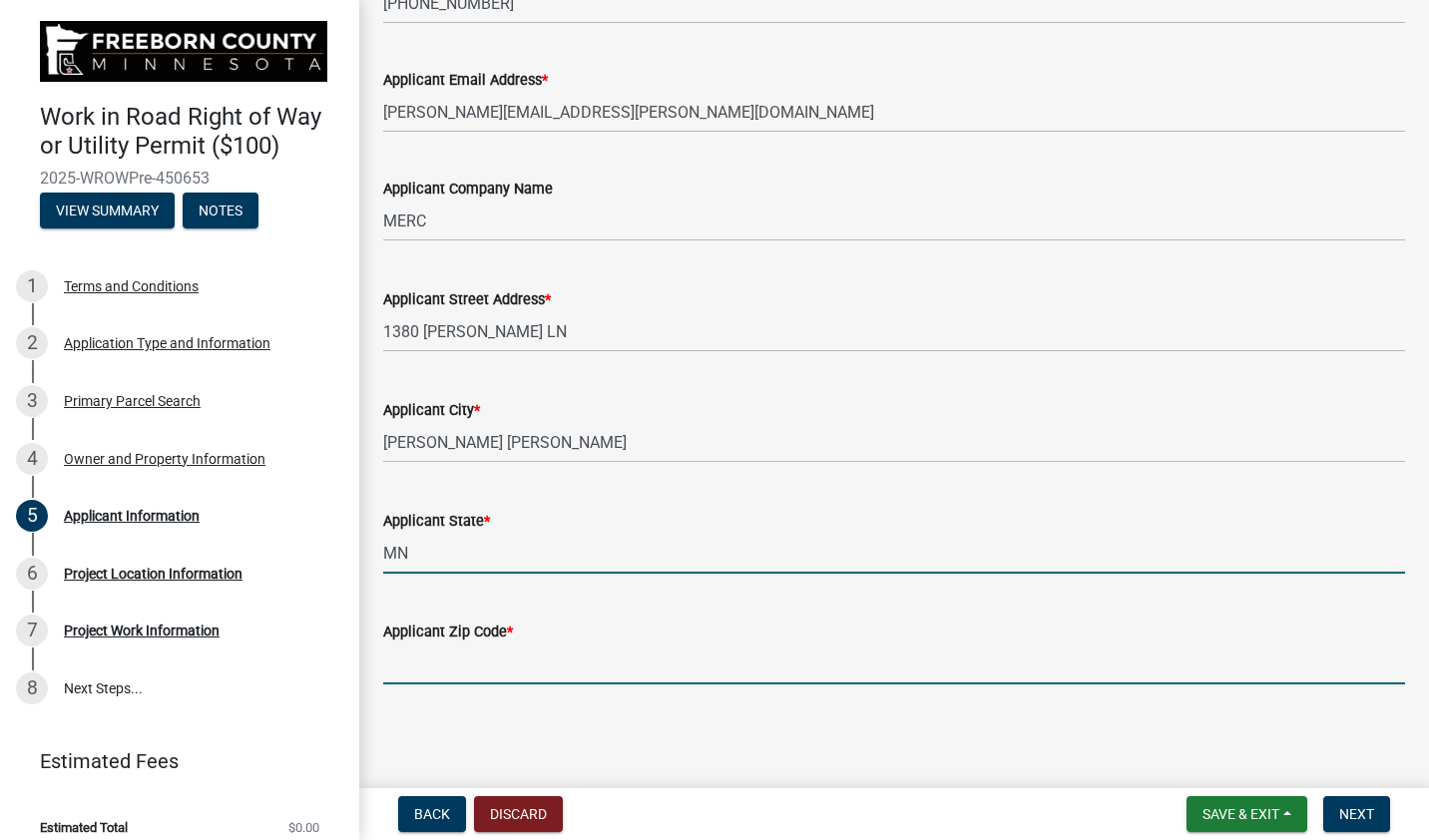 click on "Applicant Zip Code  *" at bounding box center (894, 663) 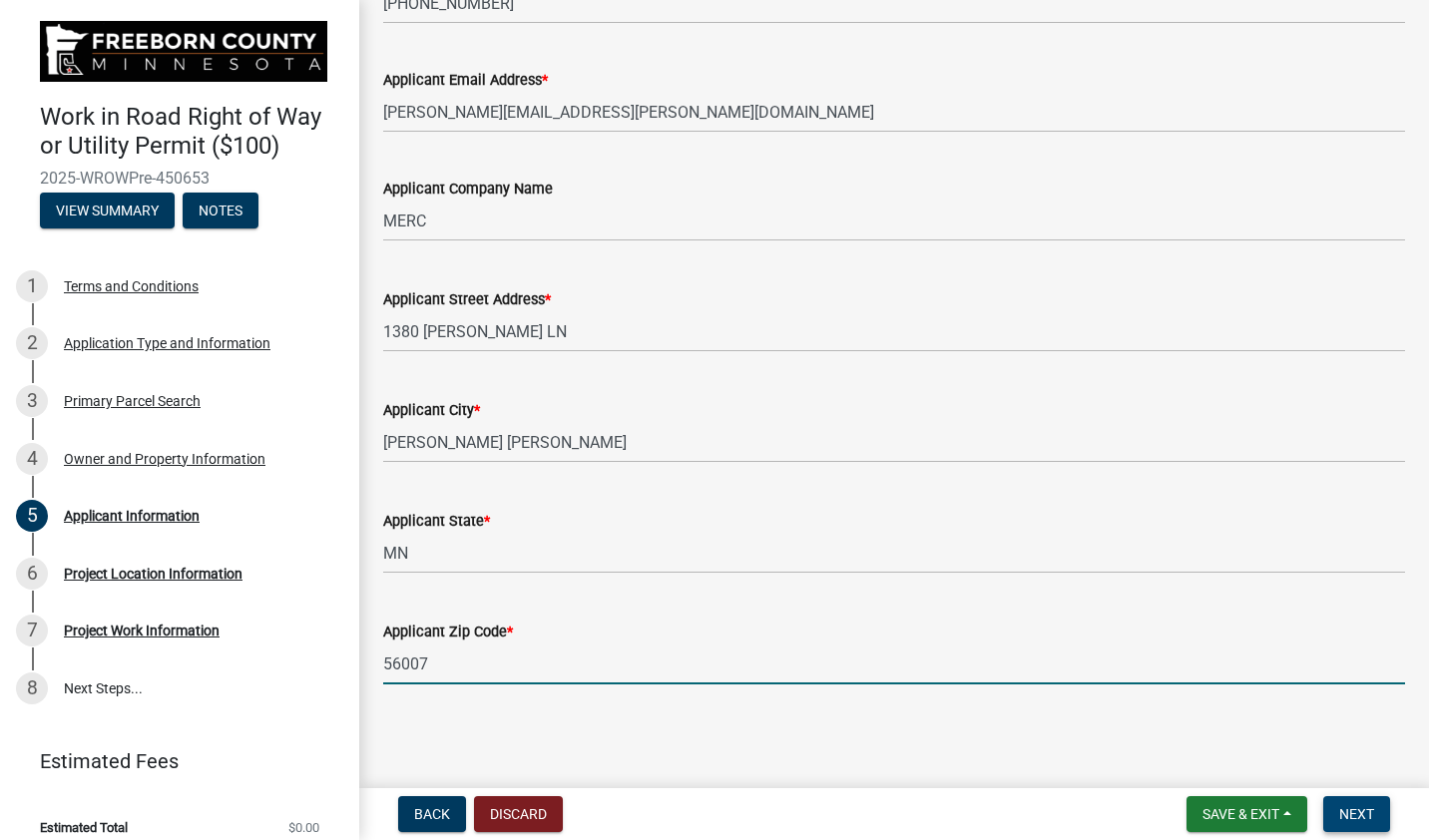 type on "56007" 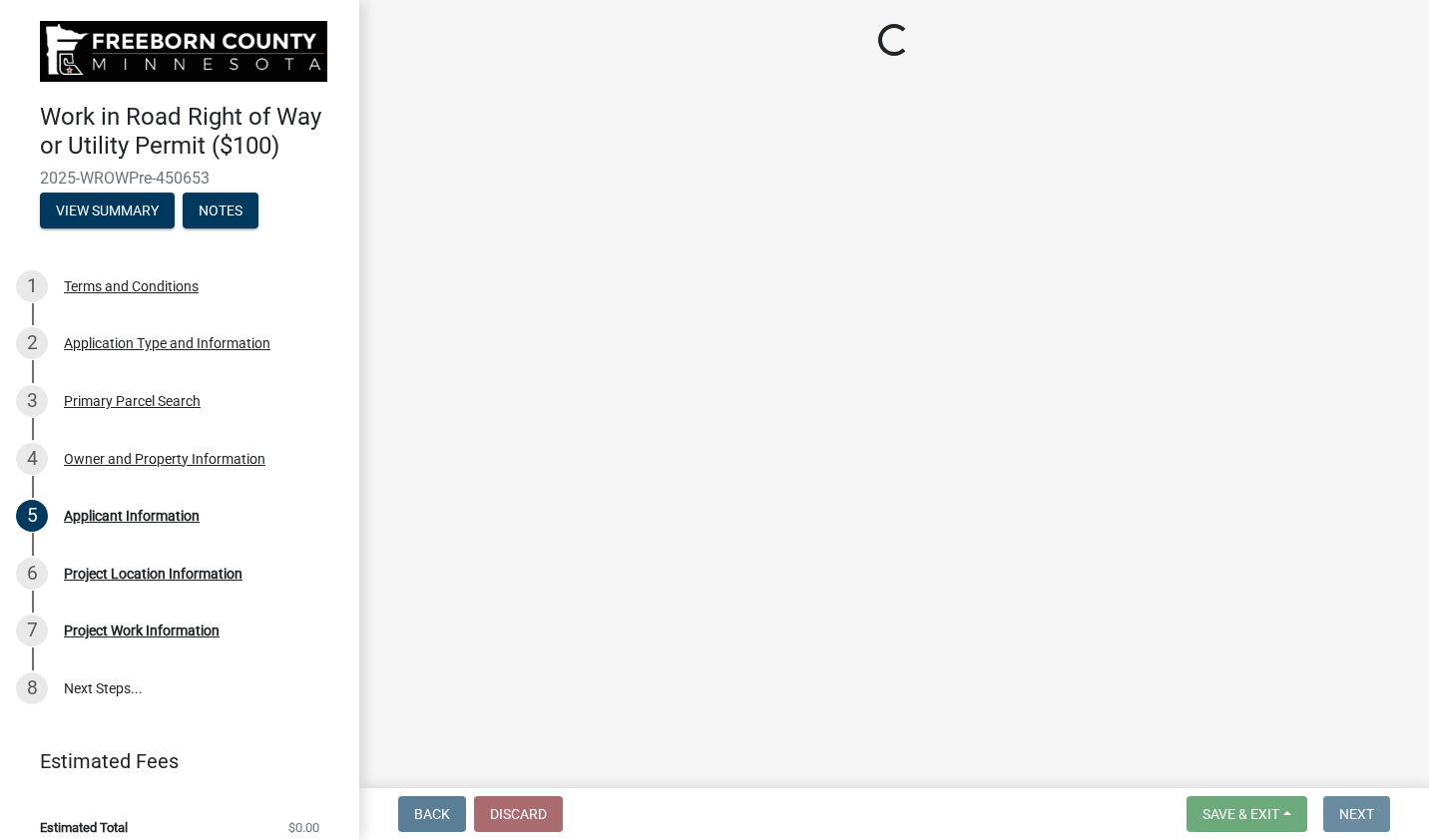 scroll, scrollTop: 0, scrollLeft: 0, axis: both 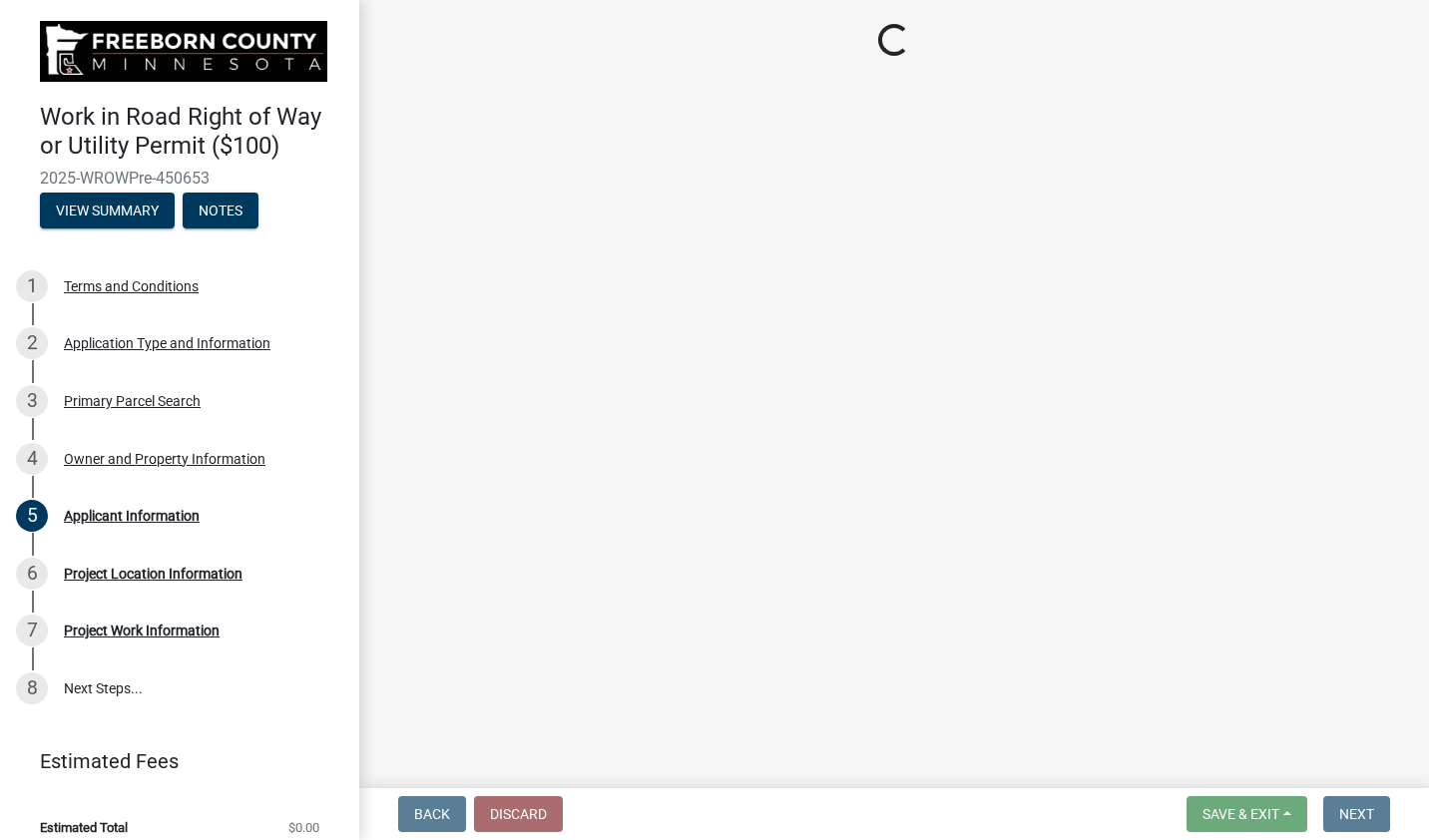 select on "aff28622-d93b-437e-96c1-31c3800e69c4" 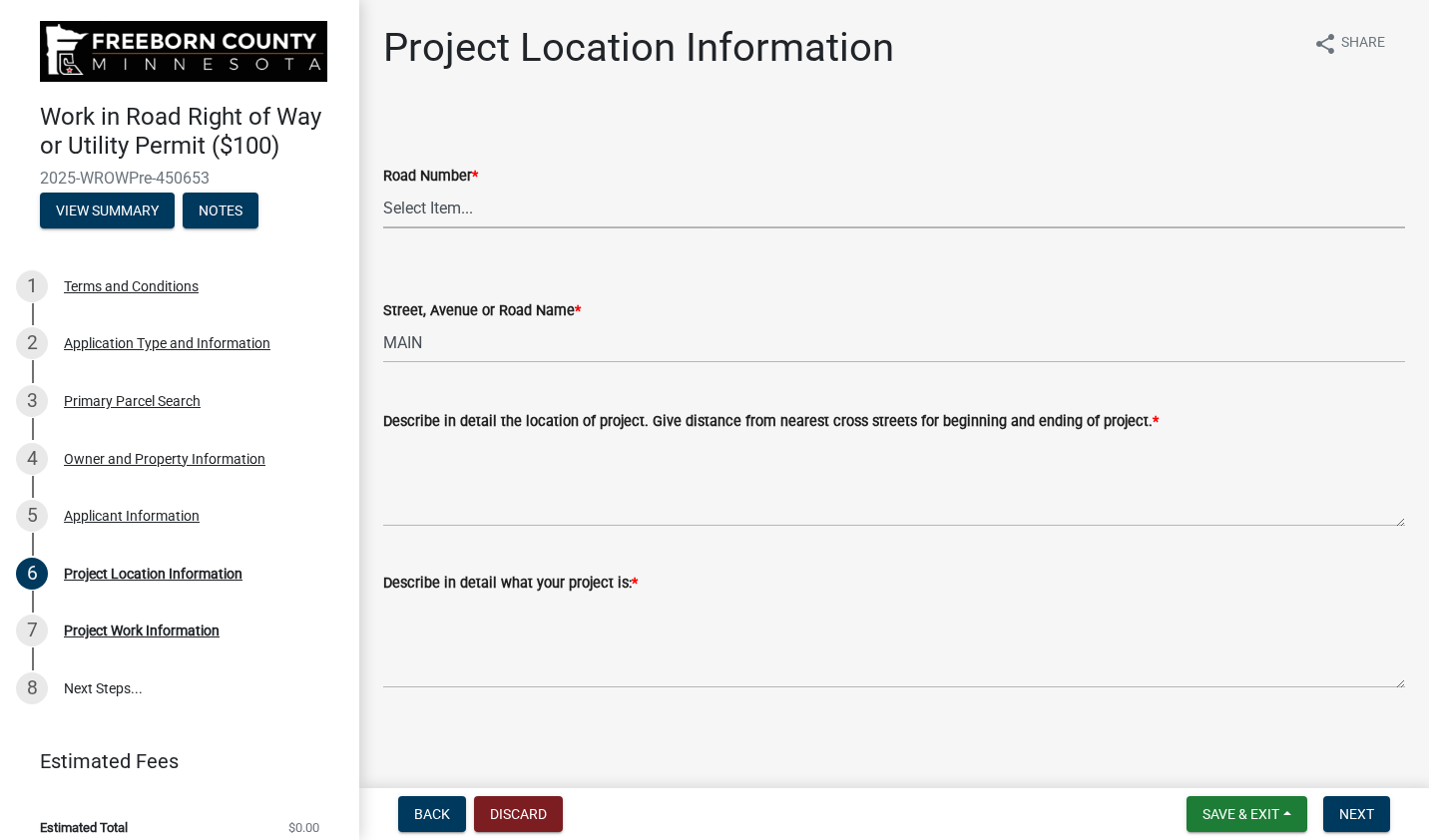click on "Select Item...   CSAH 001   CSAH 002   CSAH 003   CSAH 004   CSAH 005   CSAH 006   CSAH 007   CSAH 008   CSAH 009   CSAH 010   CSAH 011   CSAH 012   CSAH 013   CSAH 014   CSAH 015   CSAH 016   CSAH 017   CSAH 018   CSAH 019   CSAH 020   CSAH 021   CSAH 022   CSAH 023   CSAH 024   CSAH 025   CSAH 026   CSAH 027   CSAH 028   CSAH 029   CSAH 030   CSAH 031   CSAH 032   CSAH 033   CSAH 034   CSAH 035   CSAH 036   CSAH 037   CSAH 038   CSAH 039   CSAH 040   CSAH 041   CSAH 042   CSAH 043   CSAH 044   CSAH 045   CSAH 046   CSAH 047   CSAH 048   CSAH 049   CSAH 051   CR 060   CR 061   CR 062   CR 063   CR 065   CR 066   CR 067   CR 068   CR 069   CR 070   CR 071   CR 072   CR 073   CR 074   CR 075   CR 076   CR 077   CR 078   CR 079   CR 080   CR 081   CR 082   CR 083   CR 084   CR 085   CR 087   CR 088   CR 089   CR 091   CR 092   CR 095   CR 096   CR 097   CR 099   CR 100   CR 101   CR 102   CR 103   CR 104   CR 105   CR 106   CR 107   CR 108   CR 109   CR 110   CR 111   CR 112   CR 113   CR 115   CR 116" at bounding box center [894, 208] 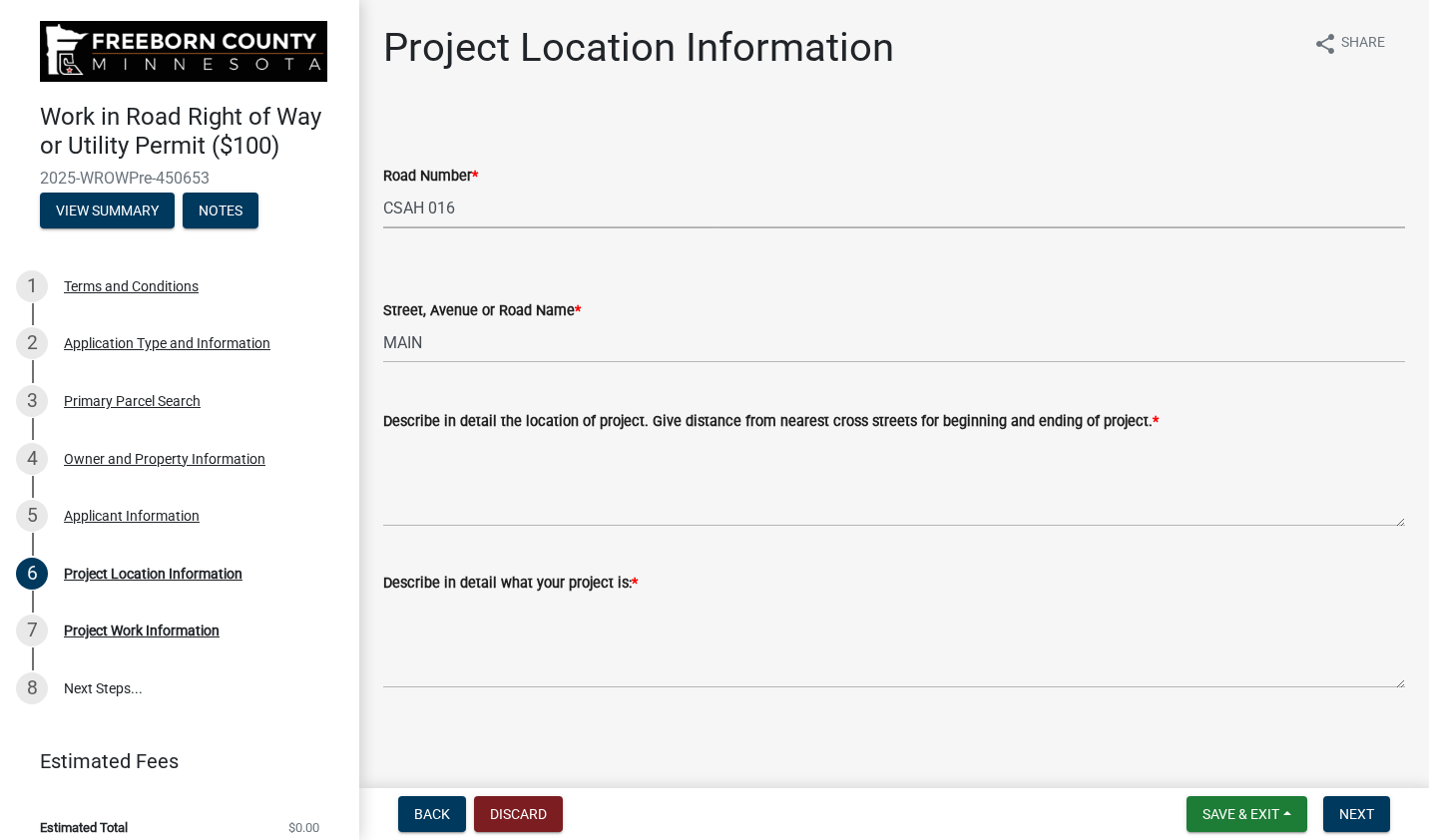 click on "Select Item...   CSAH 001   CSAH 002   CSAH 003   CSAH 004   CSAH 005   CSAH 006   CSAH 007   CSAH 008   CSAH 009   CSAH 010   CSAH 011   CSAH 012   CSAH 013   CSAH 014   CSAH 015   CSAH 016   CSAH 017   CSAH 018   CSAH 019   CSAH 020   CSAH 021   CSAH 022   CSAH 023   CSAH 024   CSAH 025   CSAH 026   CSAH 027   CSAH 028   CSAH 029   CSAH 030   CSAH 031   CSAH 032   CSAH 033   CSAH 034   CSAH 035   CSAH 036   CSAH 037   CSAH 038   CSAH 039   CSAH 040   CSAH 041   CSAH 042   CSAH 043   CSAH 044   CSAH 045   CSAH 046   CSAH 047   CSAH 048   CSAH 049   CSAH 051   CR 060   CR 061   CR 062   CR 063   CR 065   CR 066   CR 067   CR 068   CR 069   CR 070   CR 071   CR 072   CR 073   CR 074   CR 075   CR 076   CR 077   CR 078   CR 079   CR 080   CR 081   CR 082   CR 083   CR 084   CR 085   CR 087   CR 088   CR 089   CR 091   CR 092   CR 095   CR 096   CR 097   CR 099   CR 100   CR 101   CR 102   CR 103   CR 104   CR 105   CR 106   CR 107   CR 108   CR 109   CR 110   CR 111   CR 112   CR 113   CR 115   CR 116" at bounding box center (894, 208) 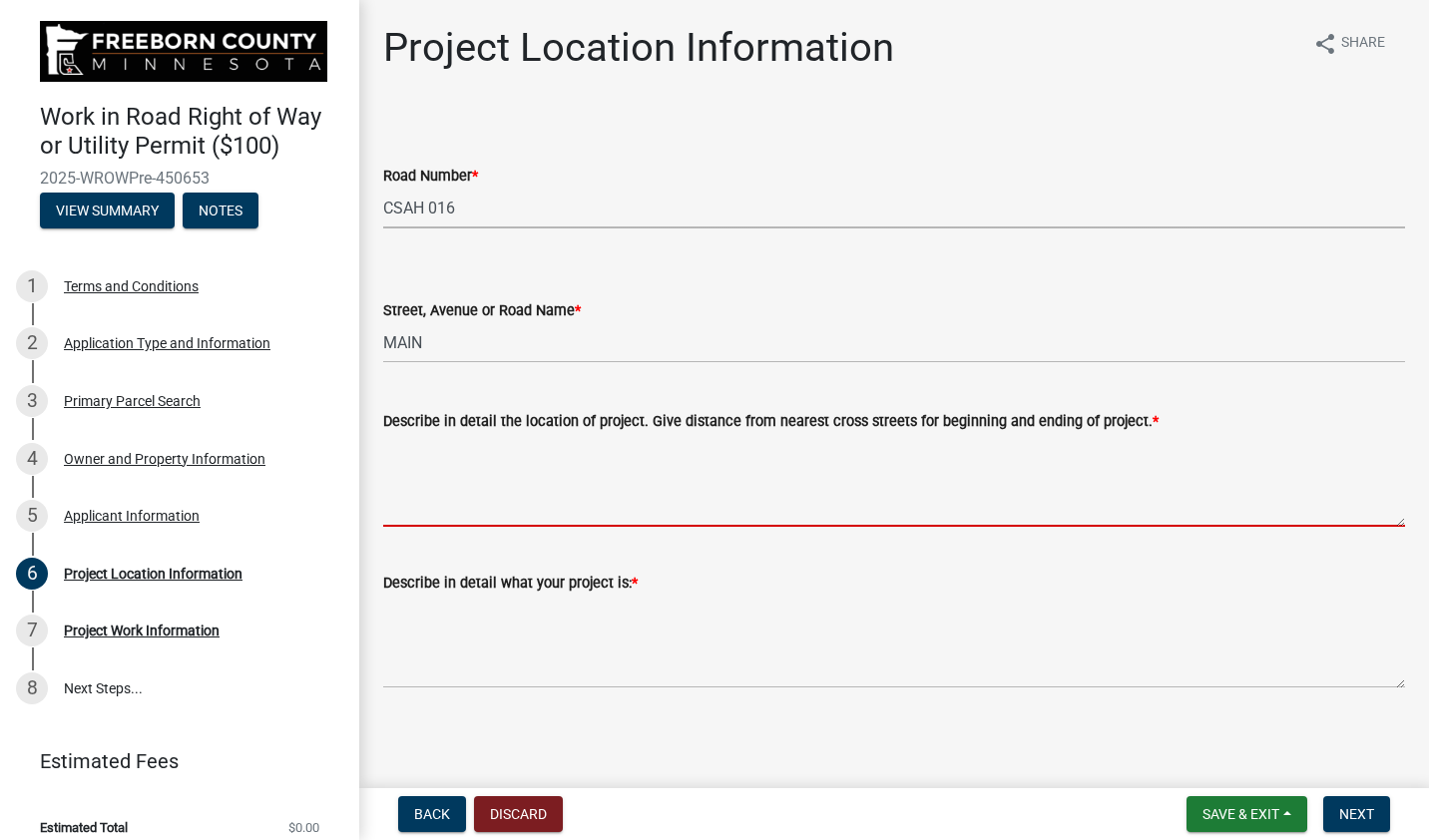 click on "Describe in detail the location of project. Give distance from nearest cross streets for beginning and ending of project.  *" at bounding box center [894, 480] 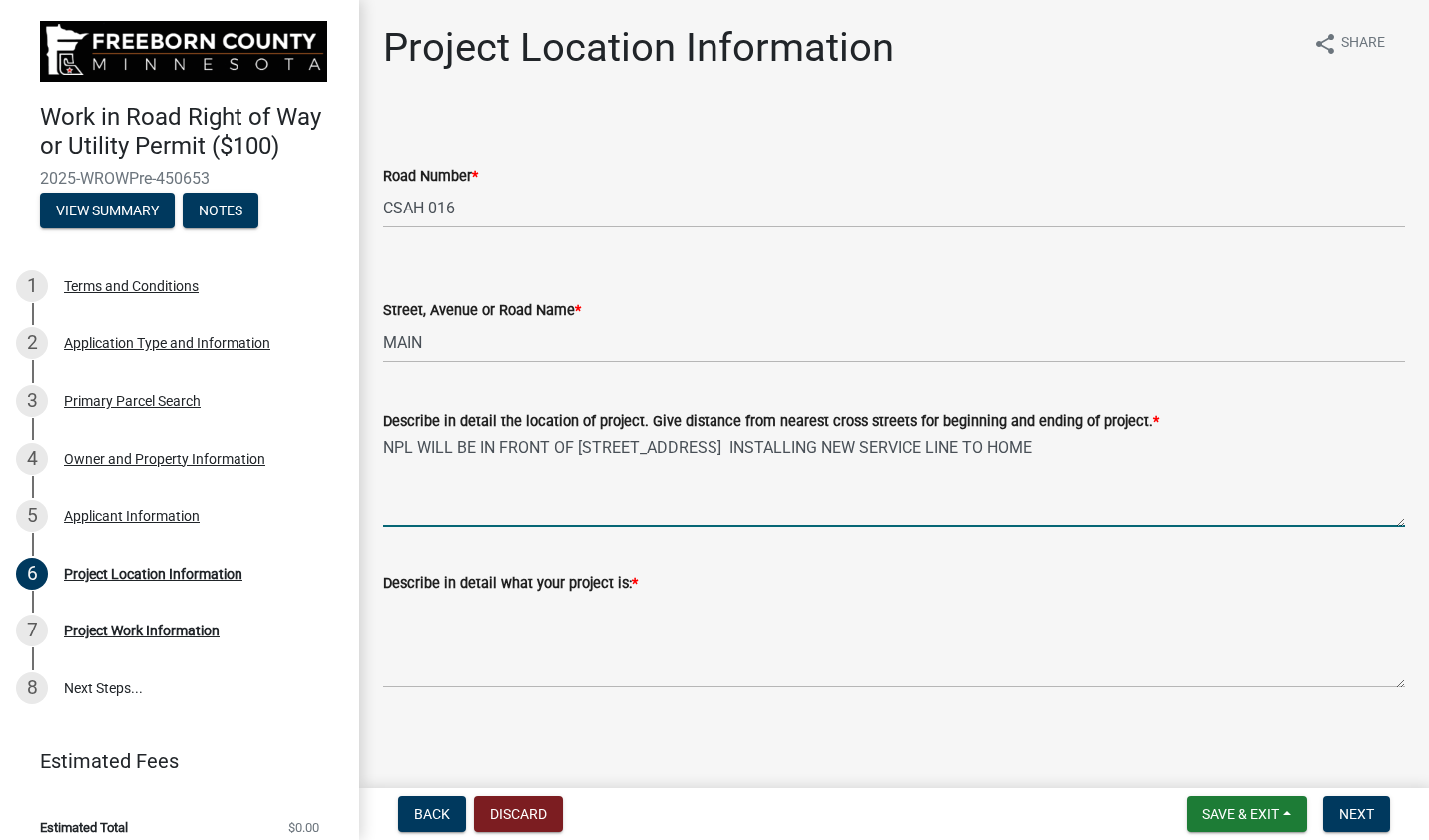 scroll, scrollTop: 2, scrollLeft: 0, axis: vertical 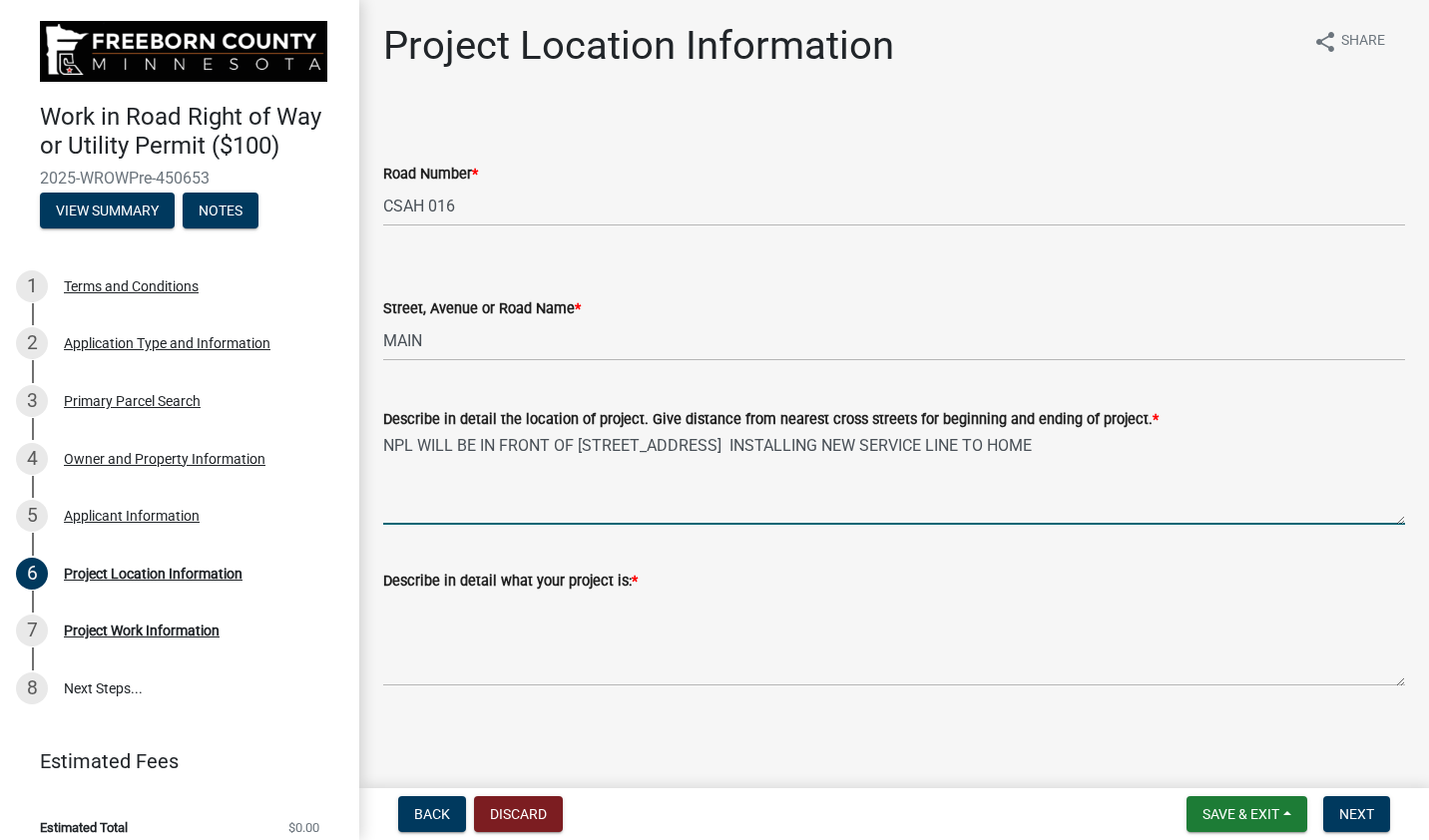type on "NPL WILL BE IN FRONT OF [STREET_ADDRESS]  INSTALLING NEW SERVICE LINE TO HOME" 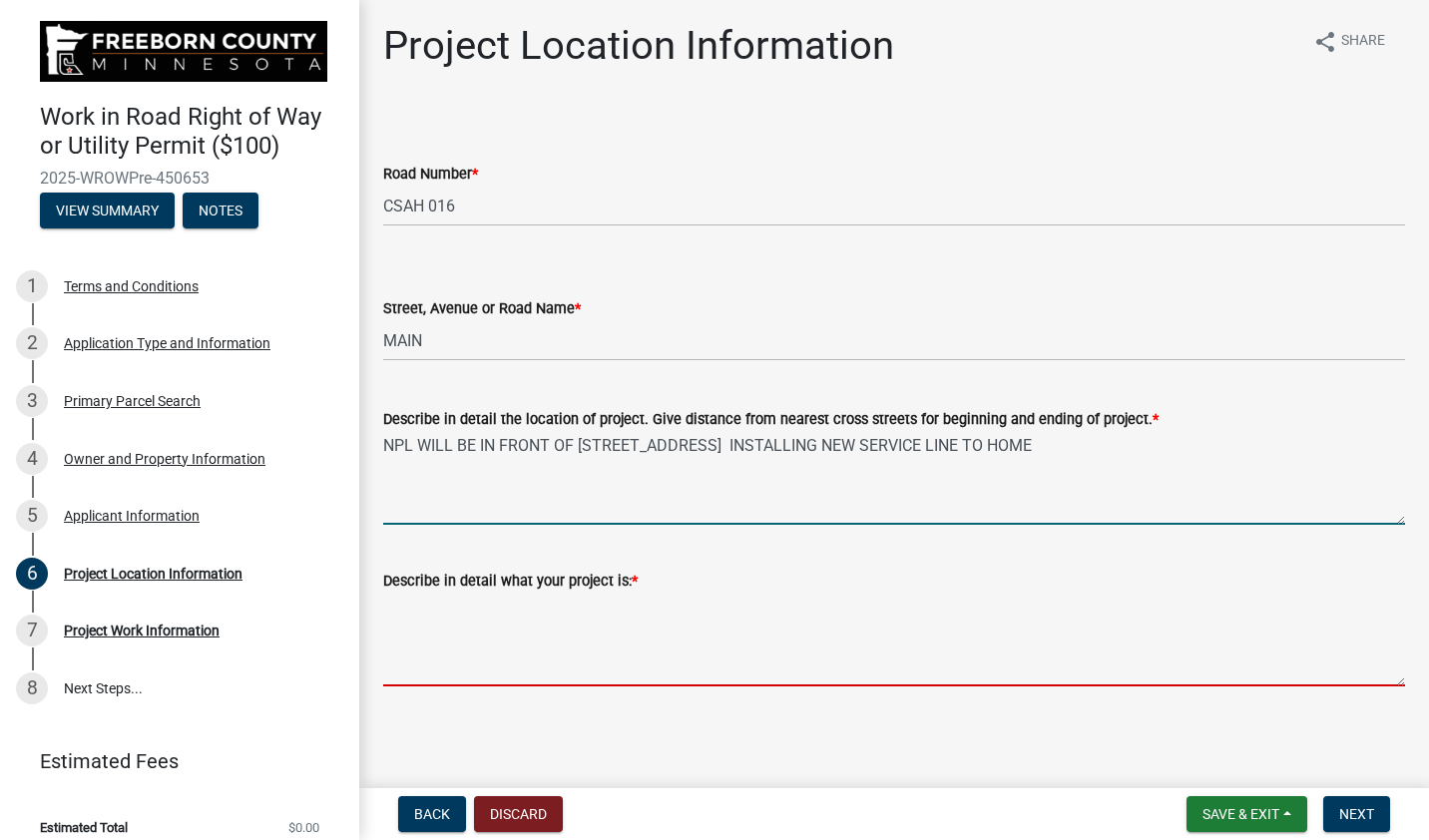 click on "Describe in detail what your project is:  *" at bounding box center (894, 639) 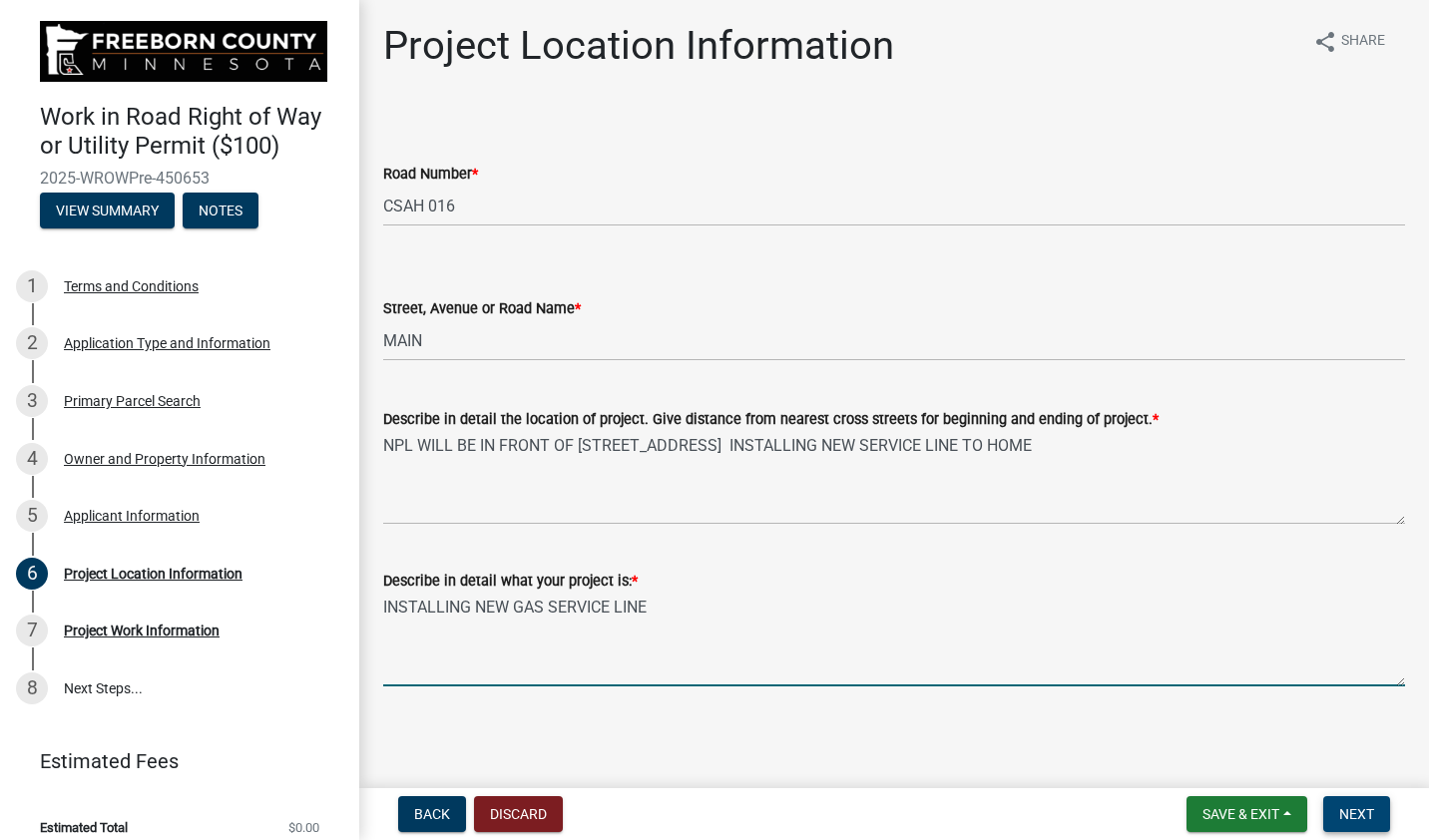 type on "INSTALLING NEW GAS SERVICE LINE" 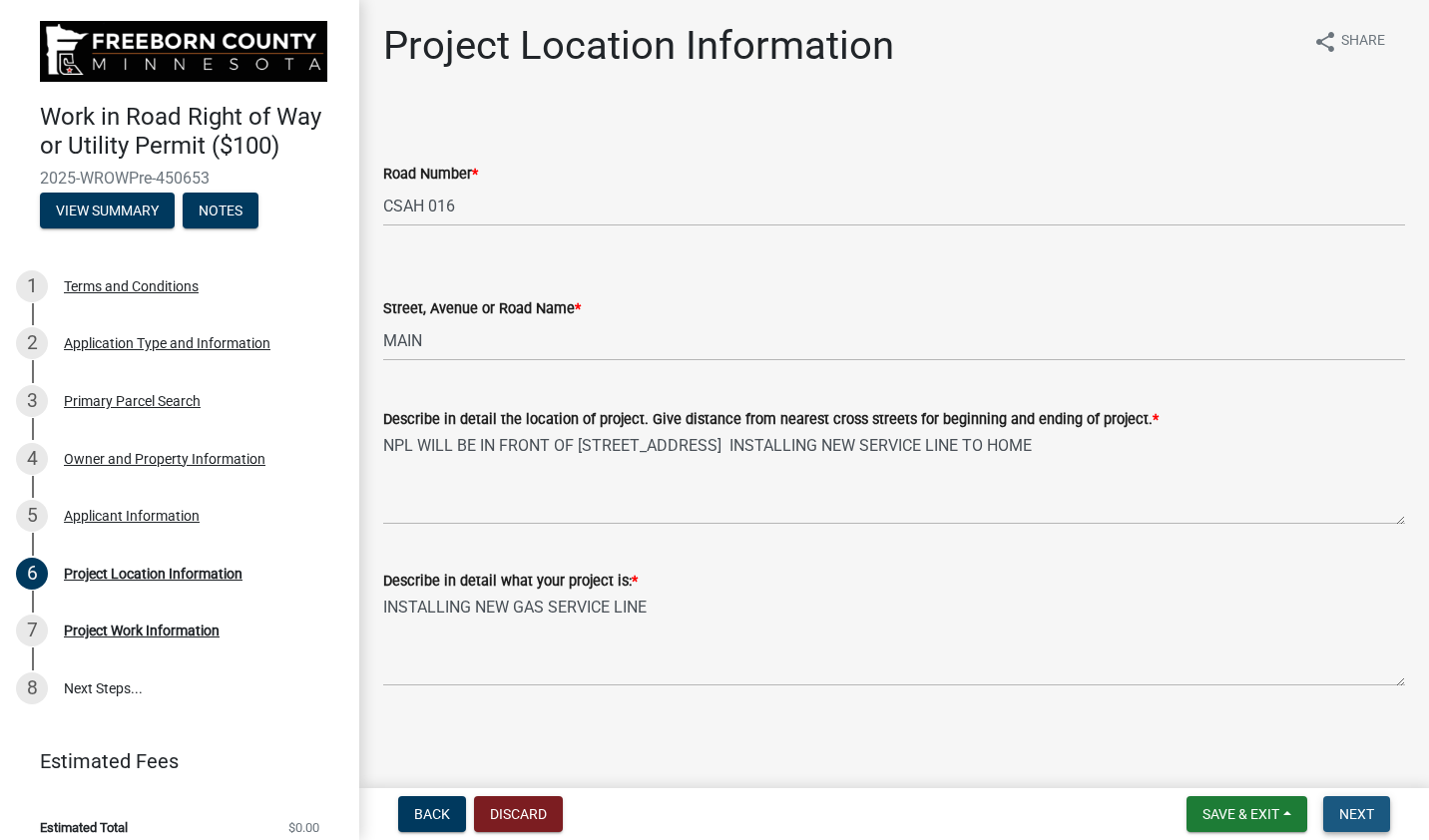 click on "Next" at bounding box center [1356, 814] 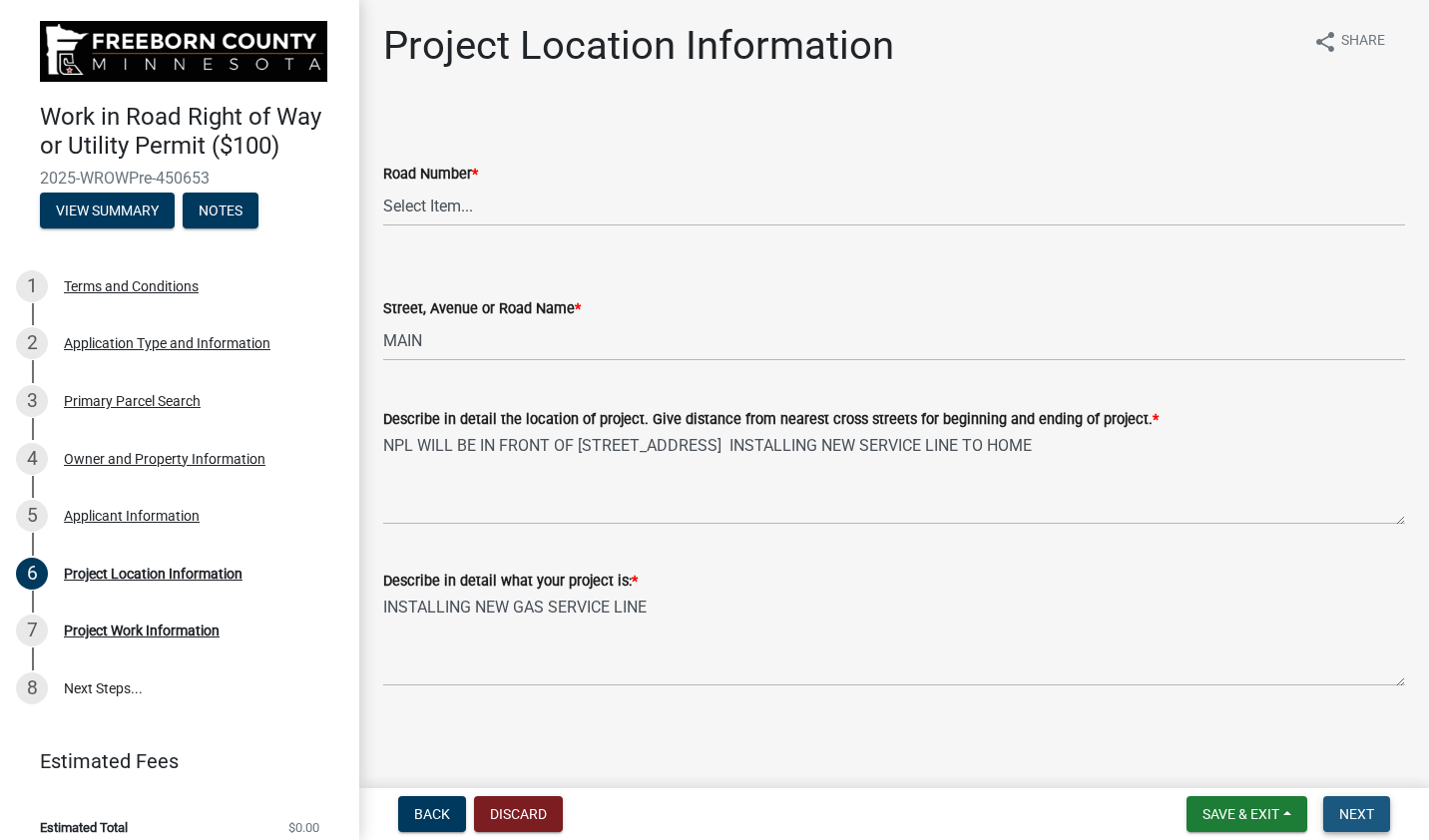 scroll, scrollTop: 0, scrollLeft: 0, axis: both 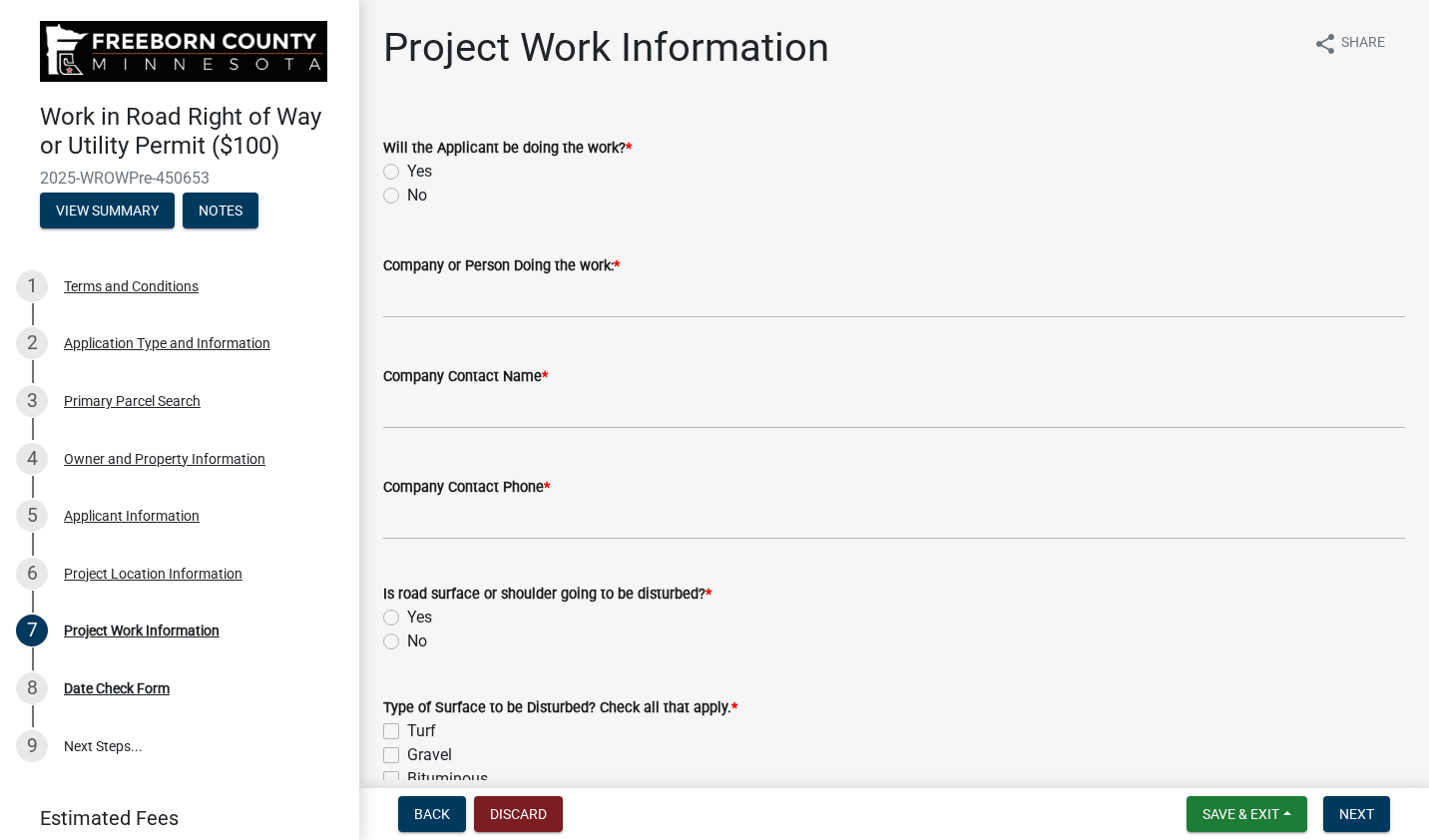 click on "No" 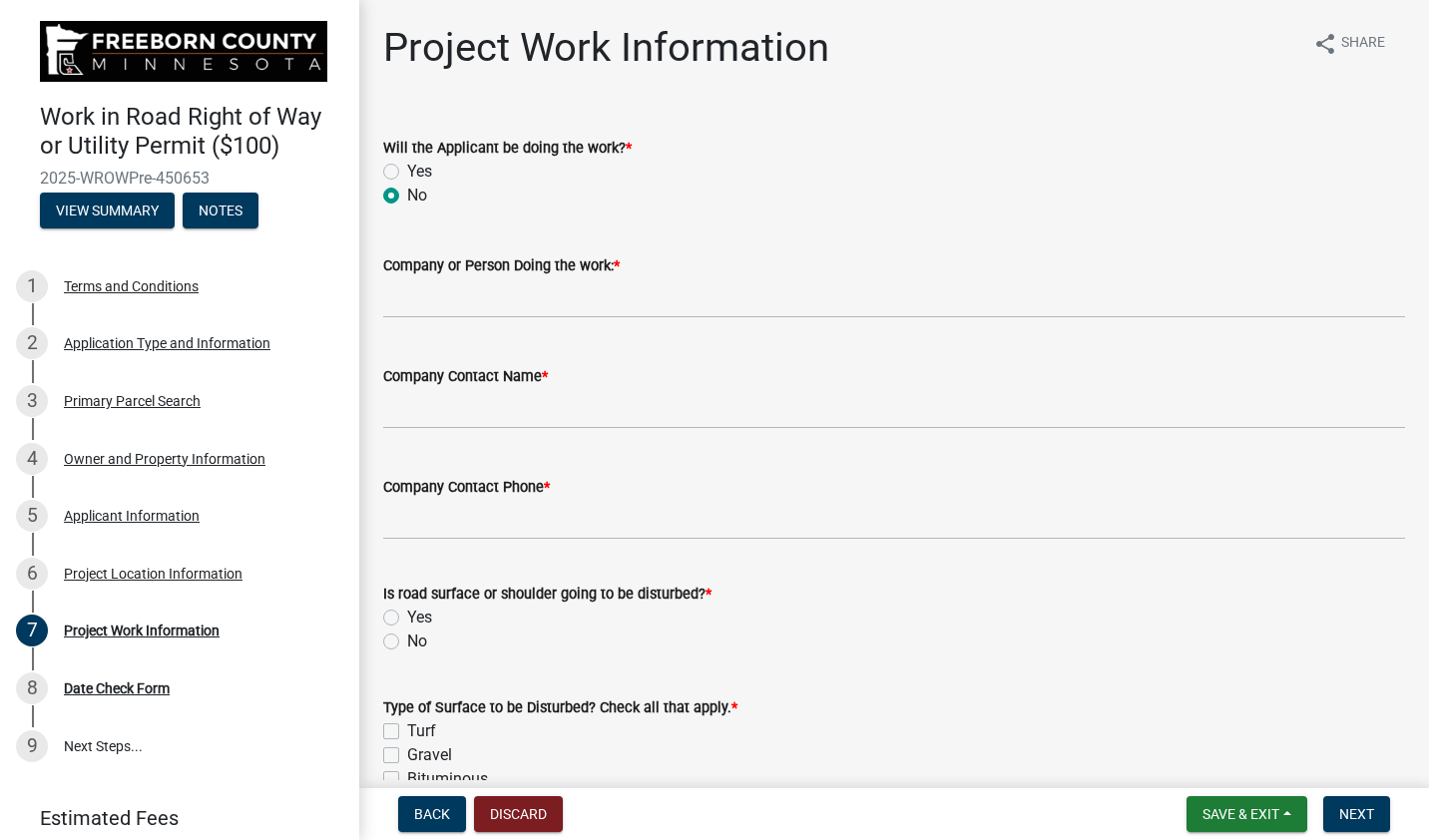 radio on "true" 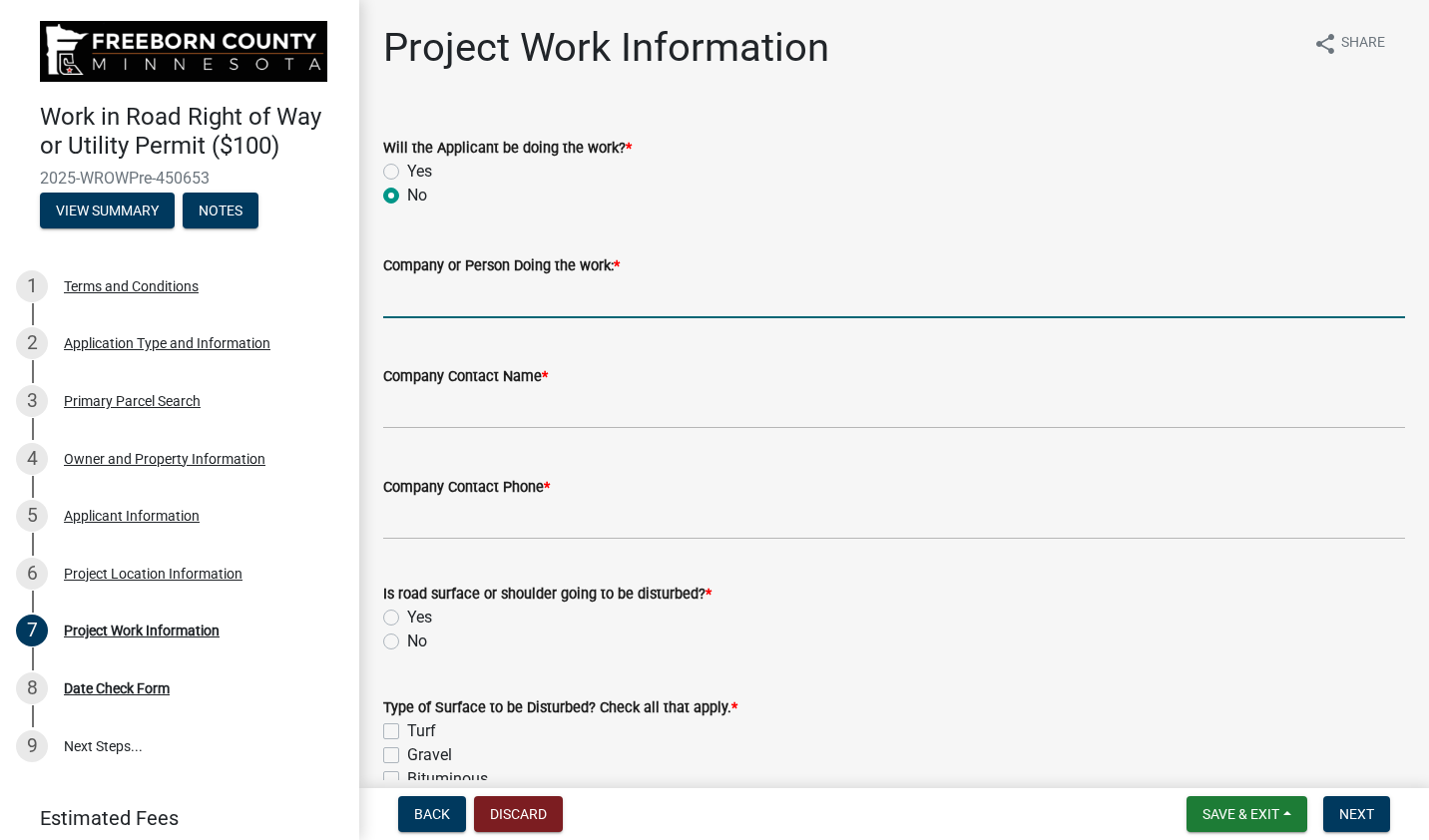 click on "Company or Person Doing the work:  *" at bounding box center (894, 297) 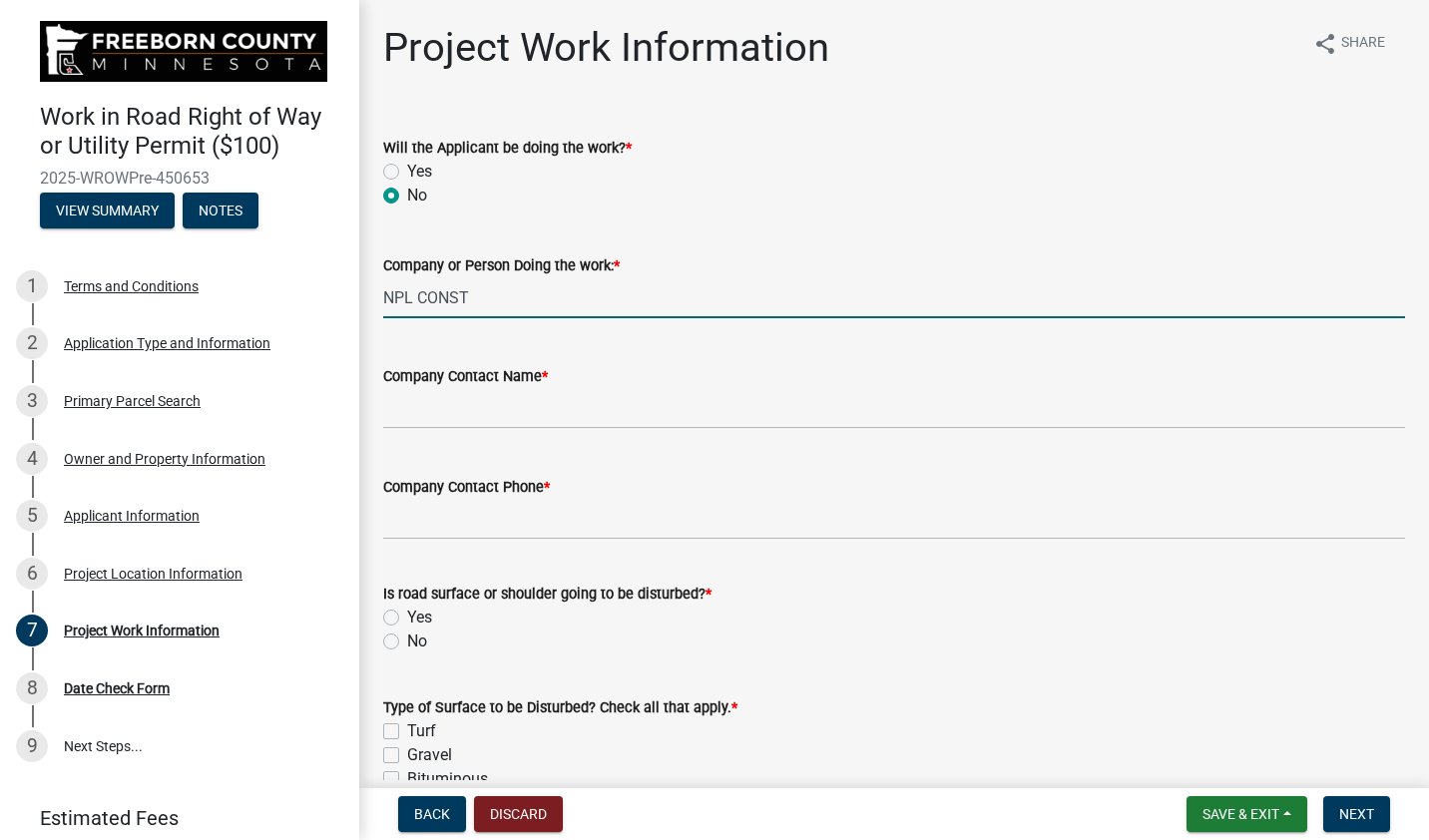 type on "NPL CONST" 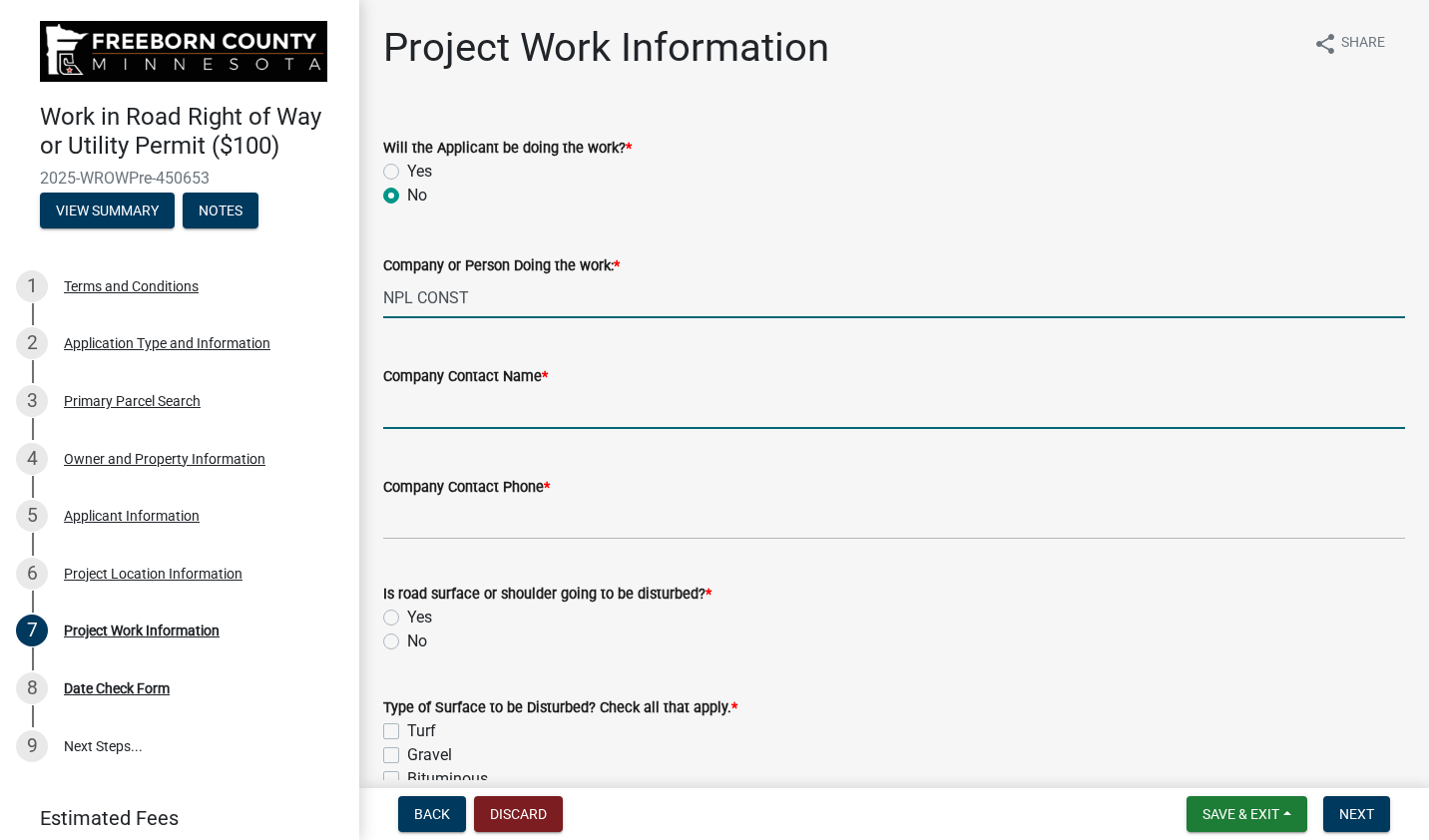 click on "Company Contact Name  *" at bounding box center (894, 408) 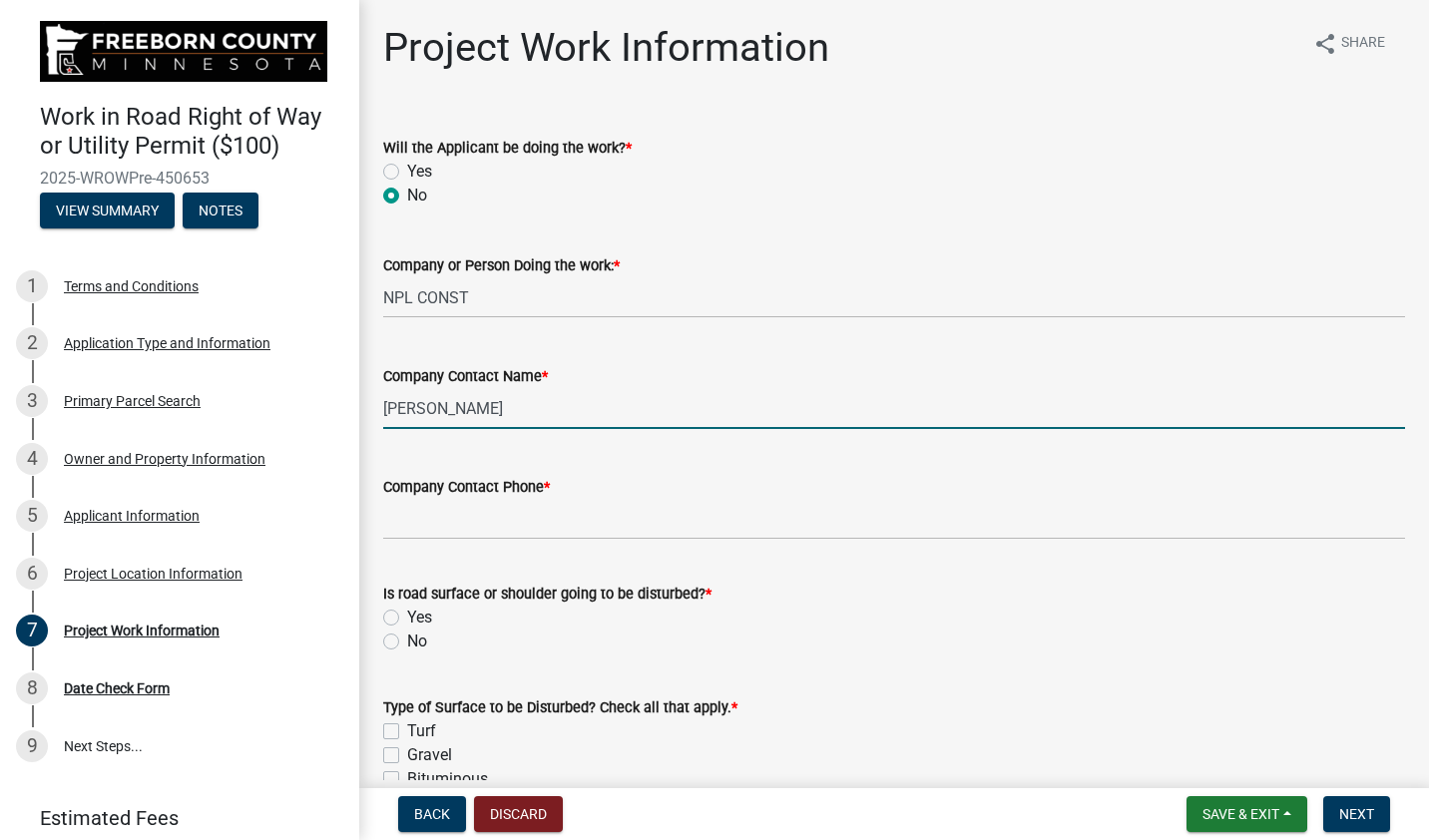 type on "[PERSON_NAME]" 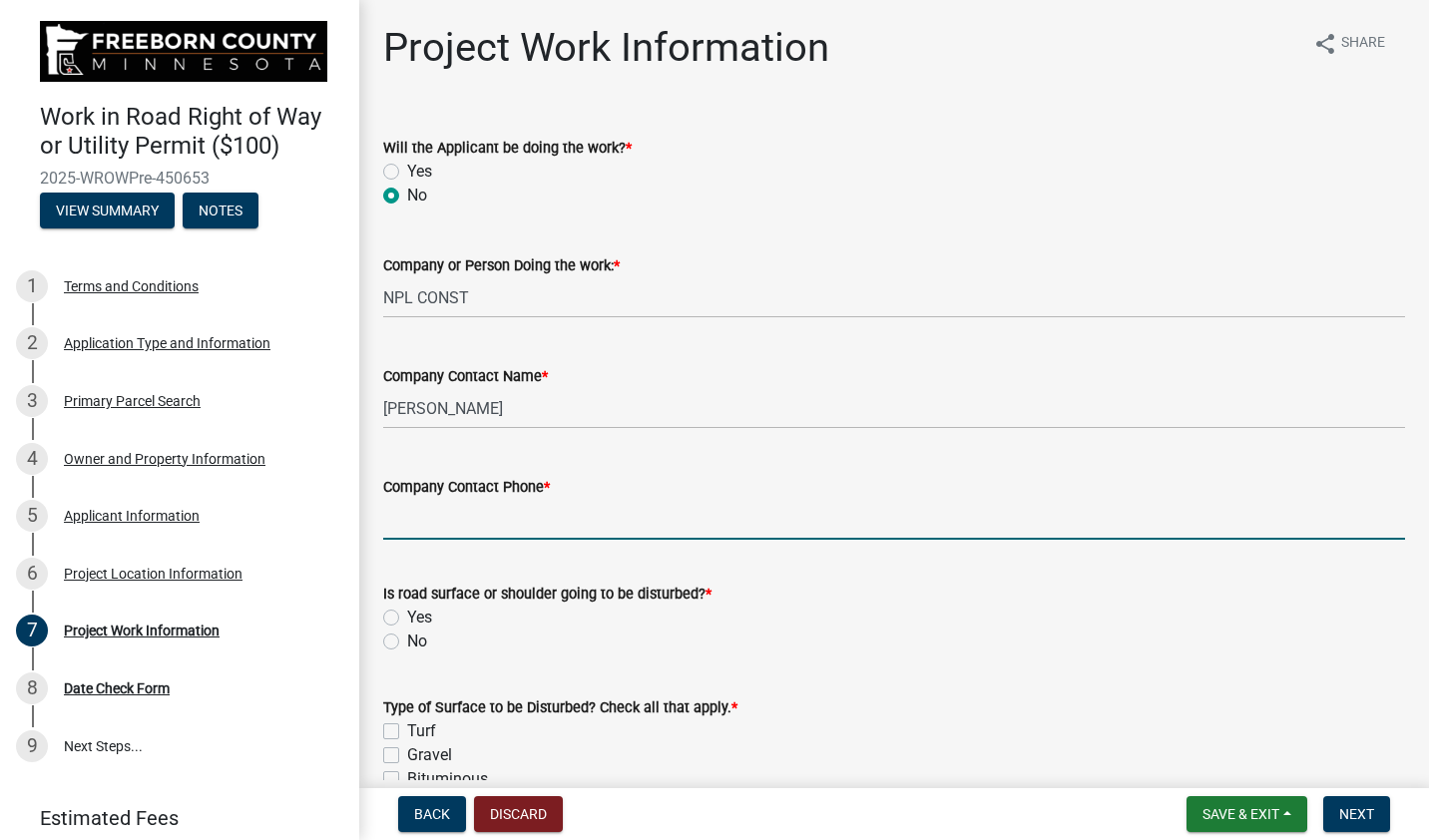 click on "Company Contact Phone  *" at bounding box center (894, 519) 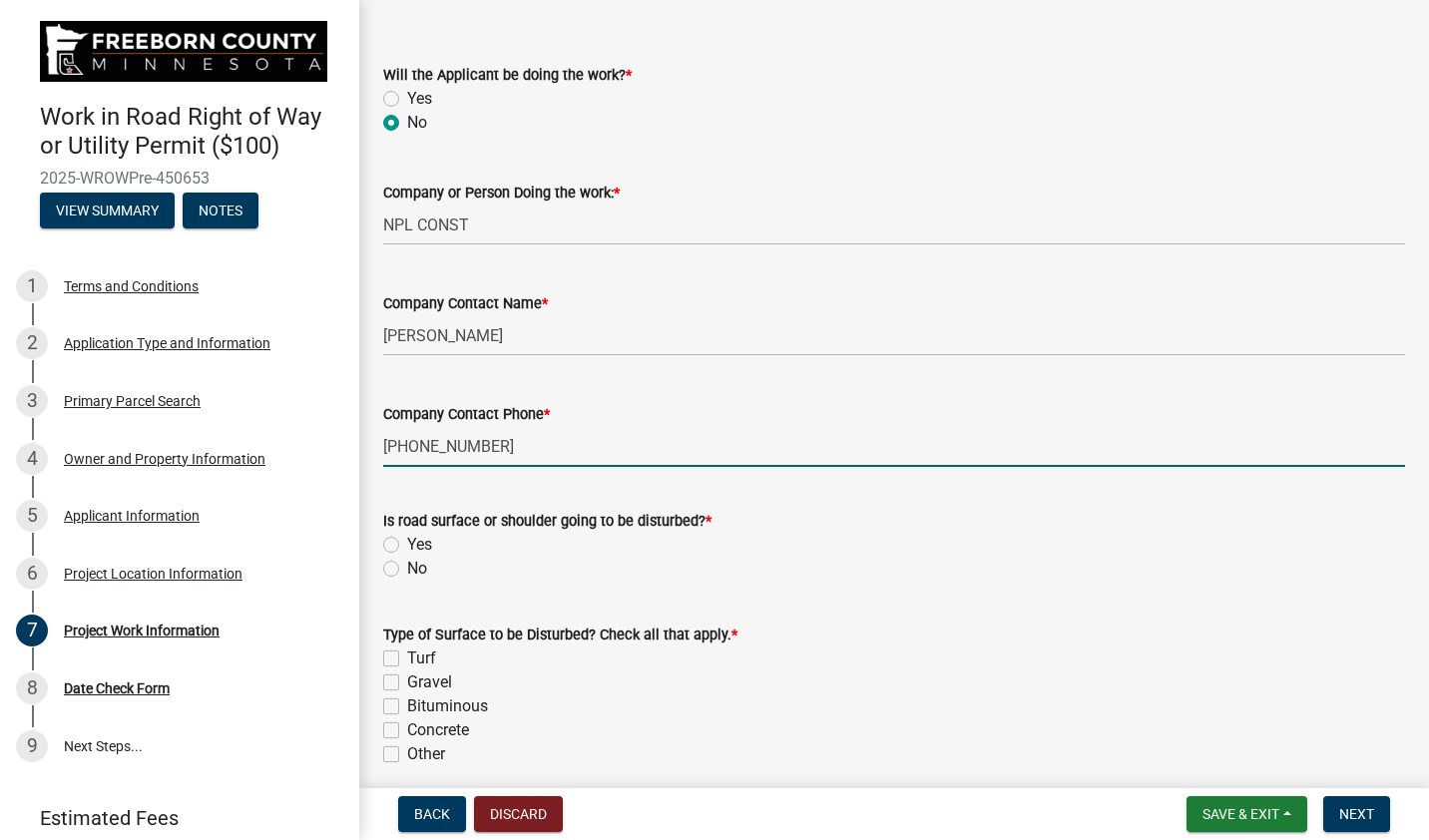 scroll, scrollTop: 200, scrollLeft: 0, axis: vertical 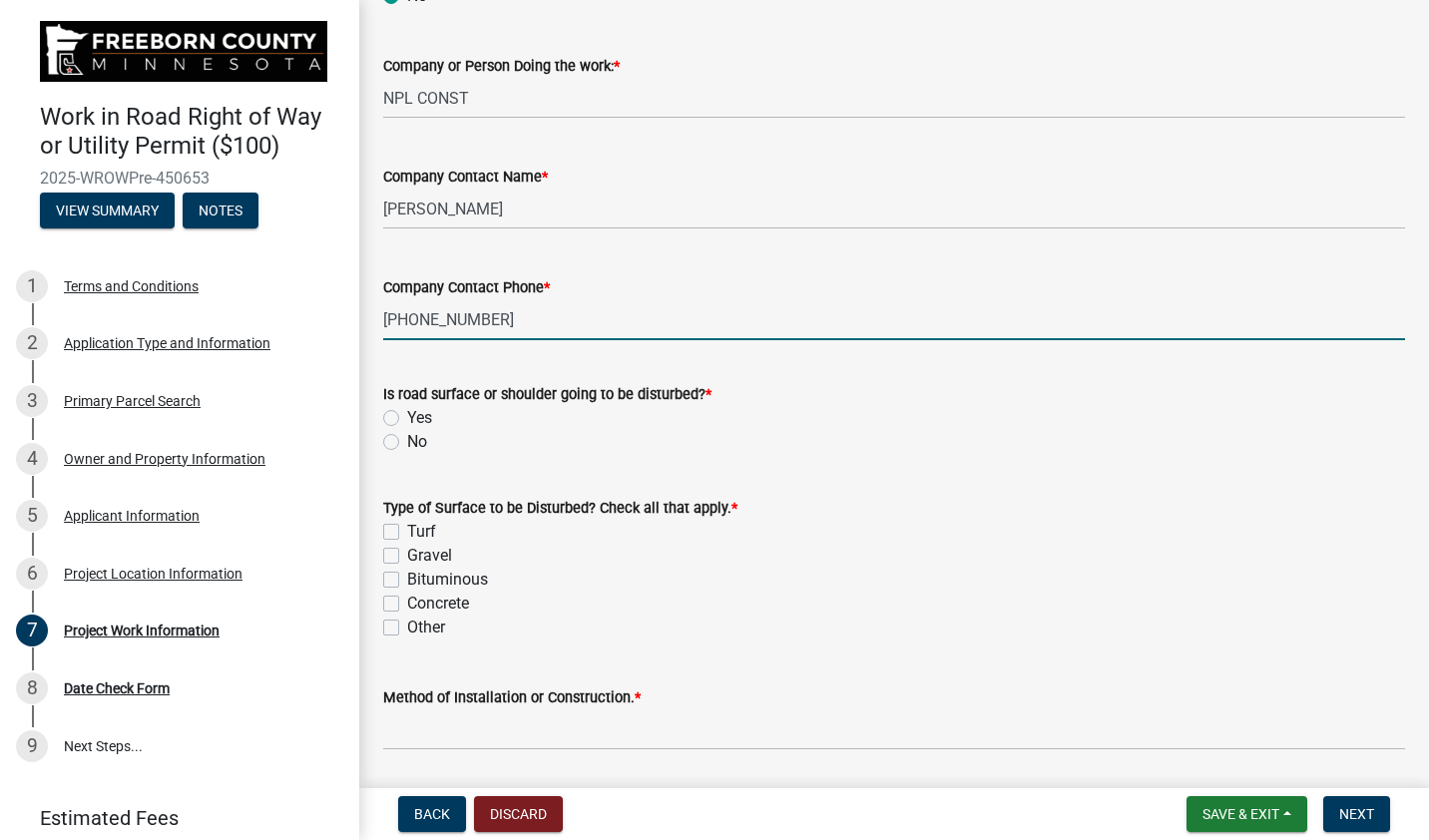 type on "[PHONE_NUMBER]" 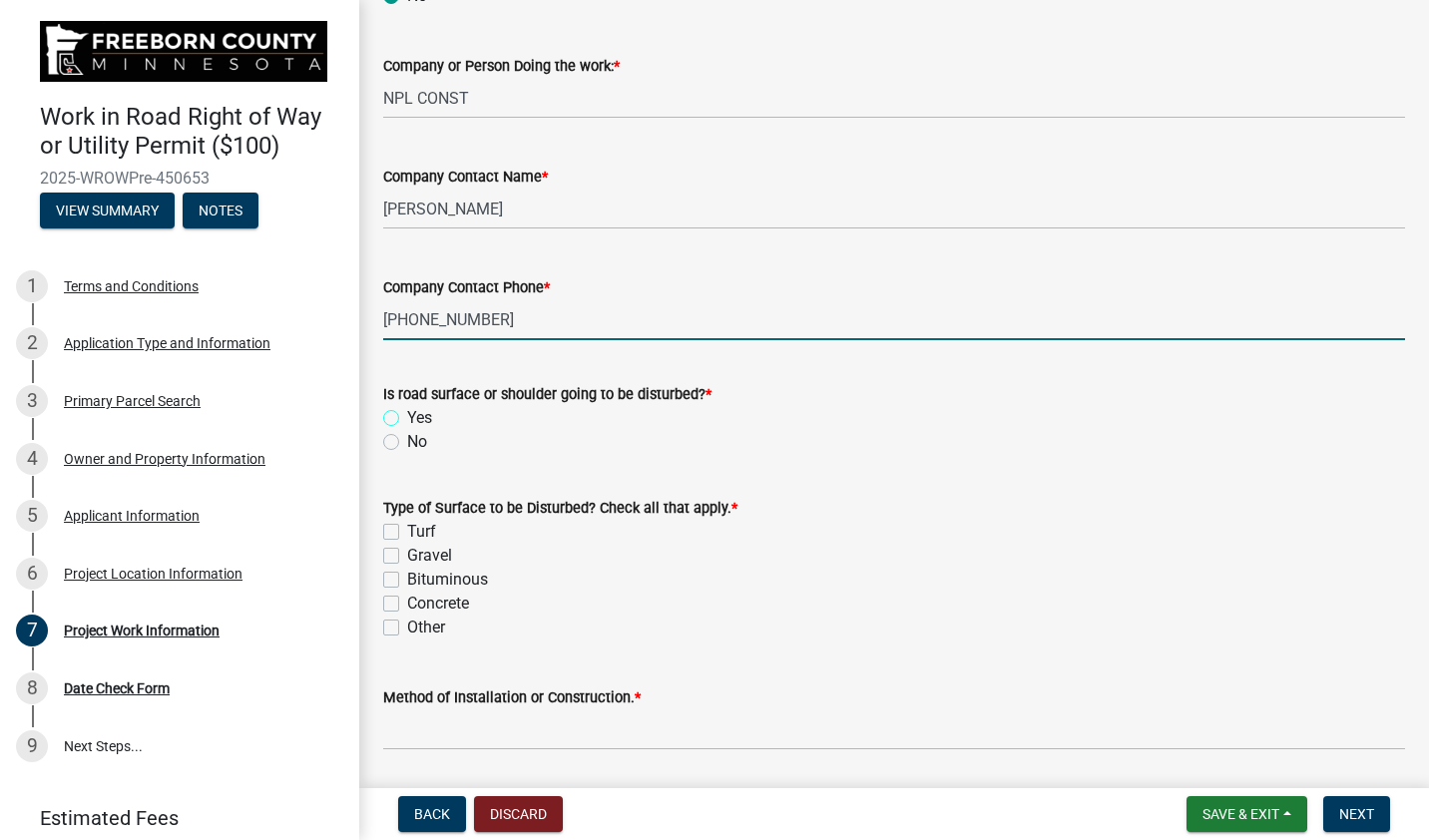click on "Yes" at bounding box center (413, 412) 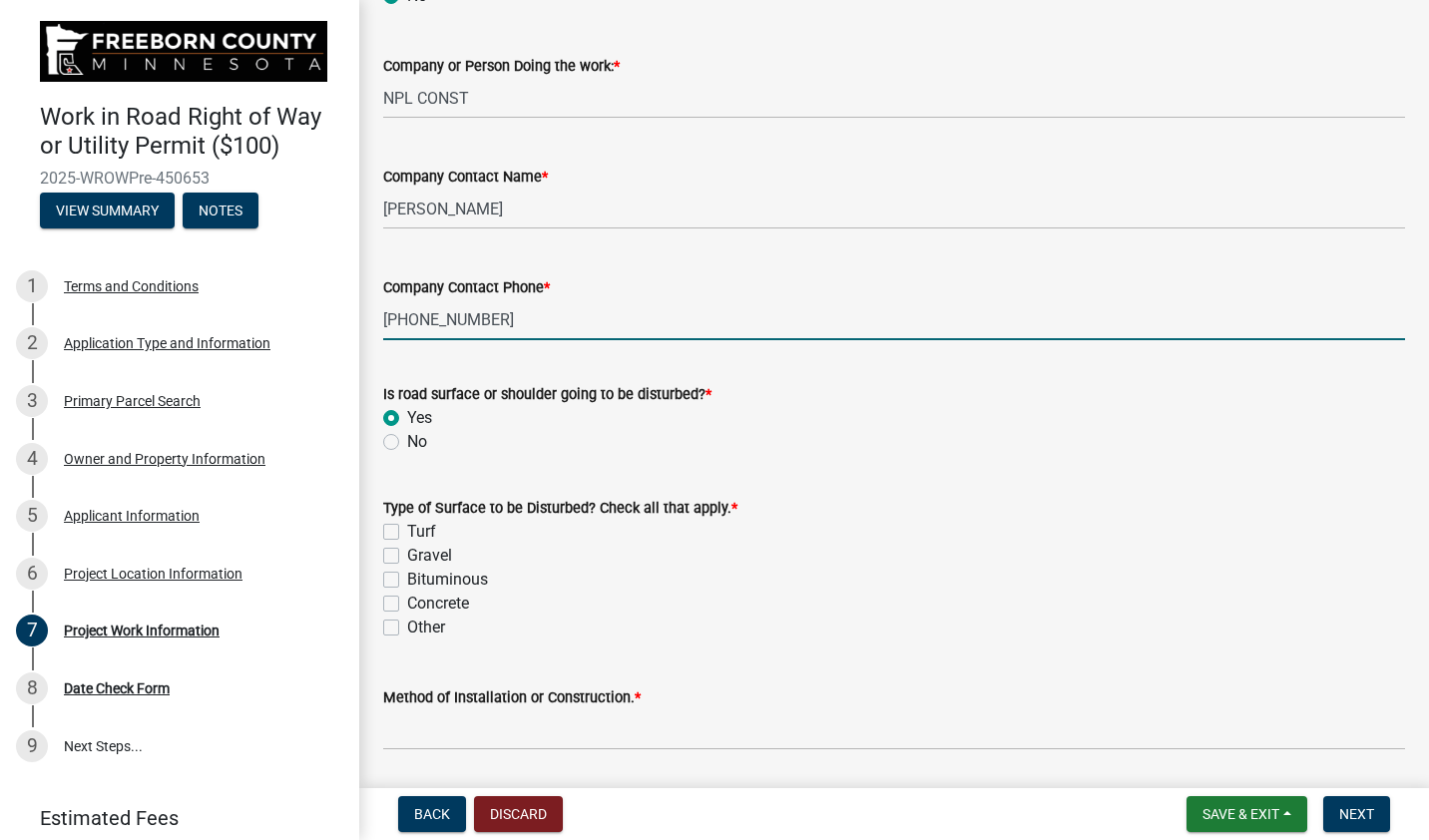 radio on "true" 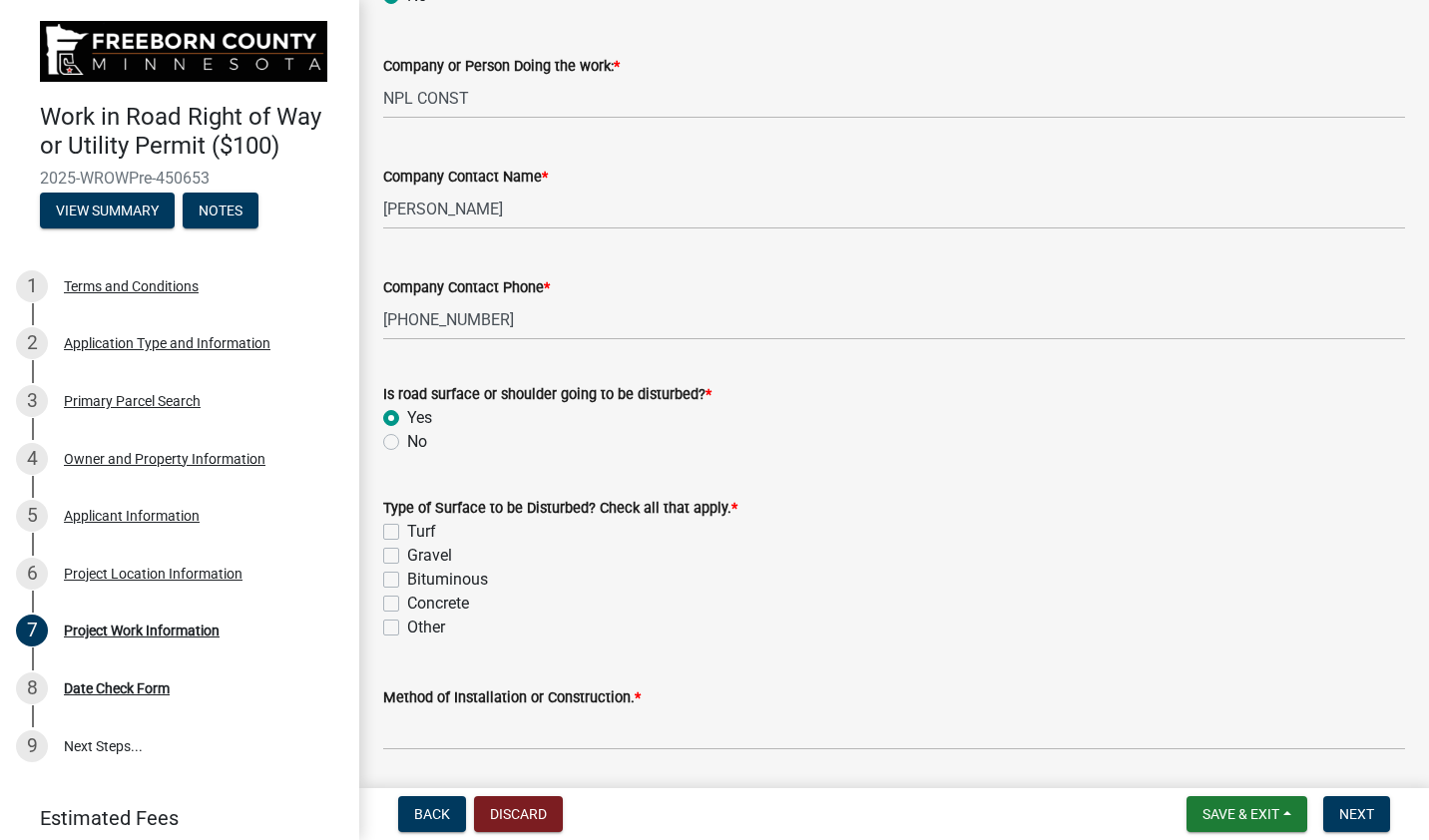 click on "Bituminous" 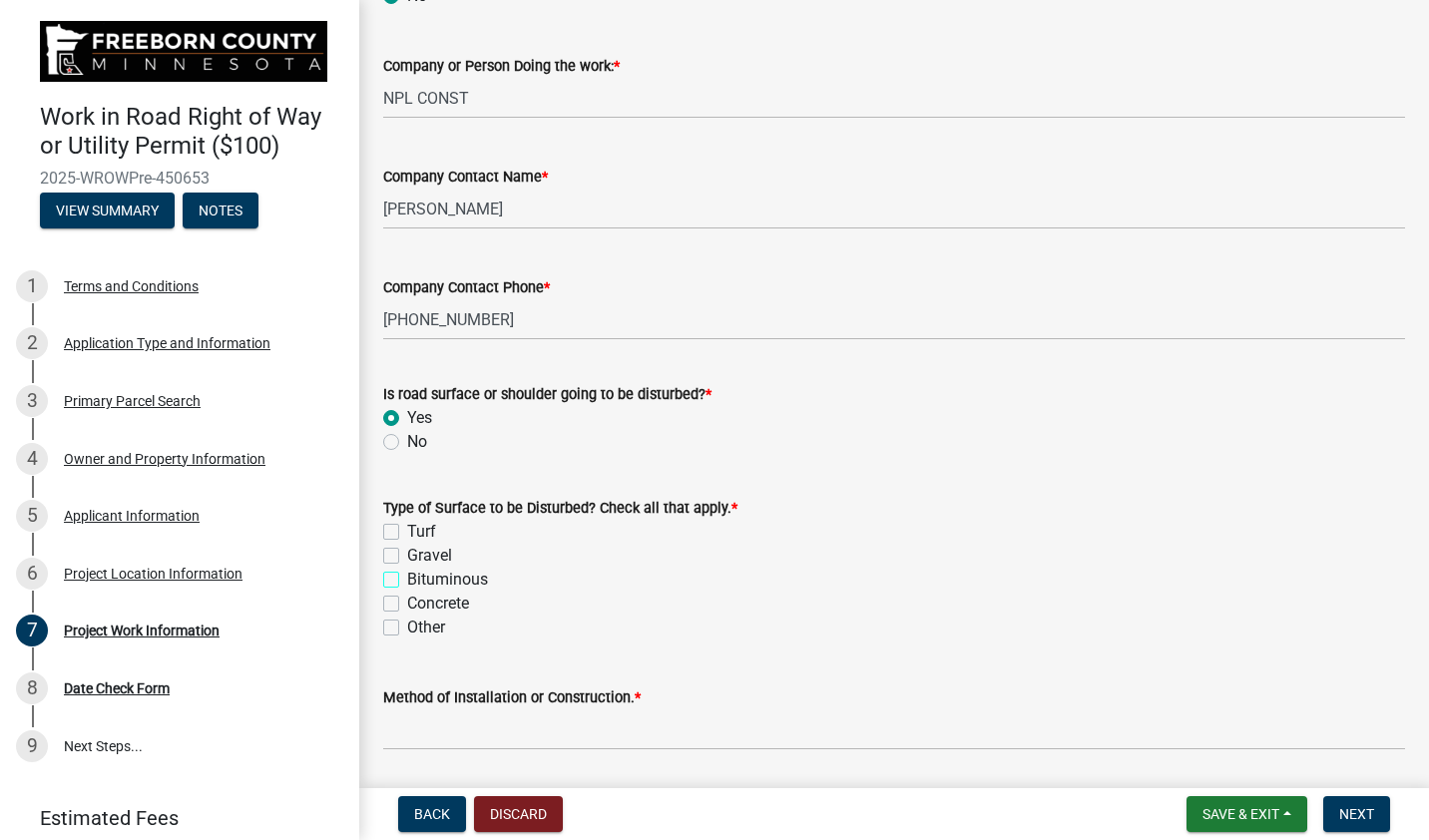 click on "Bituminous" at bounding box center [413, 574] 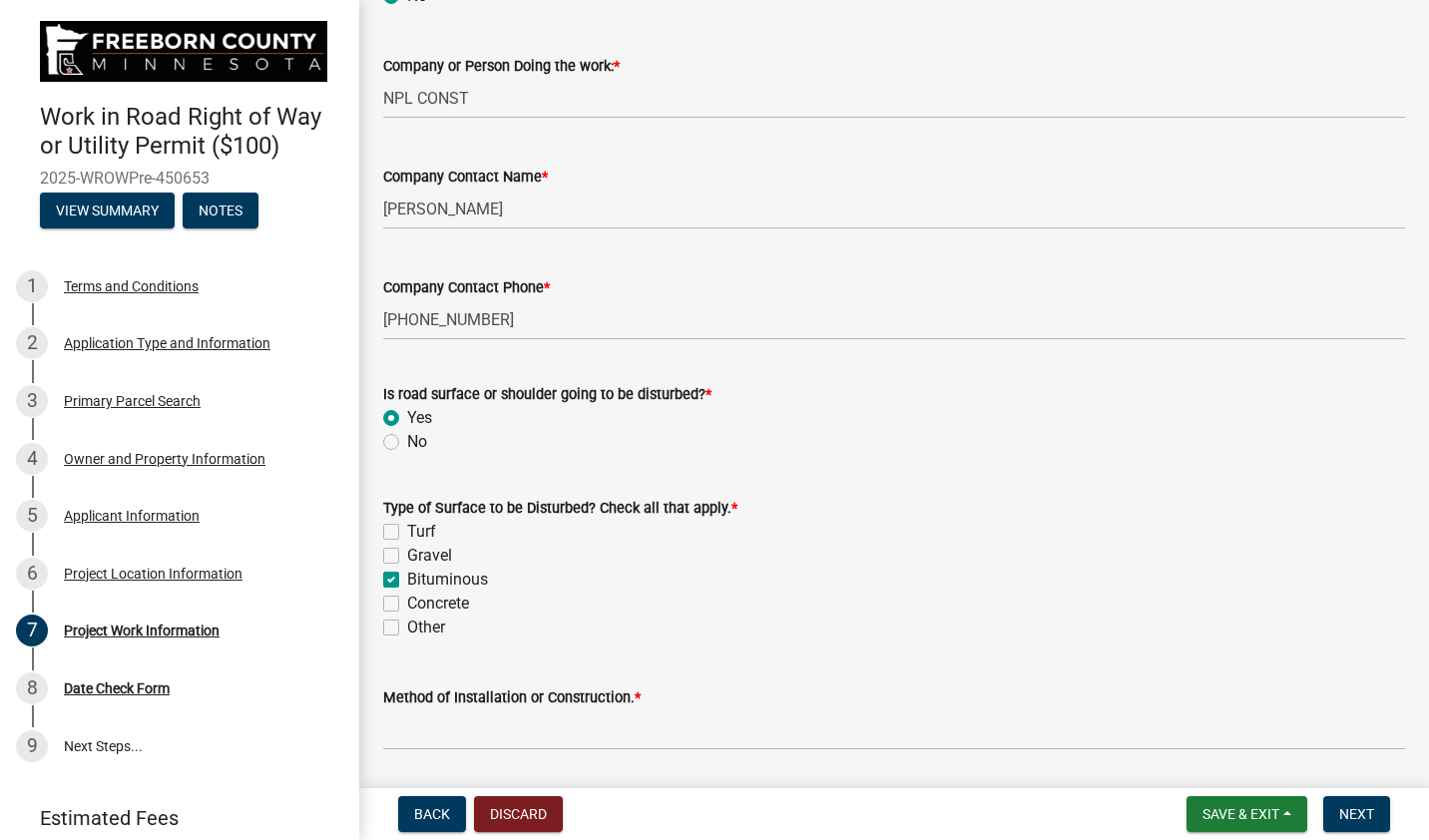 checkbox on "false" 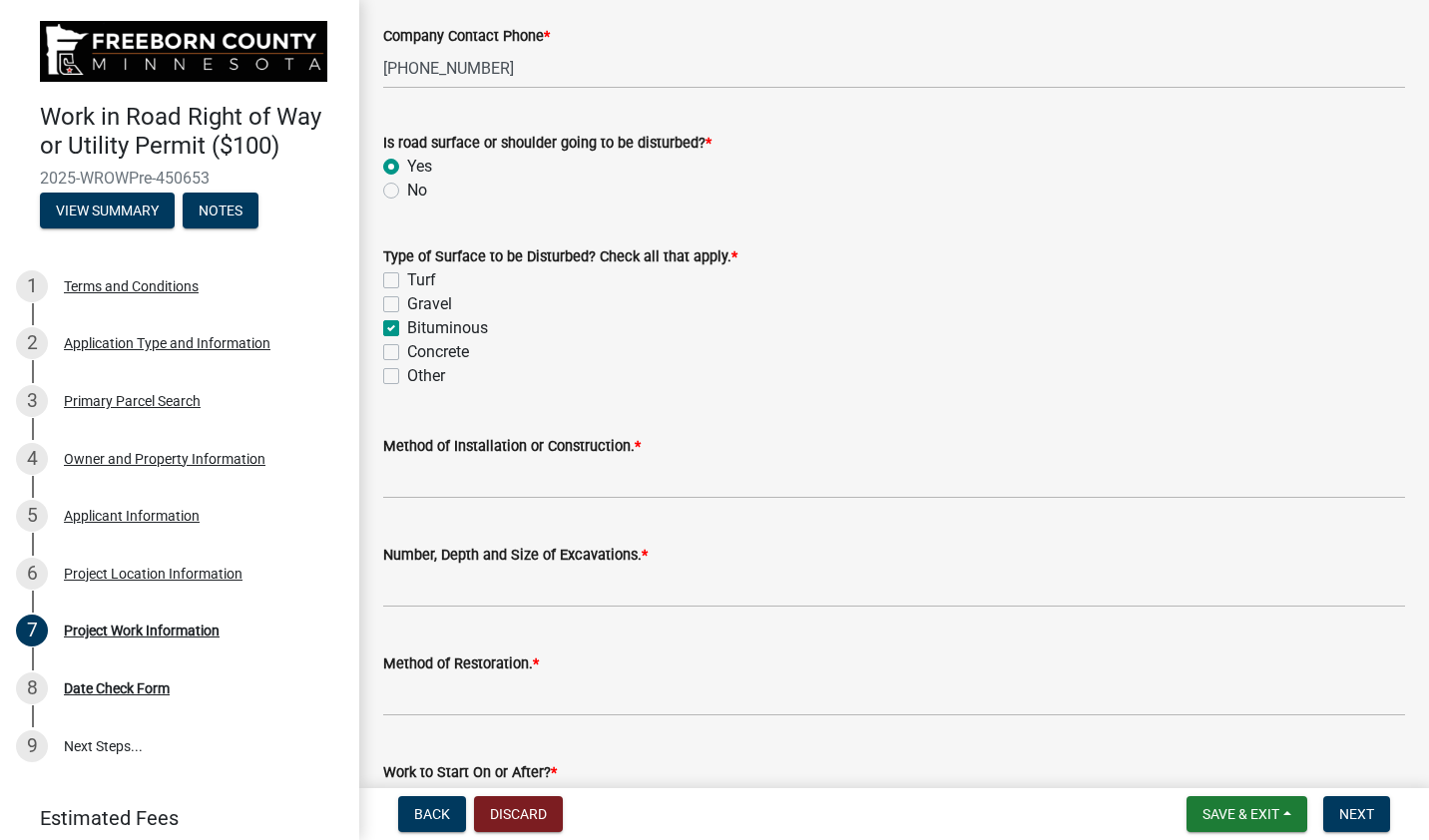 scroll, scrollTop: 499, scrollLeft: 0, axis: vertical 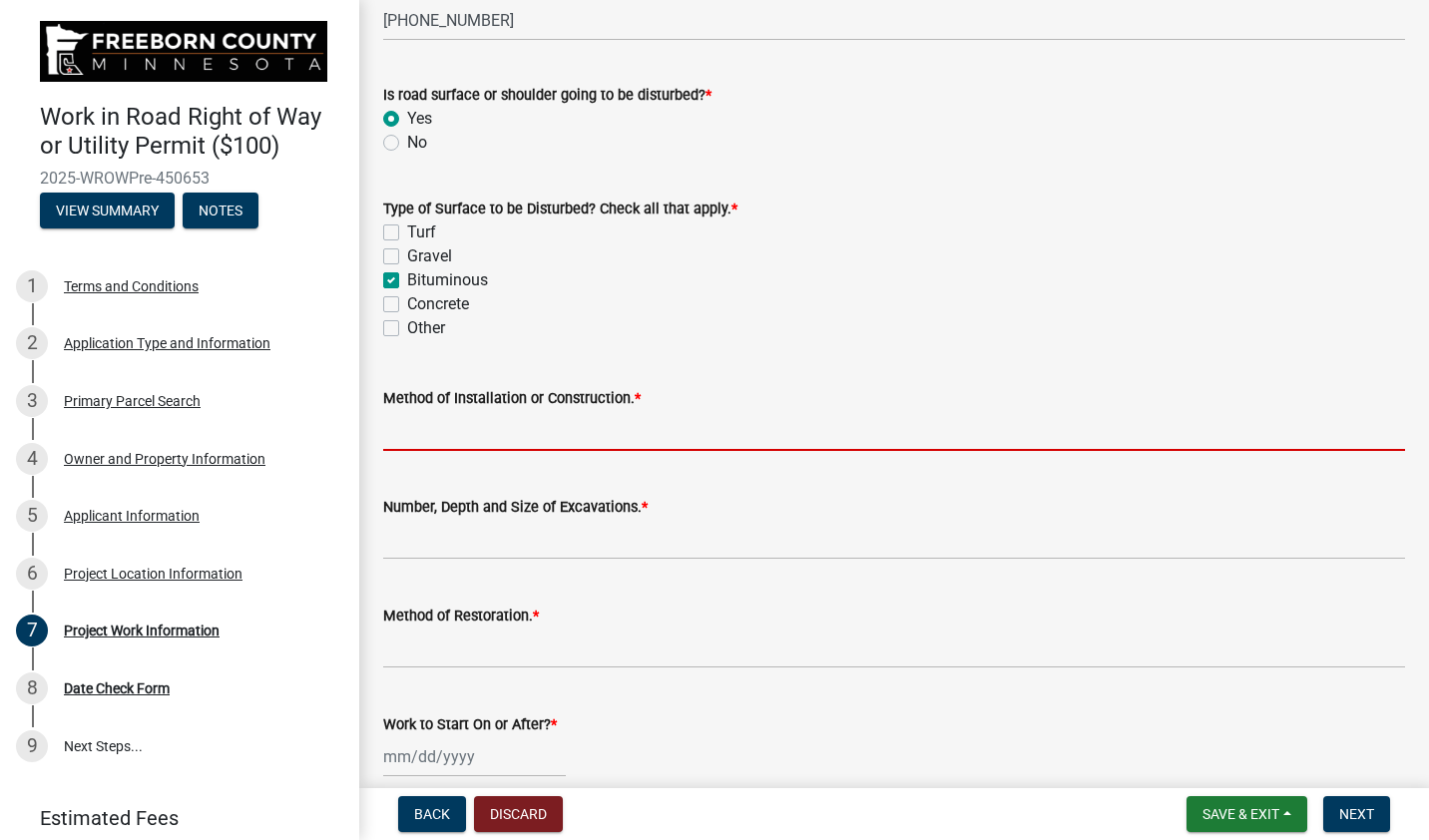 click on "Method of Installation or Construction.  *" at bounding box center [894, 430] 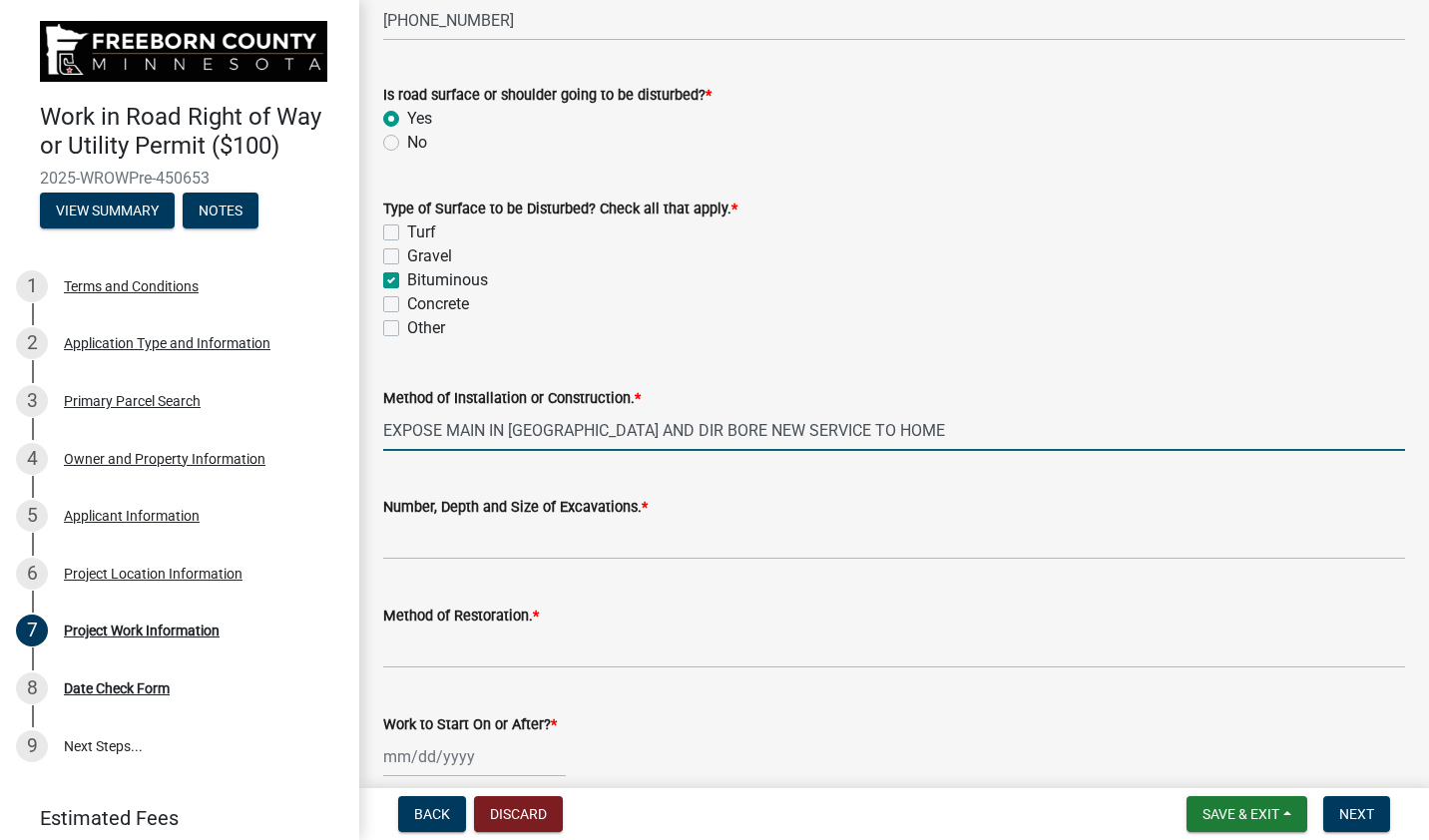 type on "EXPOSE MAIN IN [GEOGRAPHIC_DATA] AND DIR BORE NEW SERVICE TO HOME" 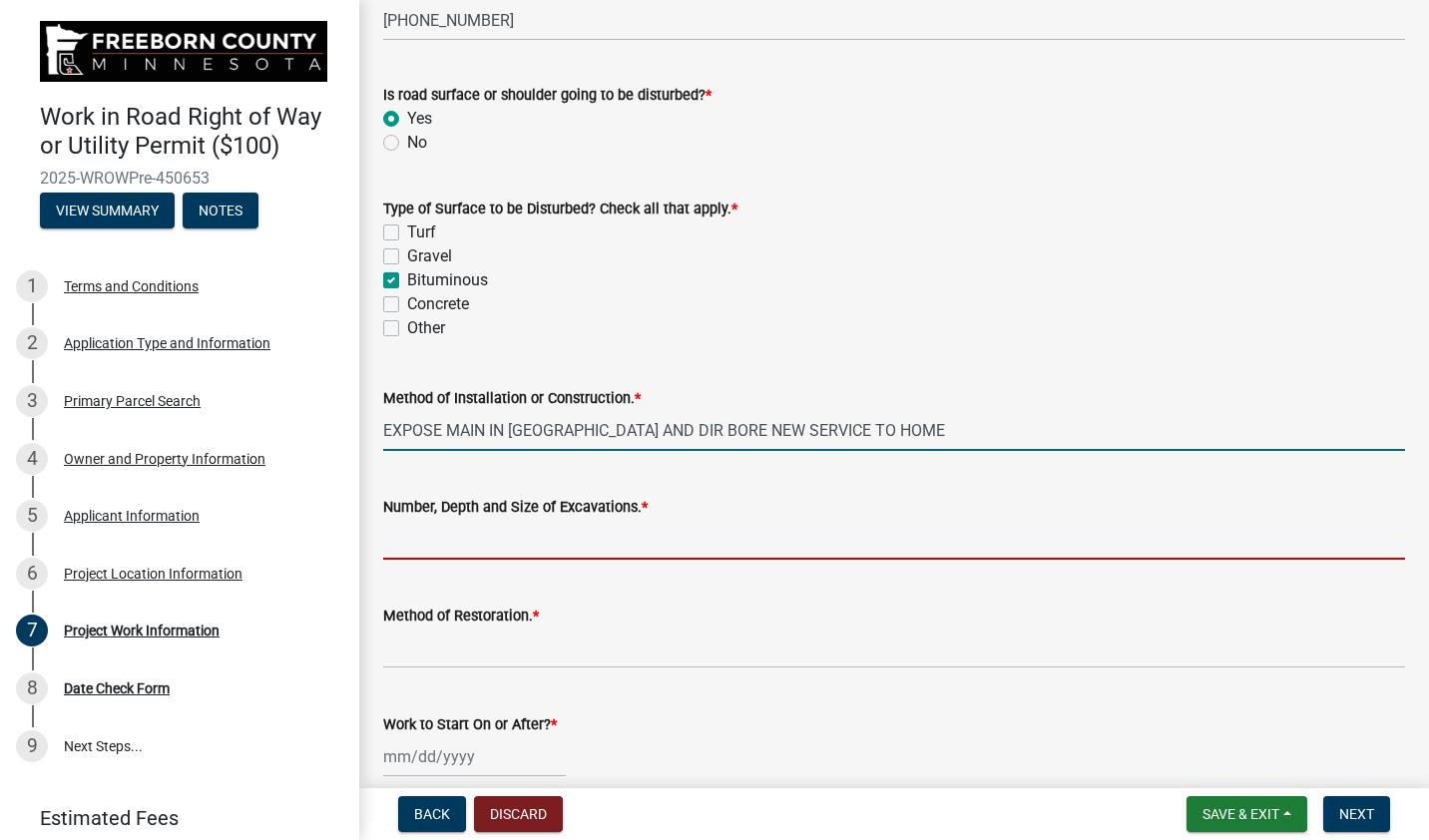 click on "Number, Depth and Size of Excavations.  *" at bounding box center (894, 539) 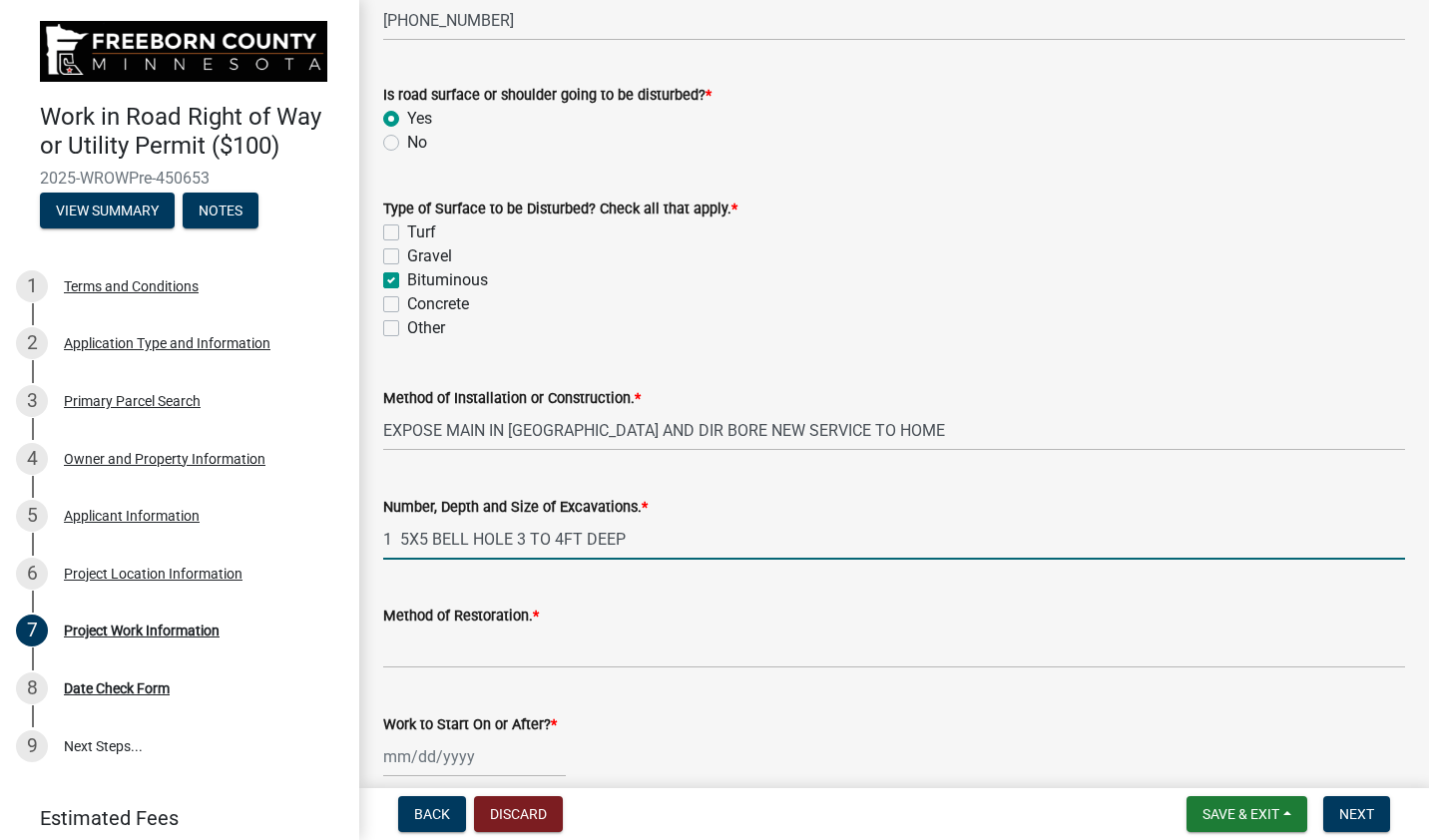 type on "1  5X5 BELL HOLE 3 TO 4FT DEEP" 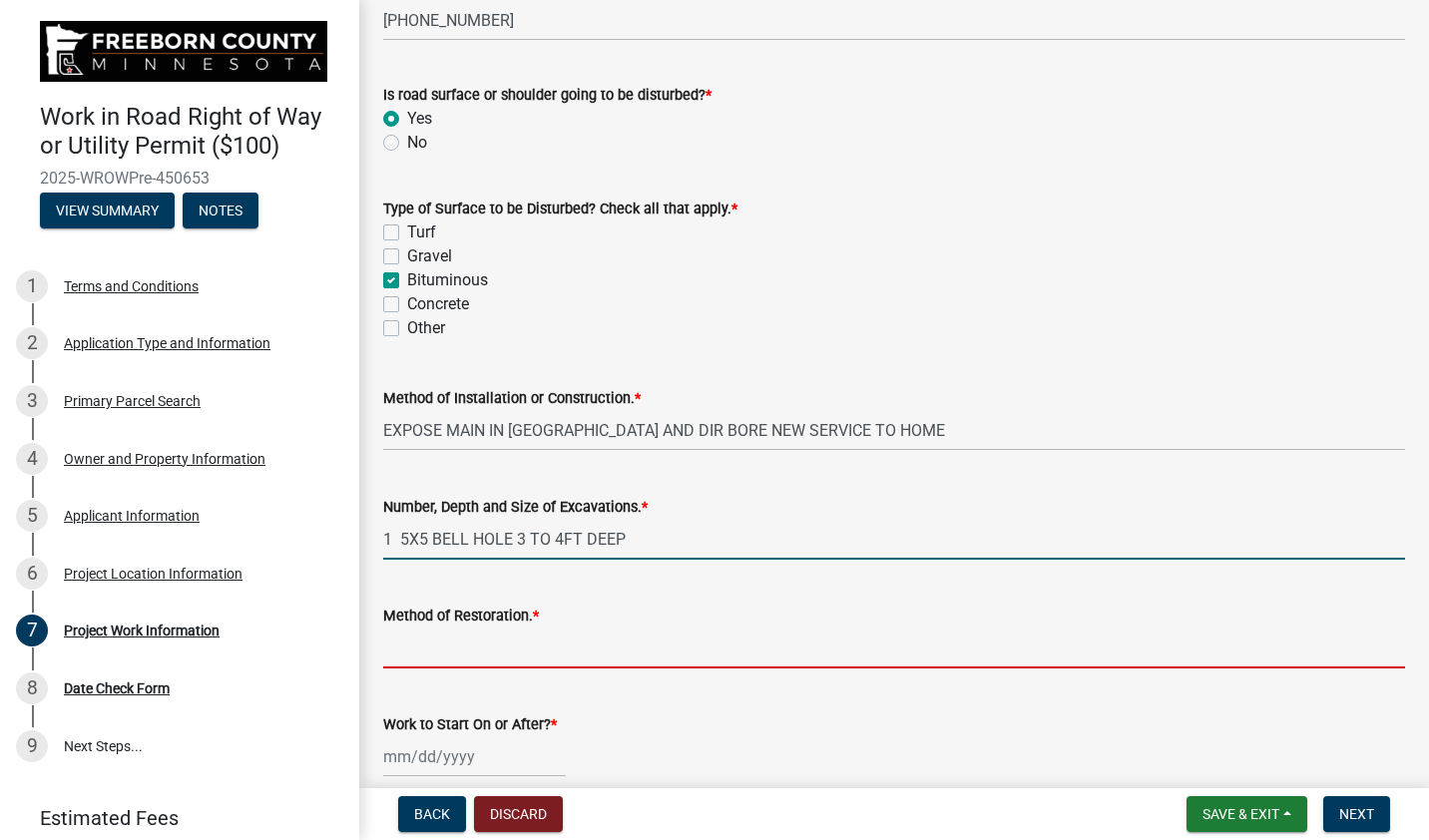 click on "Method of Restoration.  *" at bounding box center [894, 647] 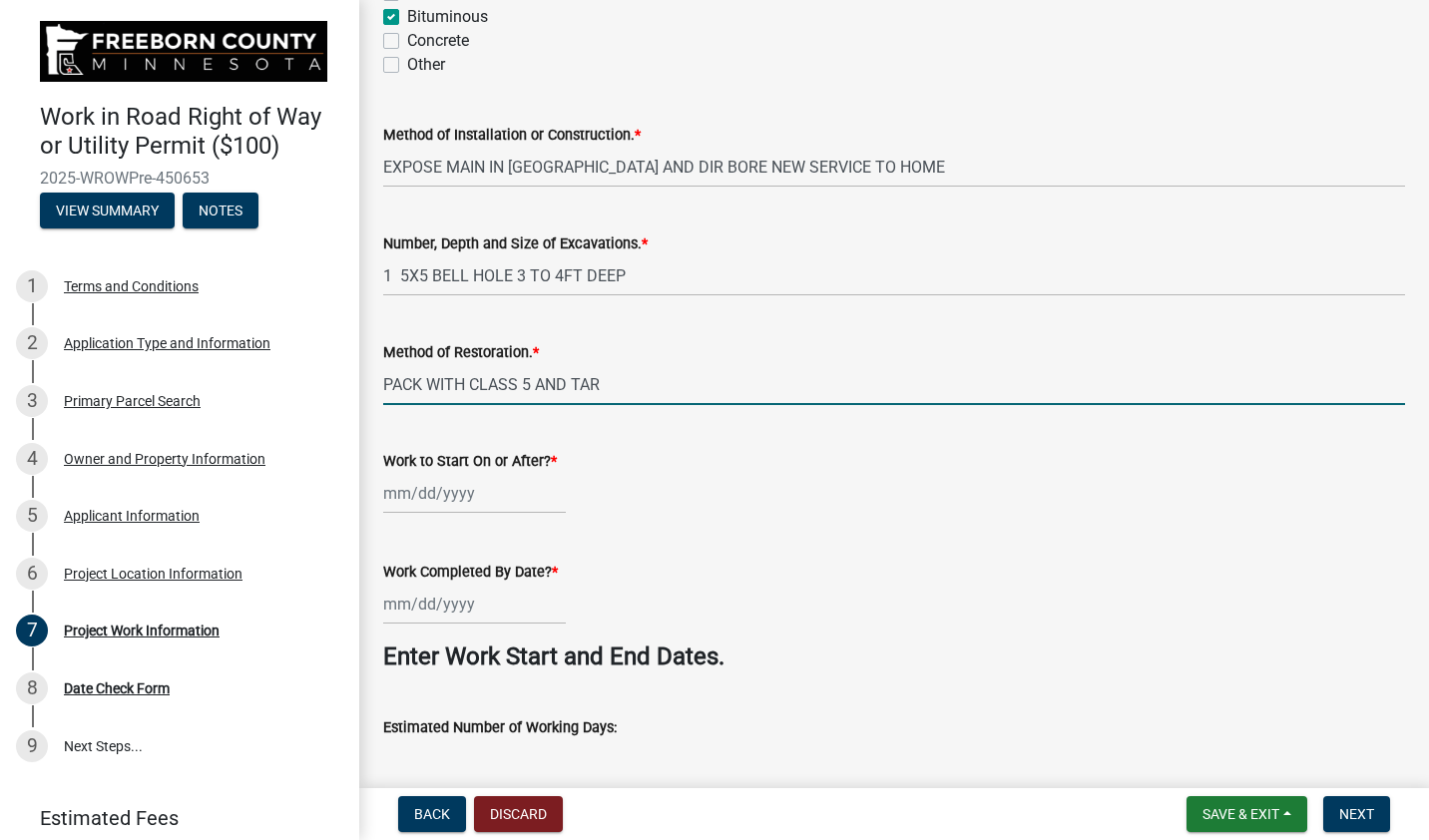 scroll, scrollTop: 798, scrollLeft: 0, axis: vertical 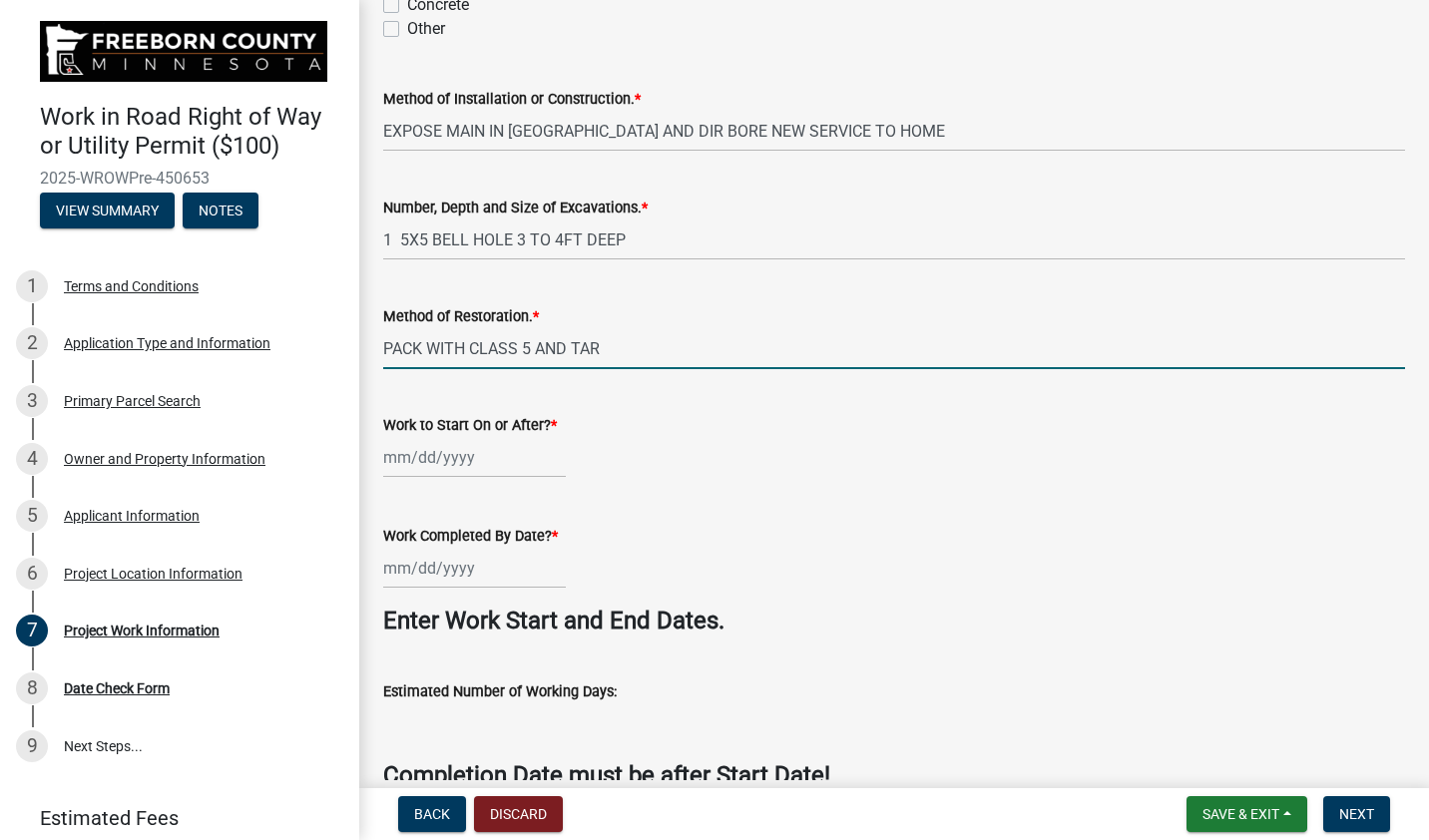 type on "PACK WITH CLASS 5 AND TAR" 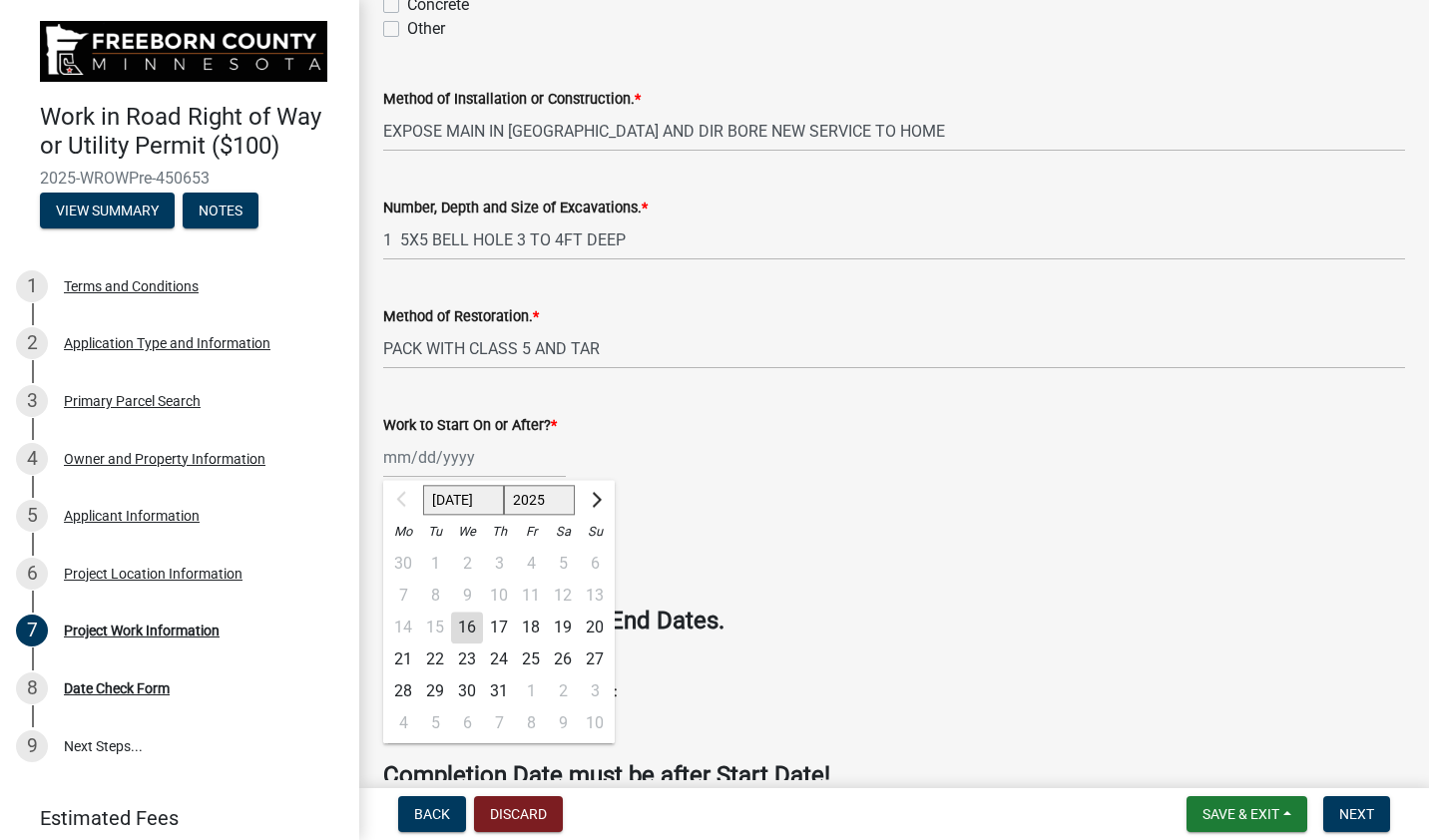 click on "26" 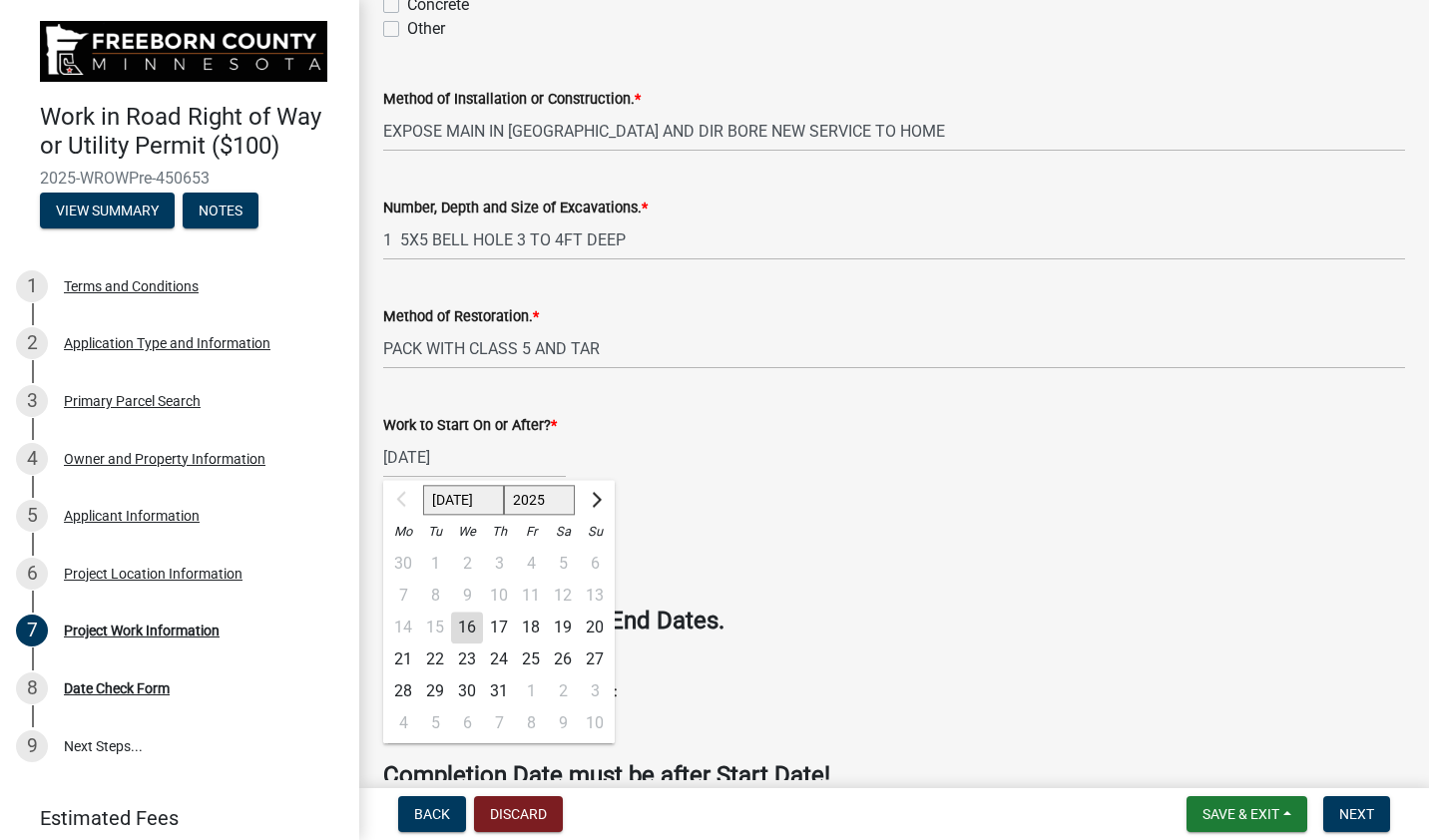 scroll, scrollTop: 798, scrollLeft: 0, axis: vertical 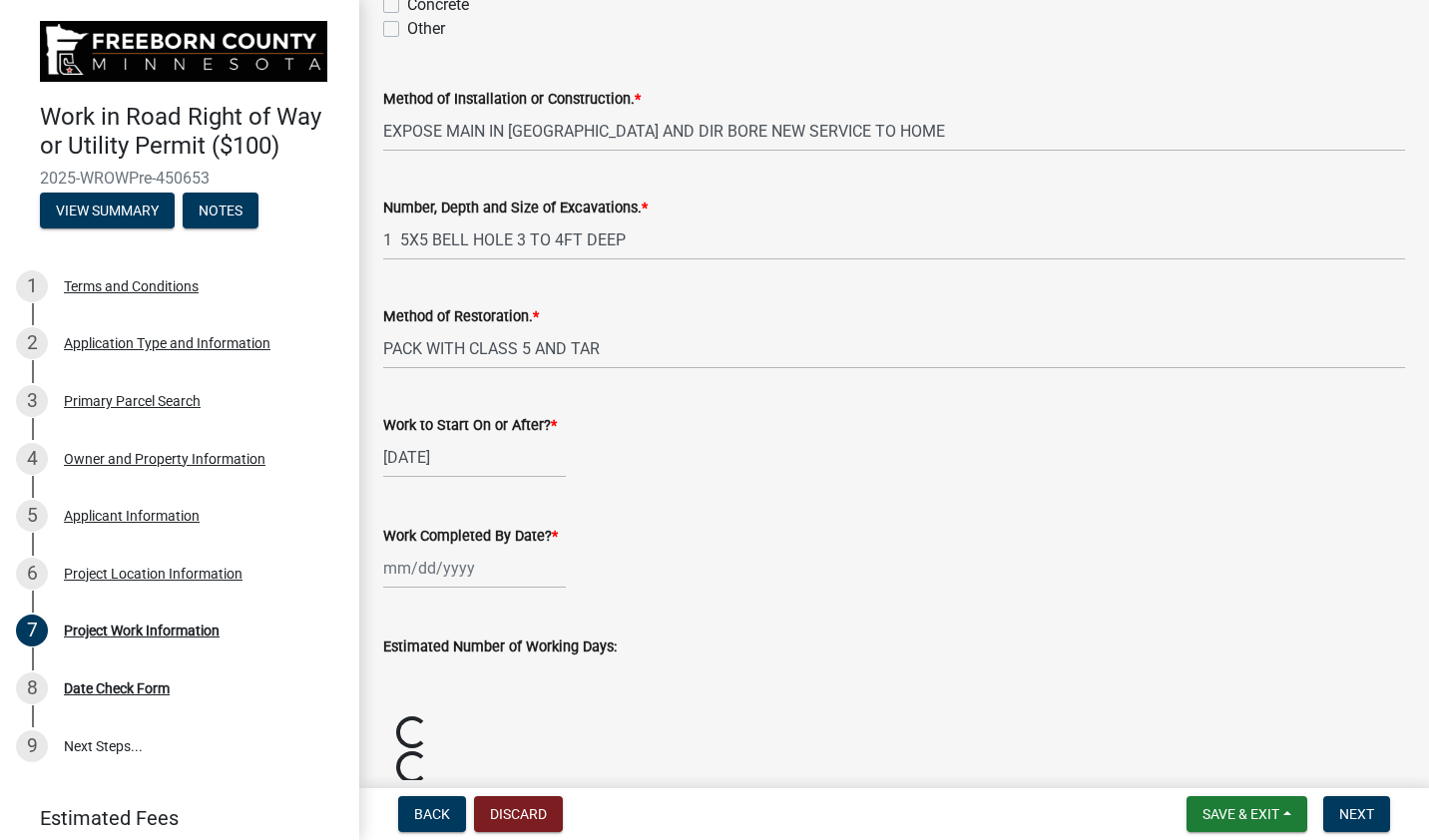 type on "0" 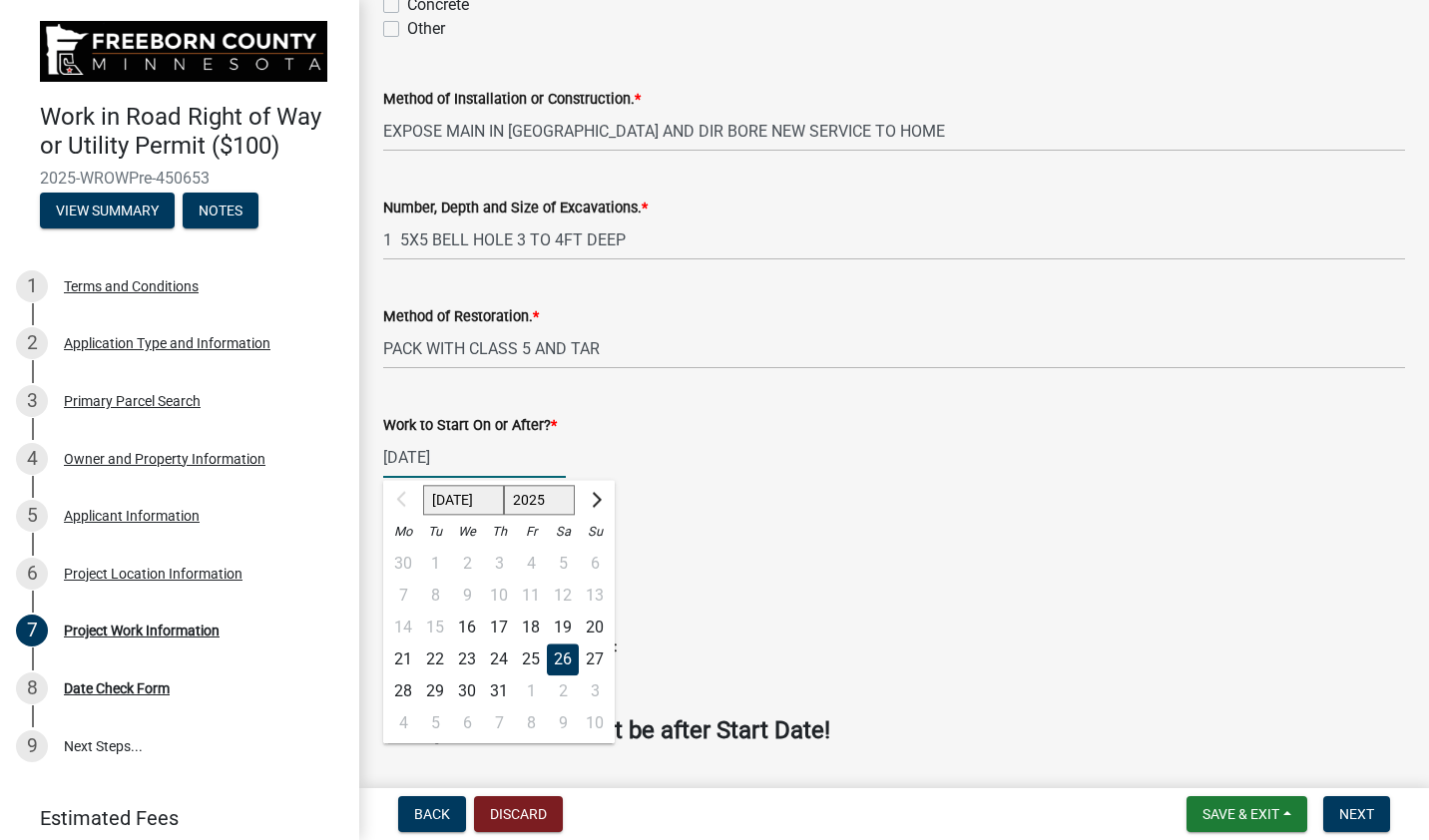 click on "[DATE] [DATE] Aug Sep Oct Nov [DATE] 2026 2027 2028 Mo Tu We Th Fr Sa Su 30 1 2 3 4 5 6 7 8 9 10 11 12 13 14 15 16 17 18 19 20 21 22 23 24 25 26 27 28 29 30 31 1 2 3 4 5 6 7 8 9 10" 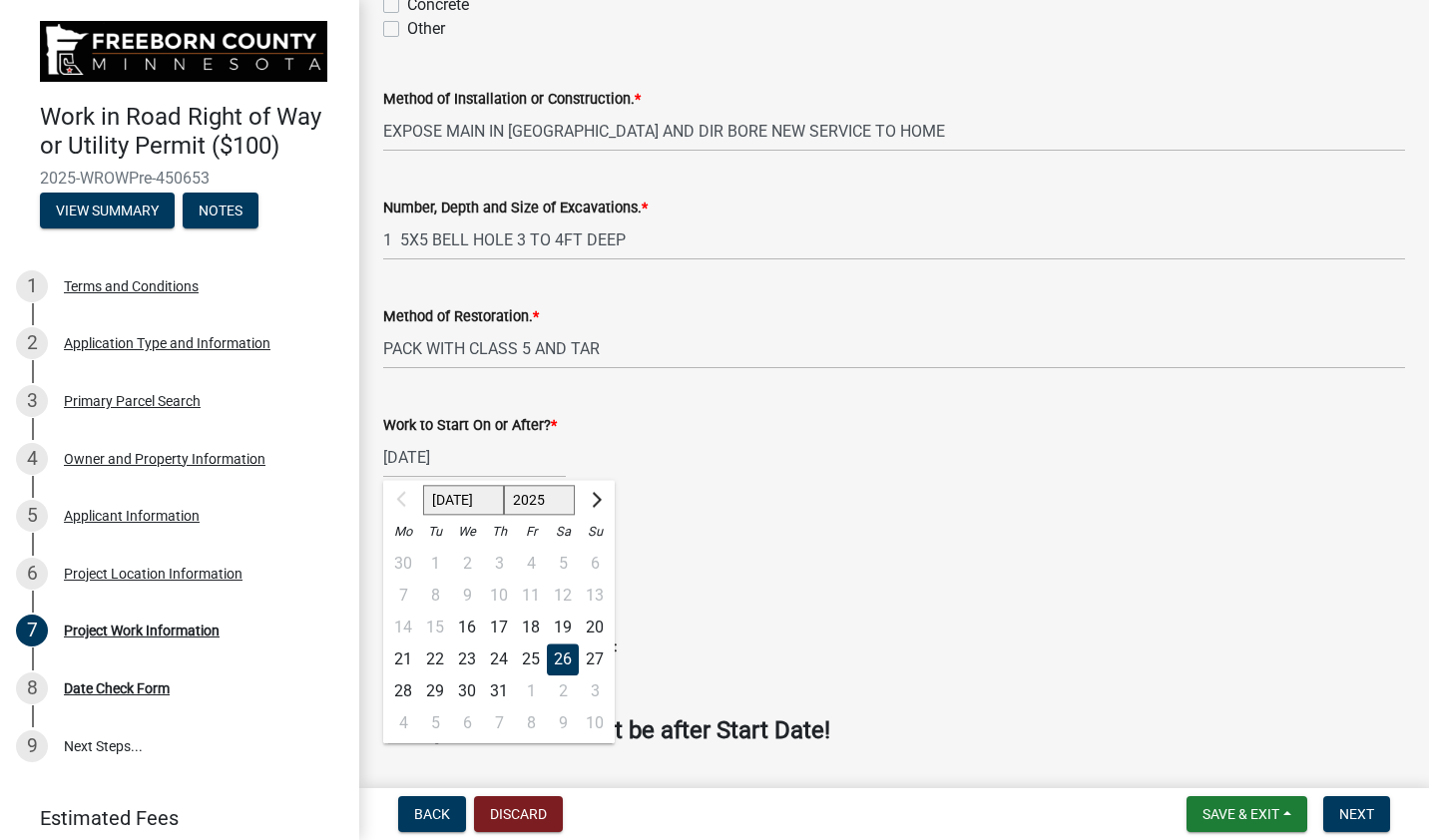 click on "19" 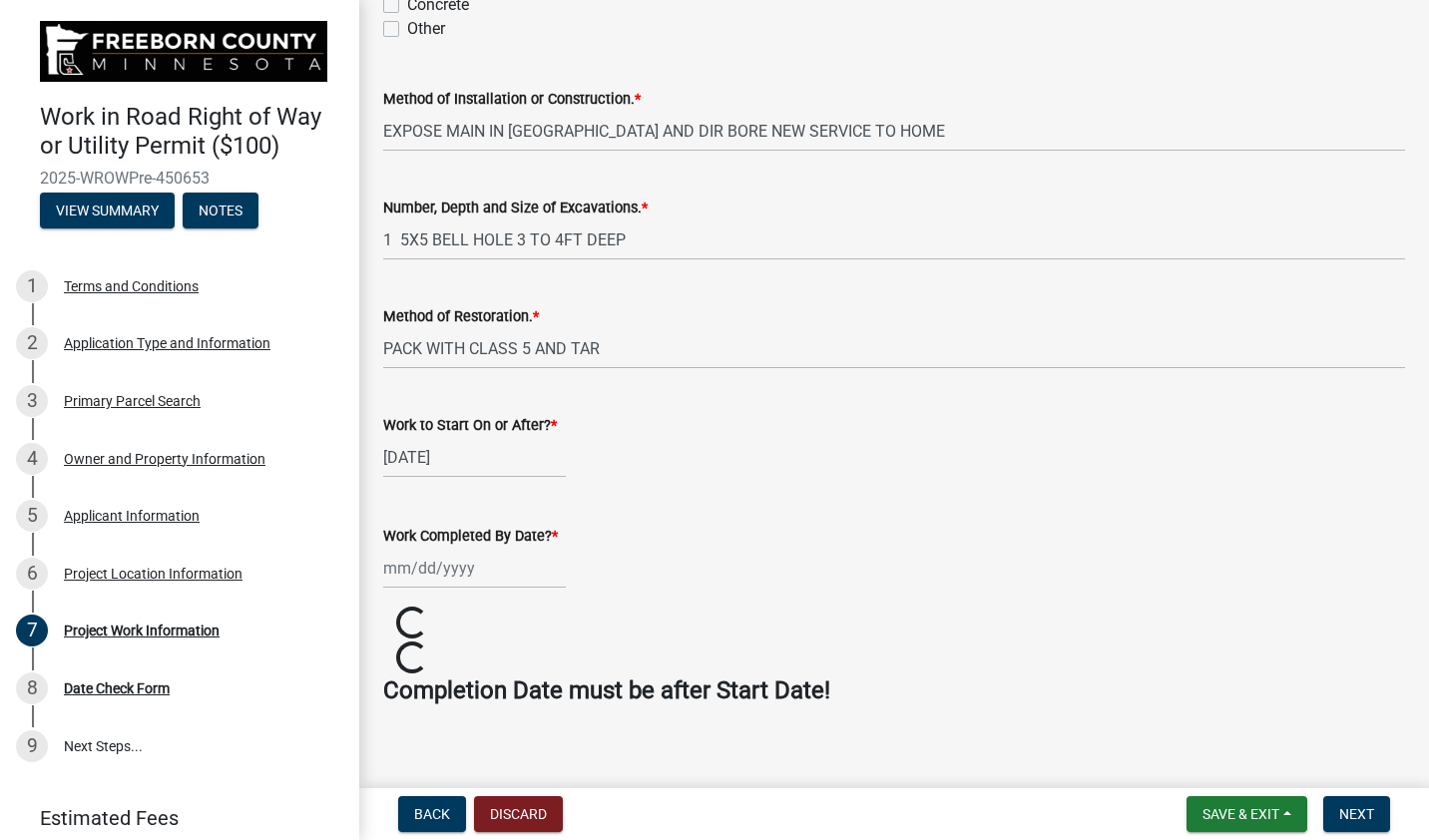 scroll, scrollTop: 798, scrollLeft: 0, axis: vertical 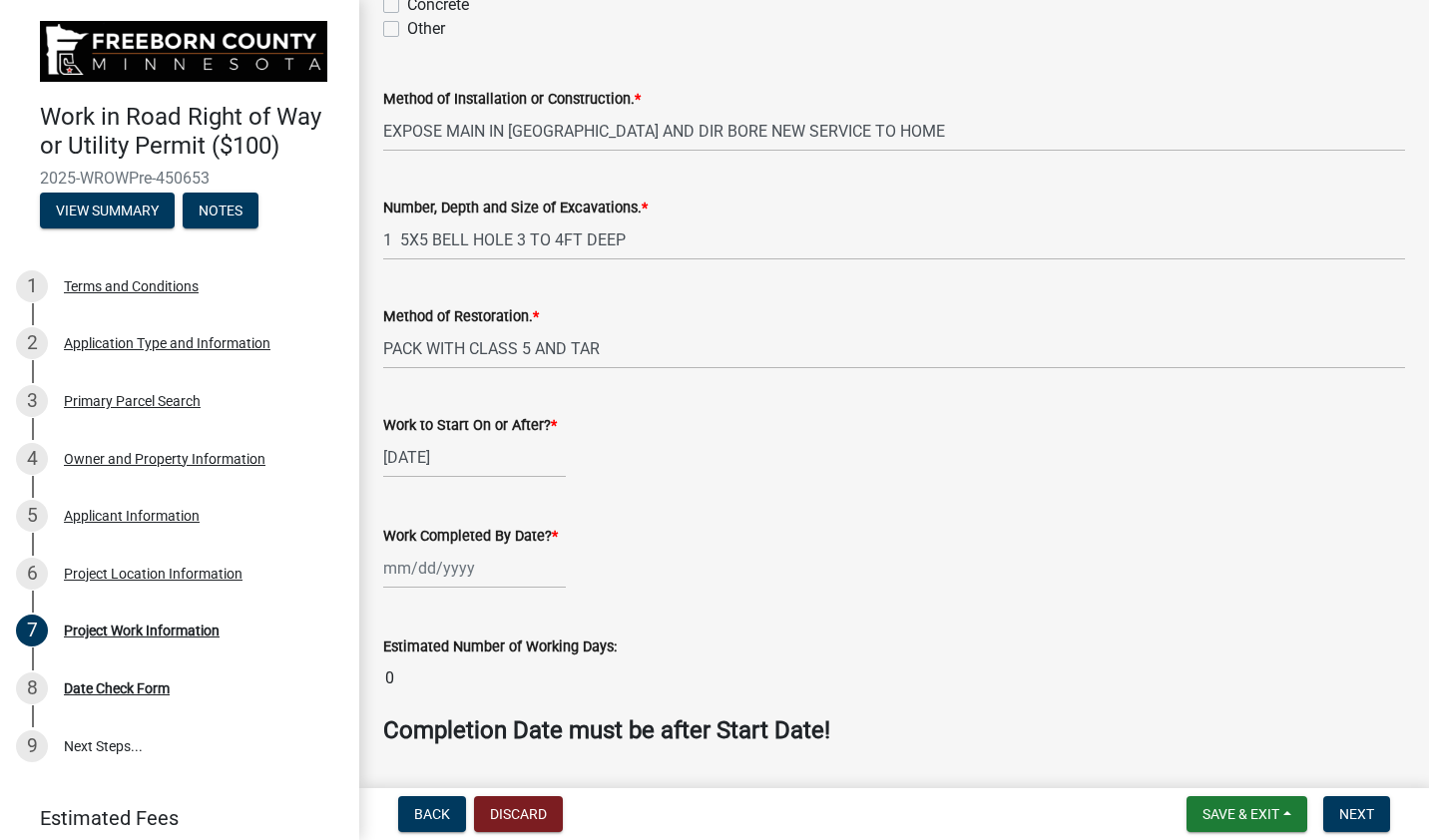 click on "Work Completed By Date?  *" at bounding box center [474, 568] 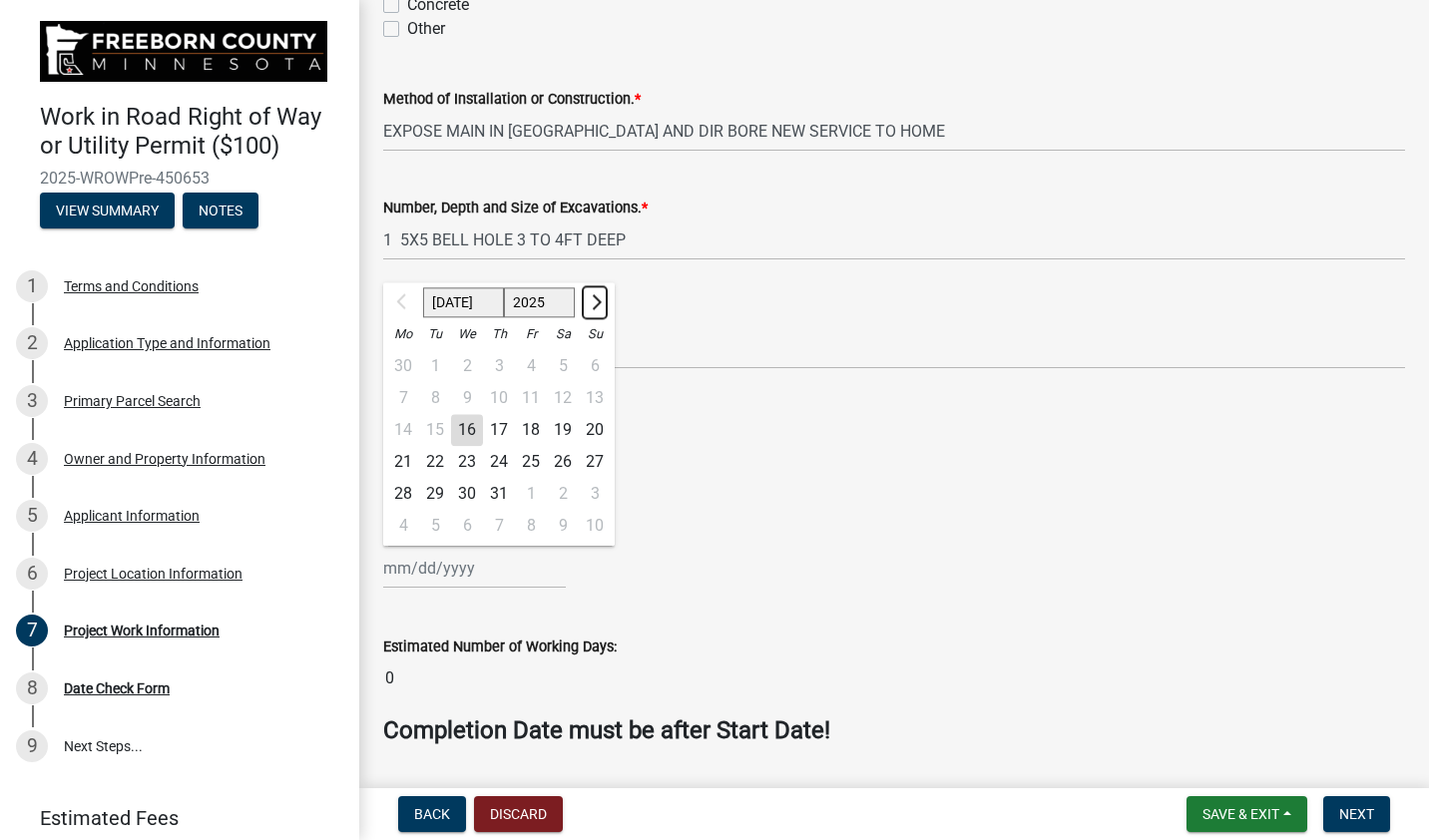 click 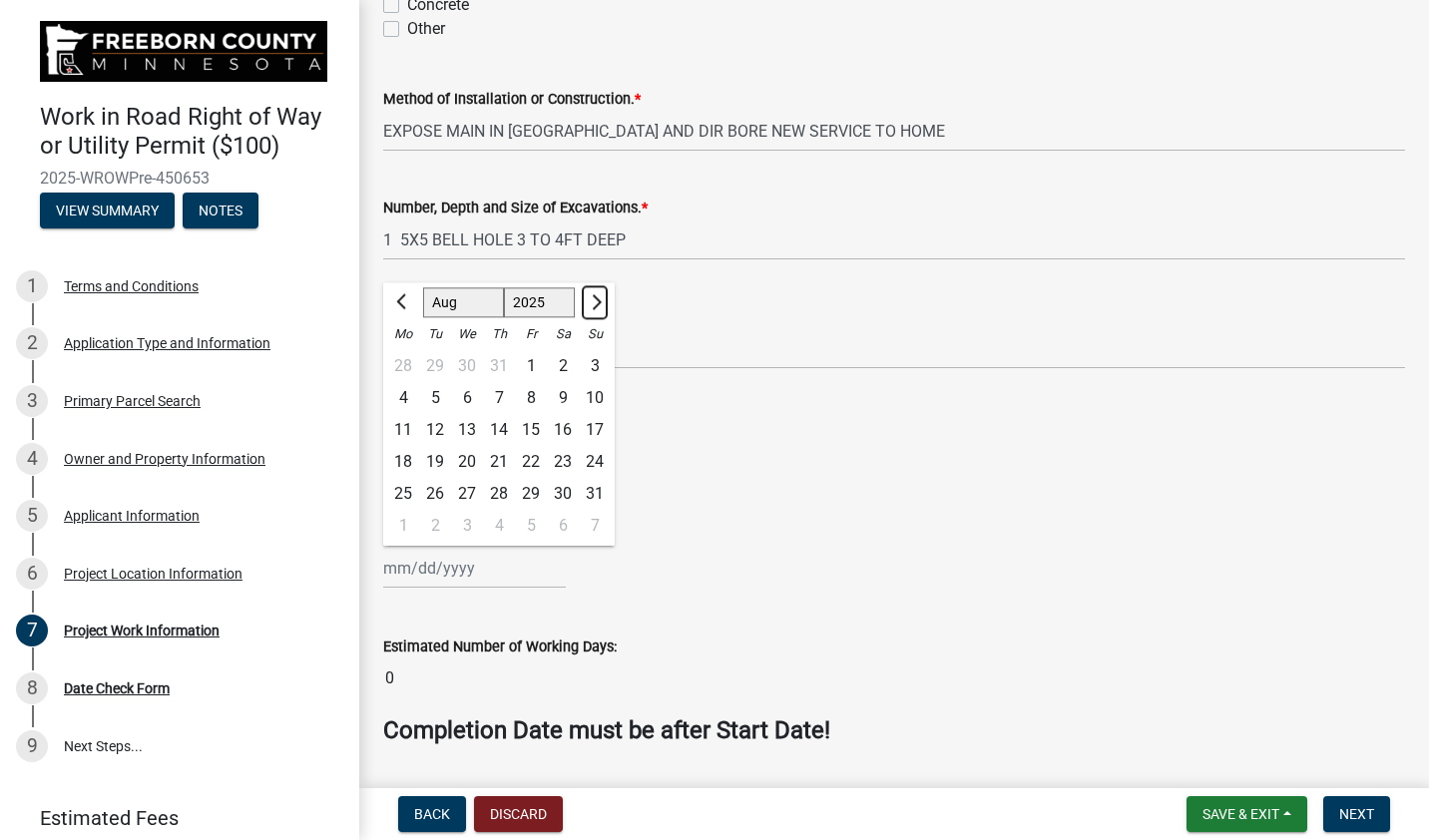 click 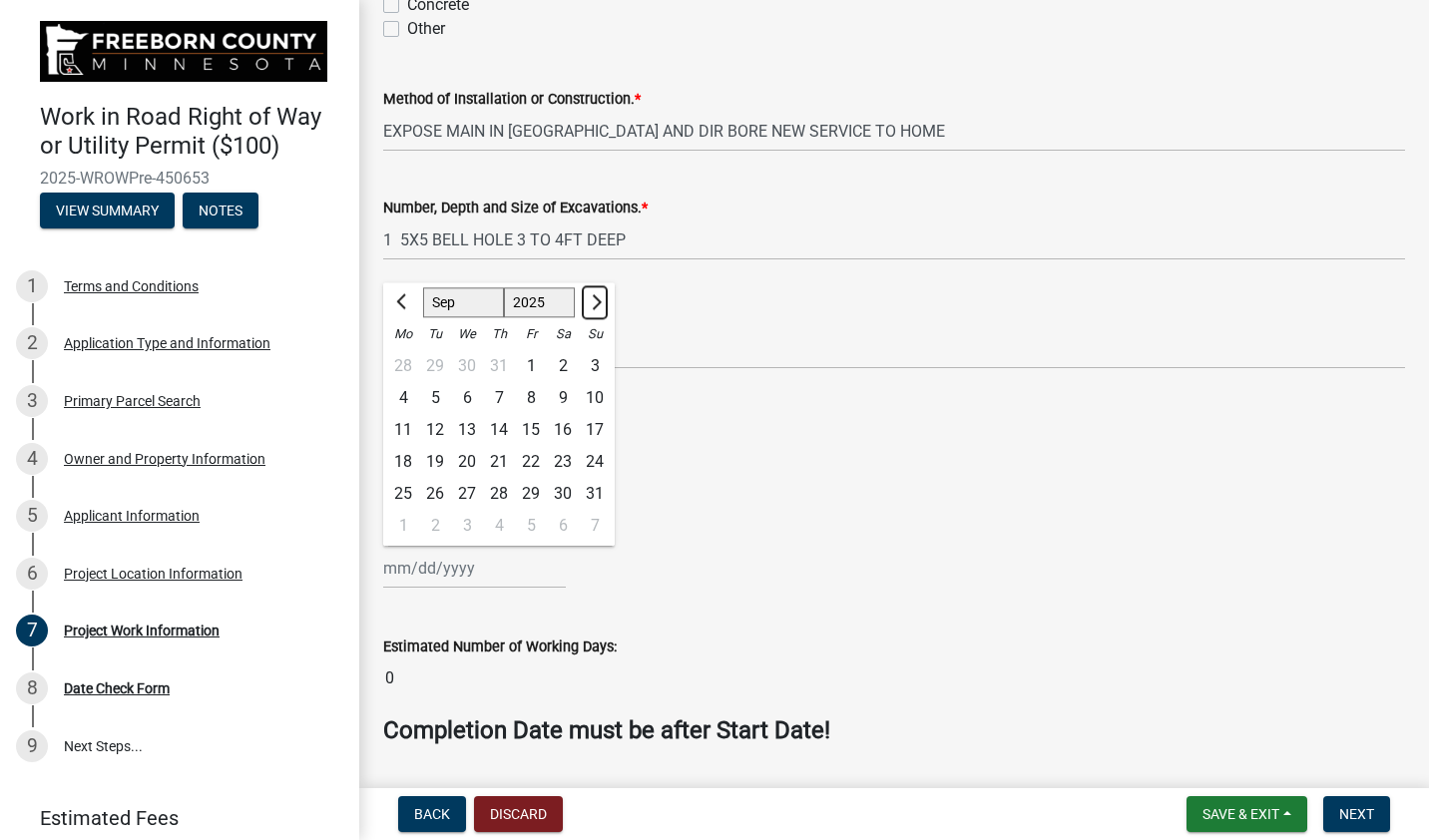 click 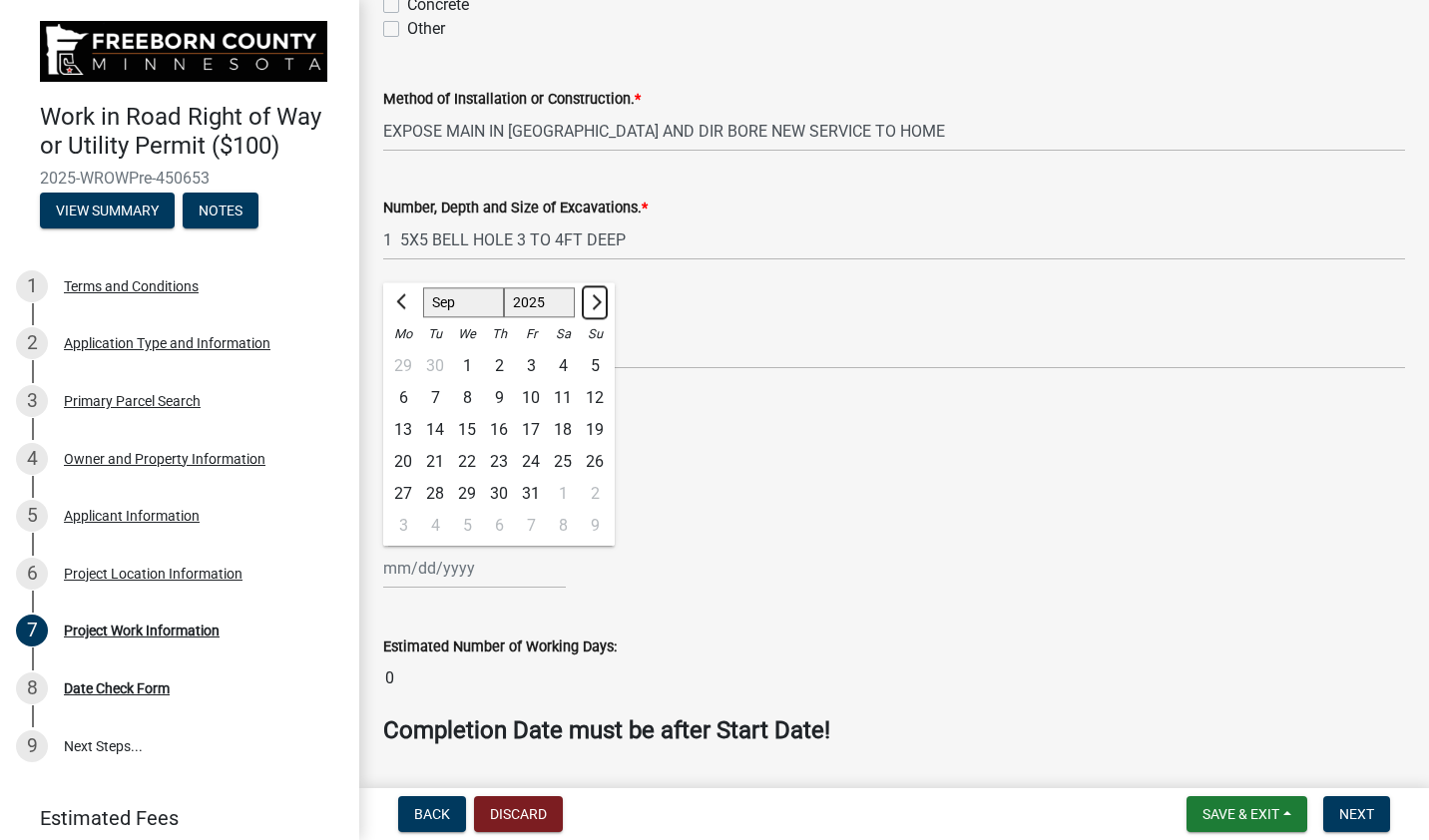 select on "10" 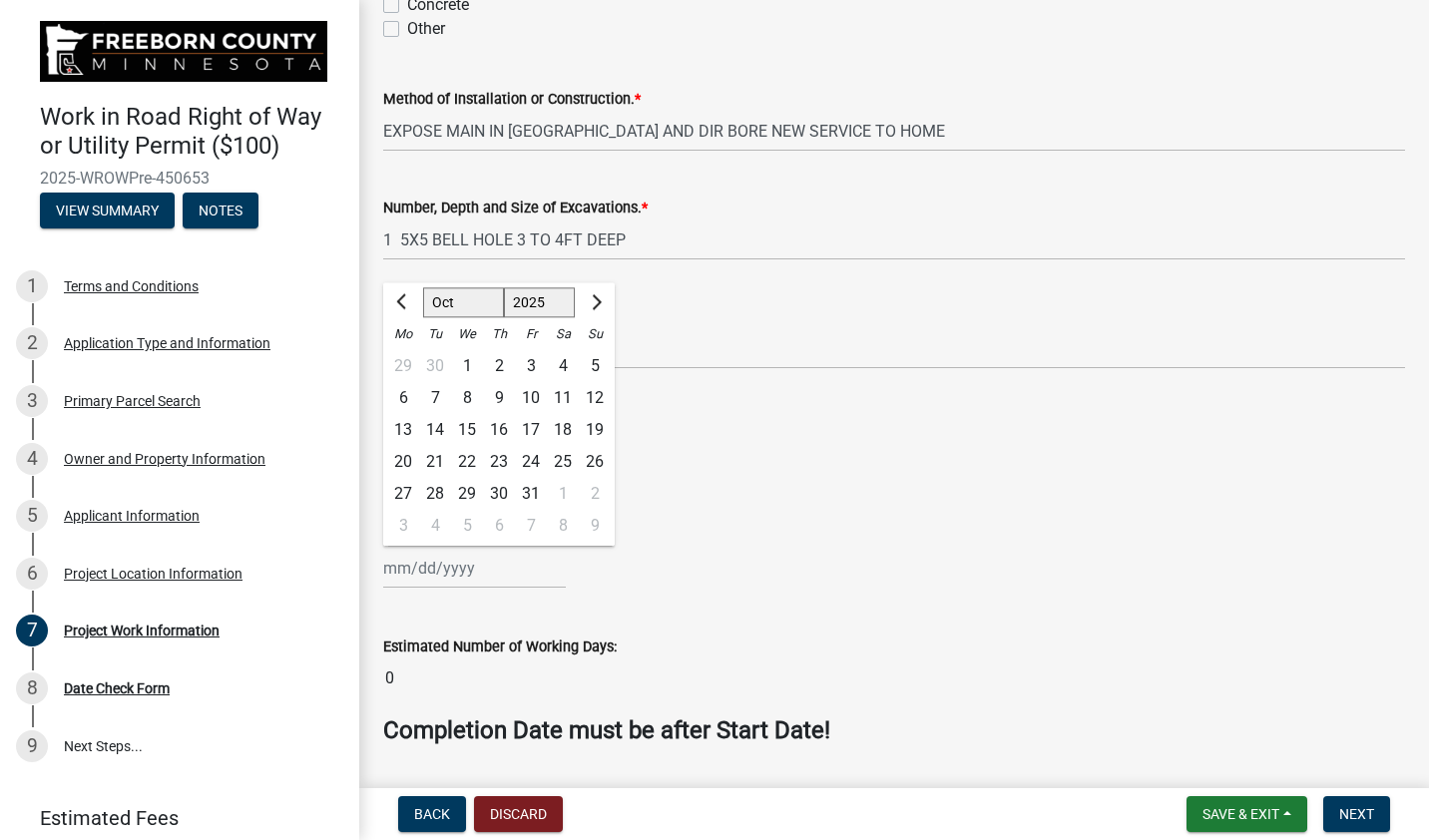click on "11" 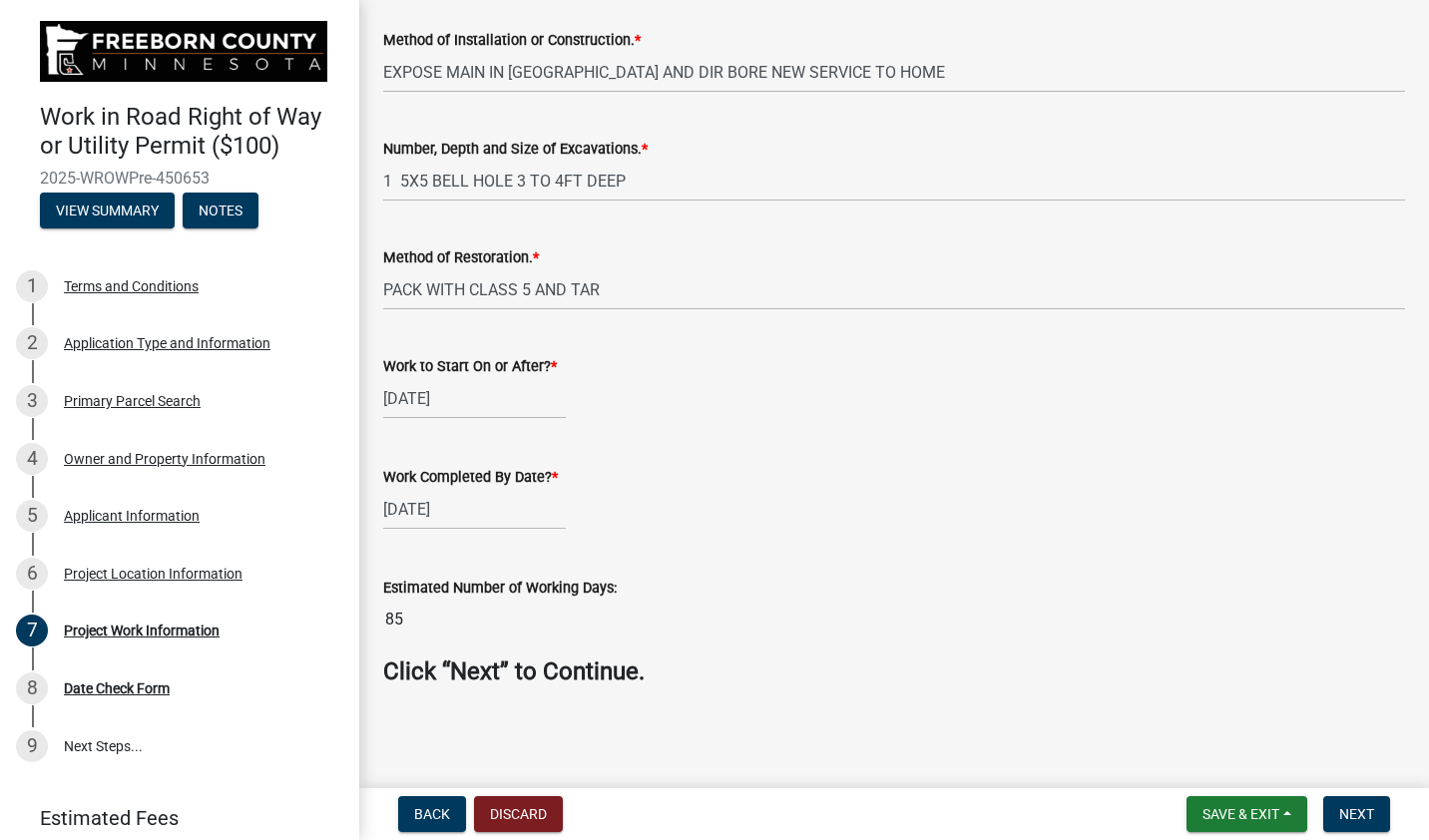 scroll, scrollTop: 856, scrollLeft: 0, axis: vertical 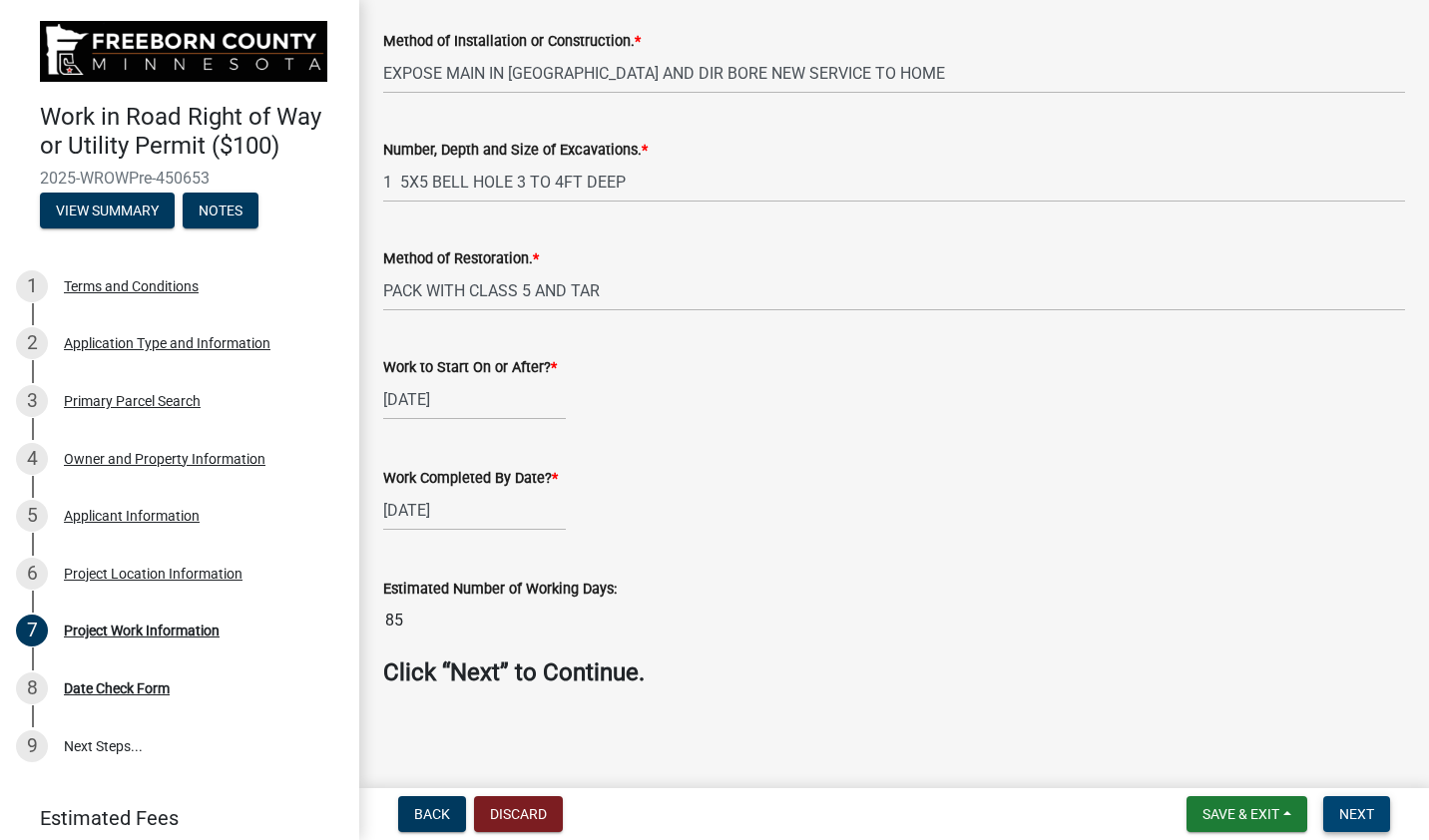 click on "Next" at bounding box center [1356, 814] 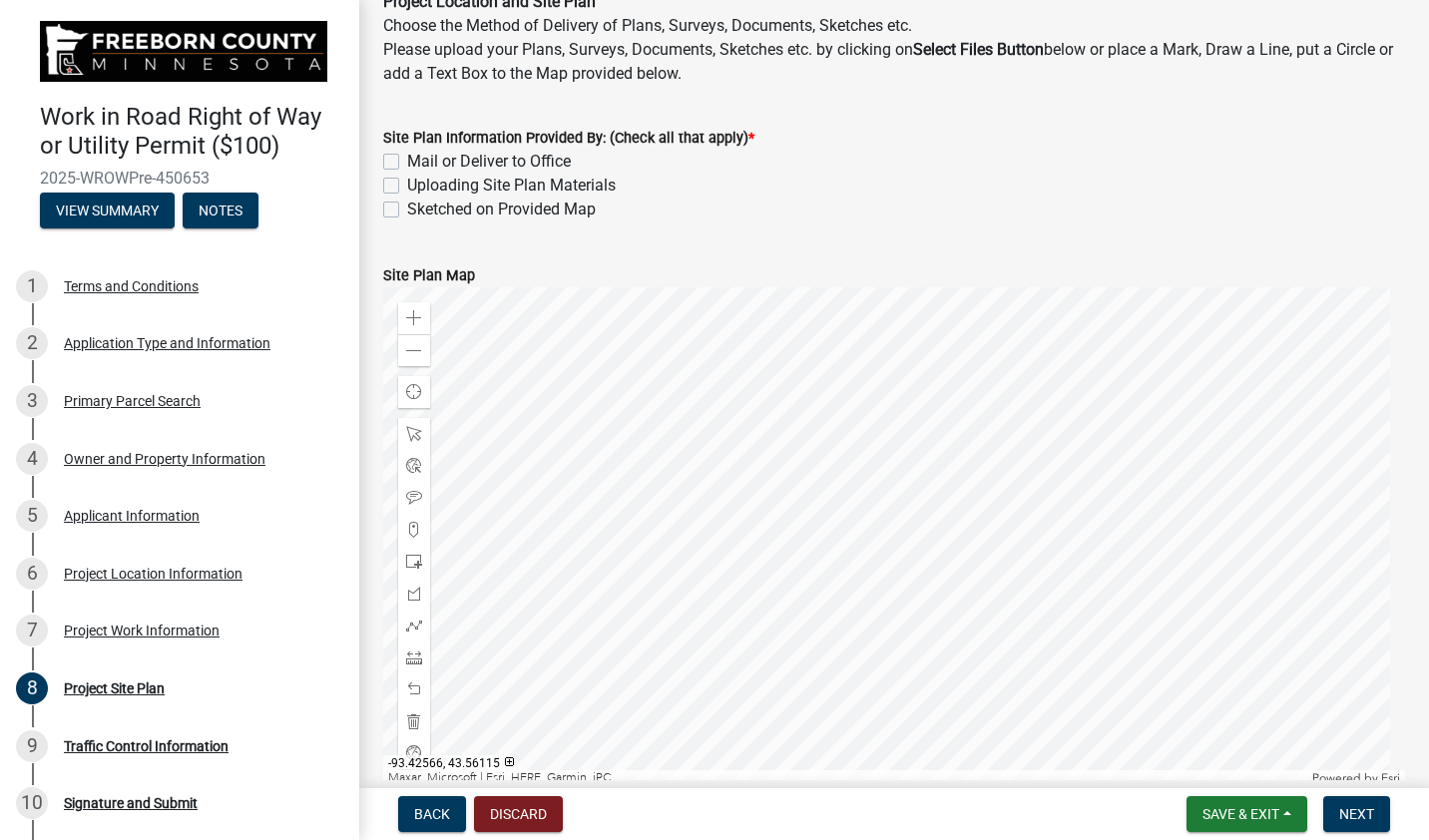 scroll, scrollTop: 200, scrollLeft: 0, axis: vertical 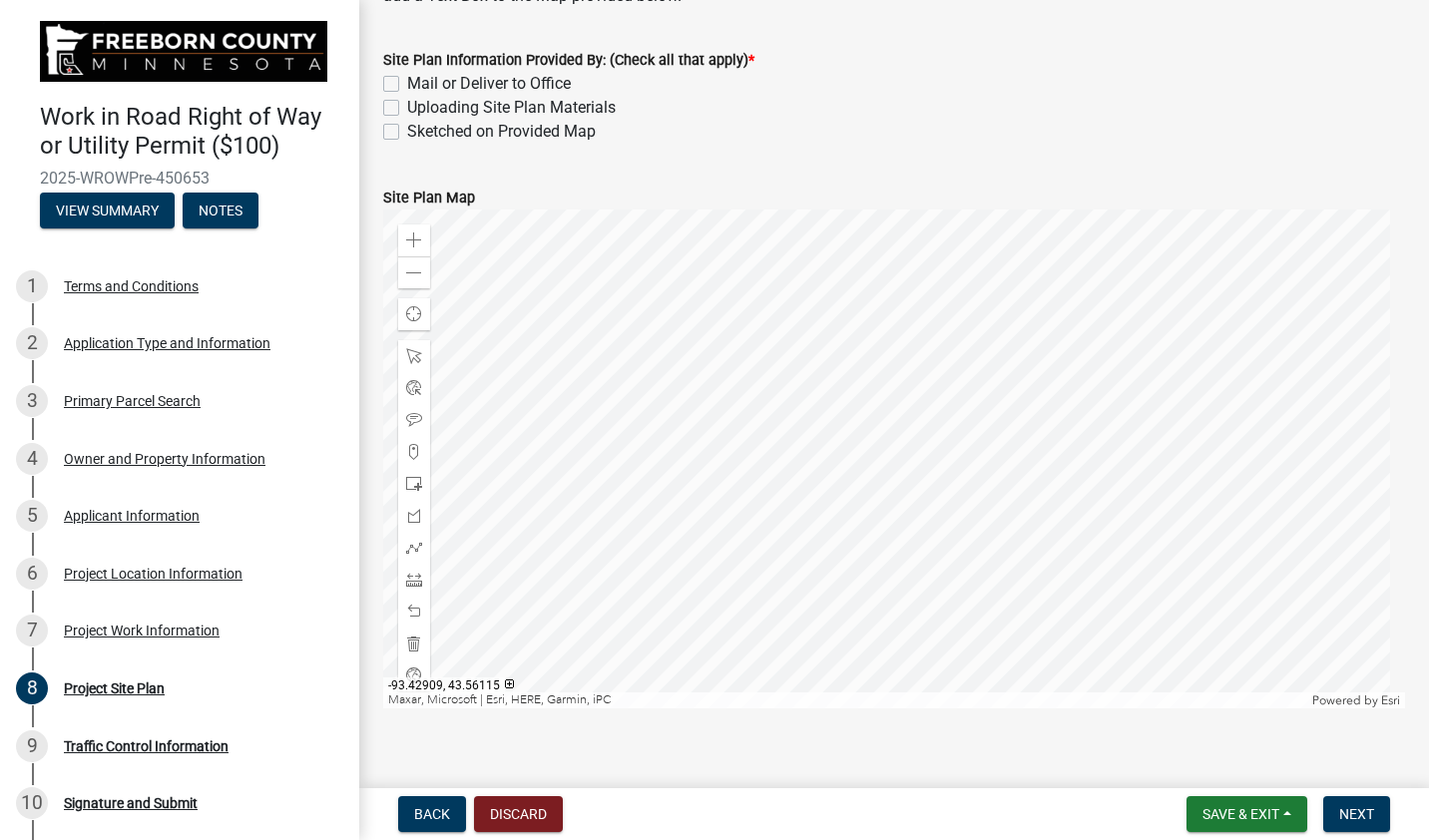 click on "Sketched on Provided Map" 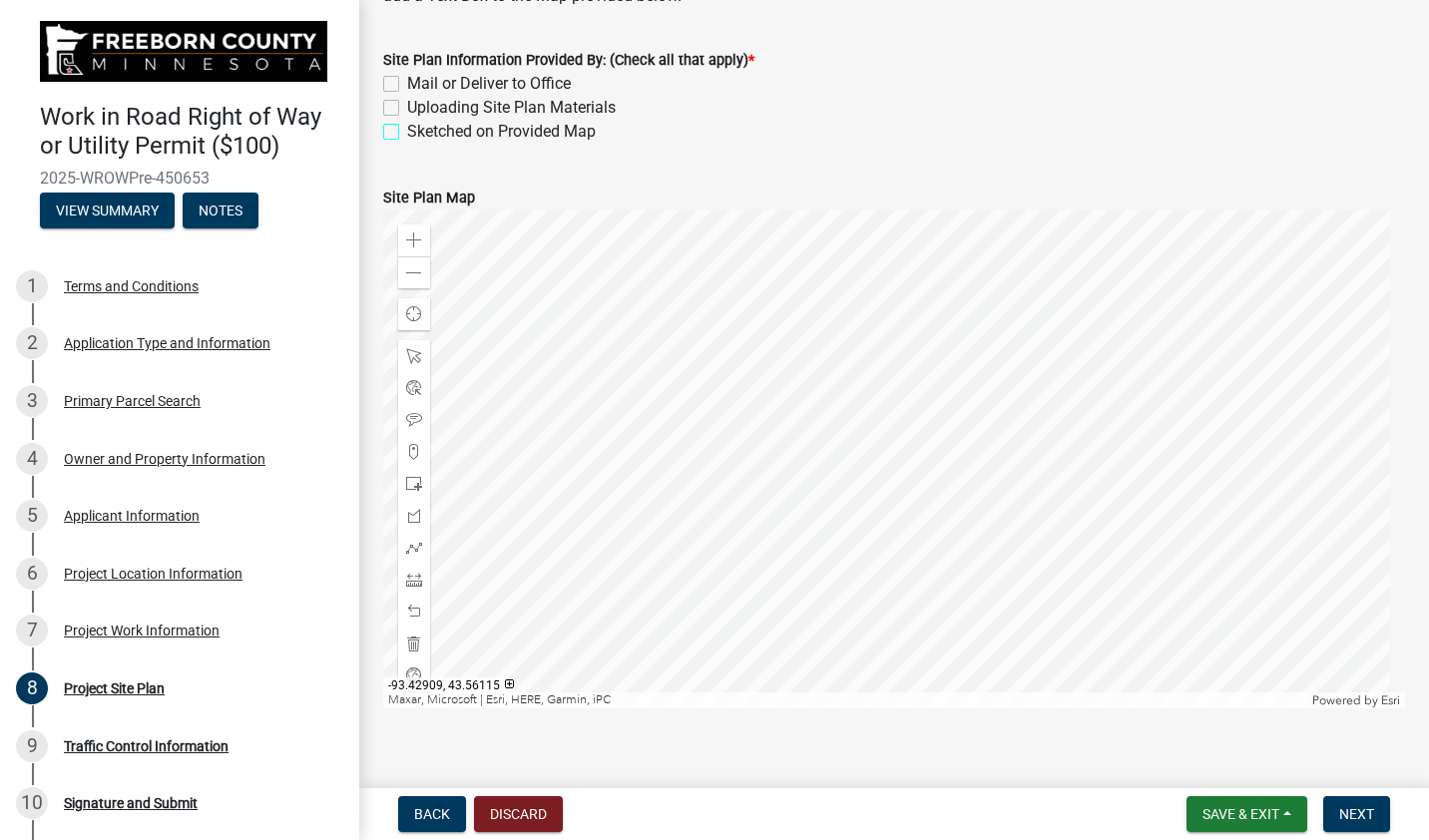 checkbox on "true" 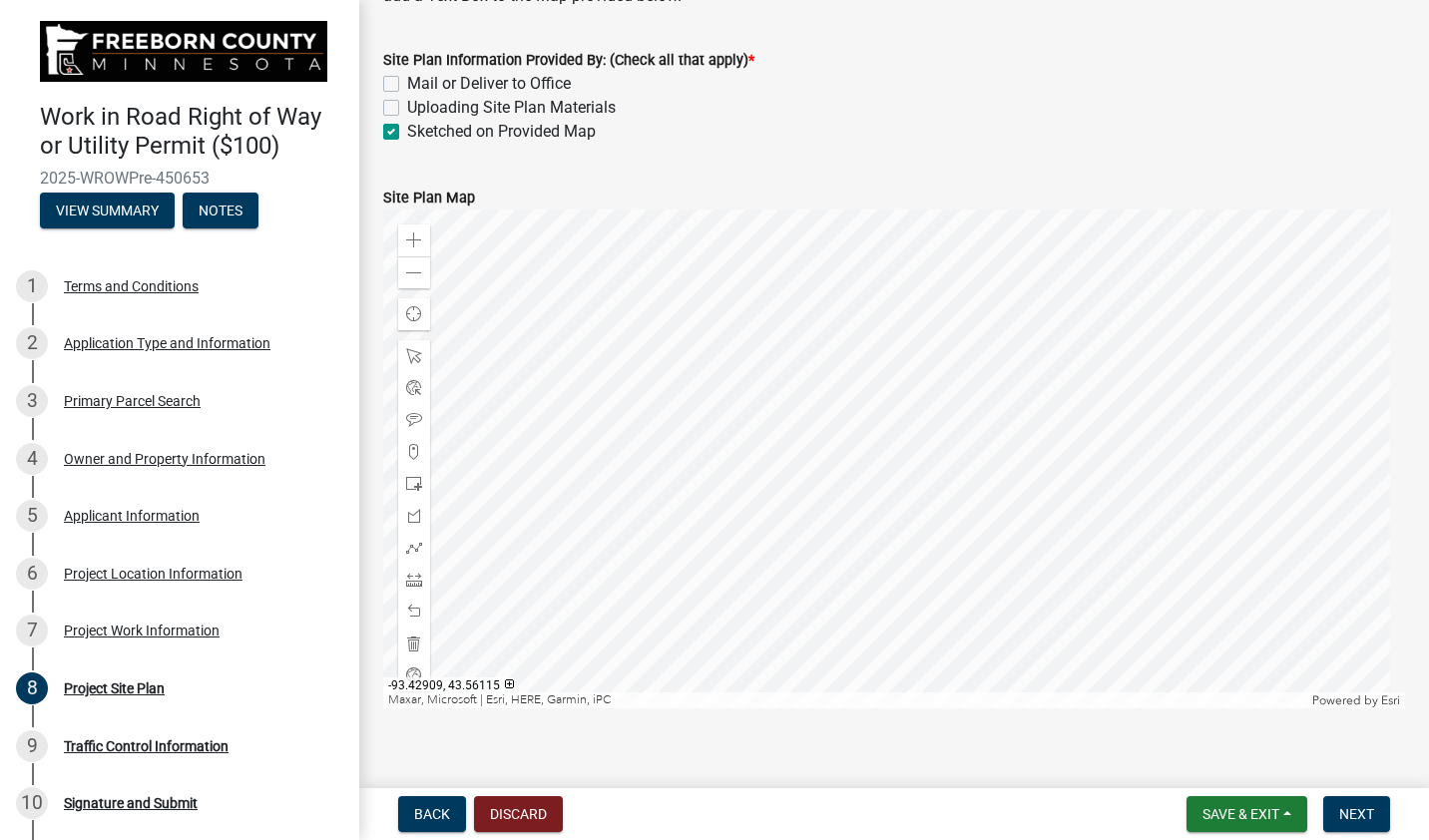 checkbox on "false" 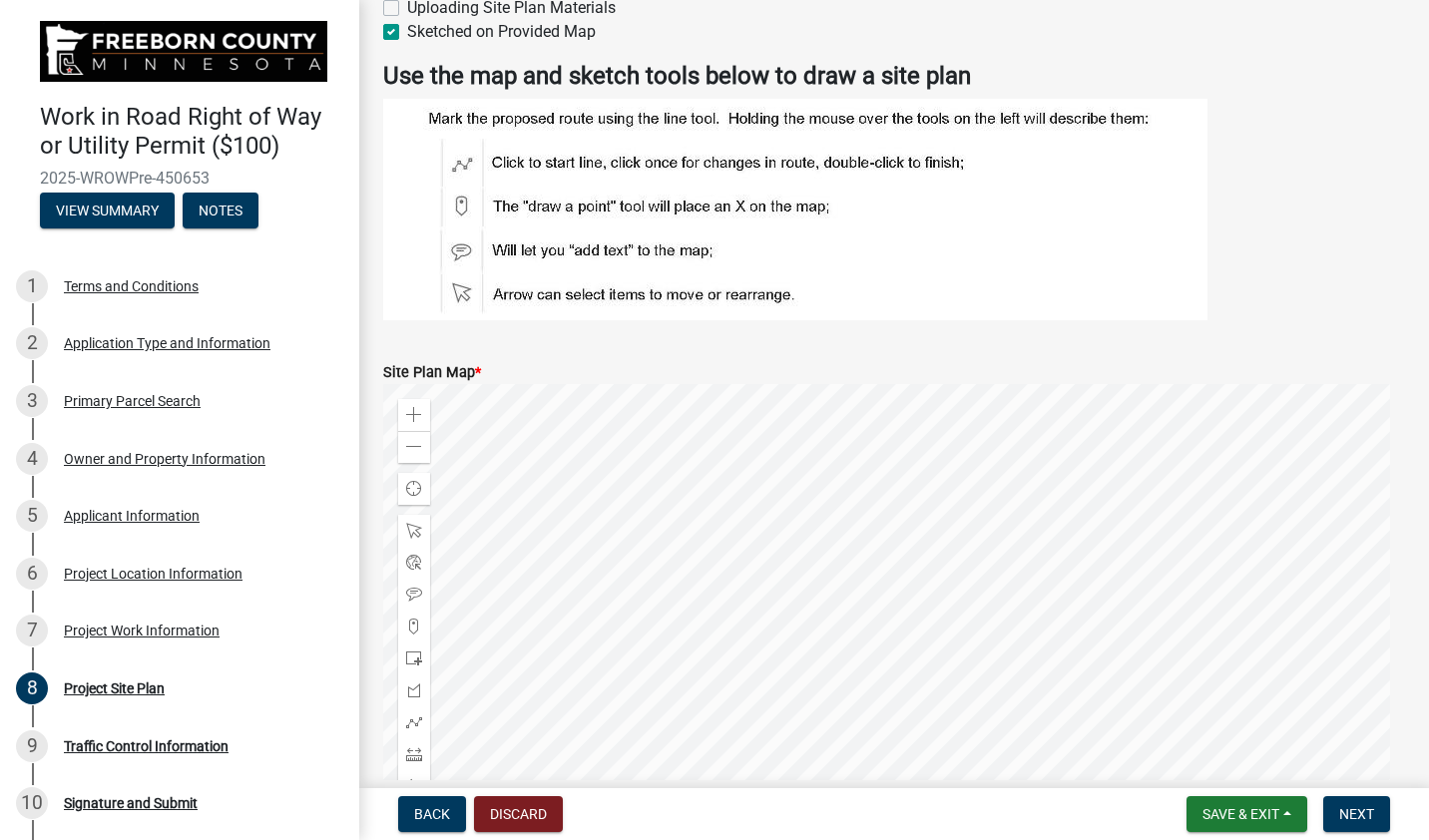 scroll, scrollTop: 399, scrollLeft: 0, axis: vertical 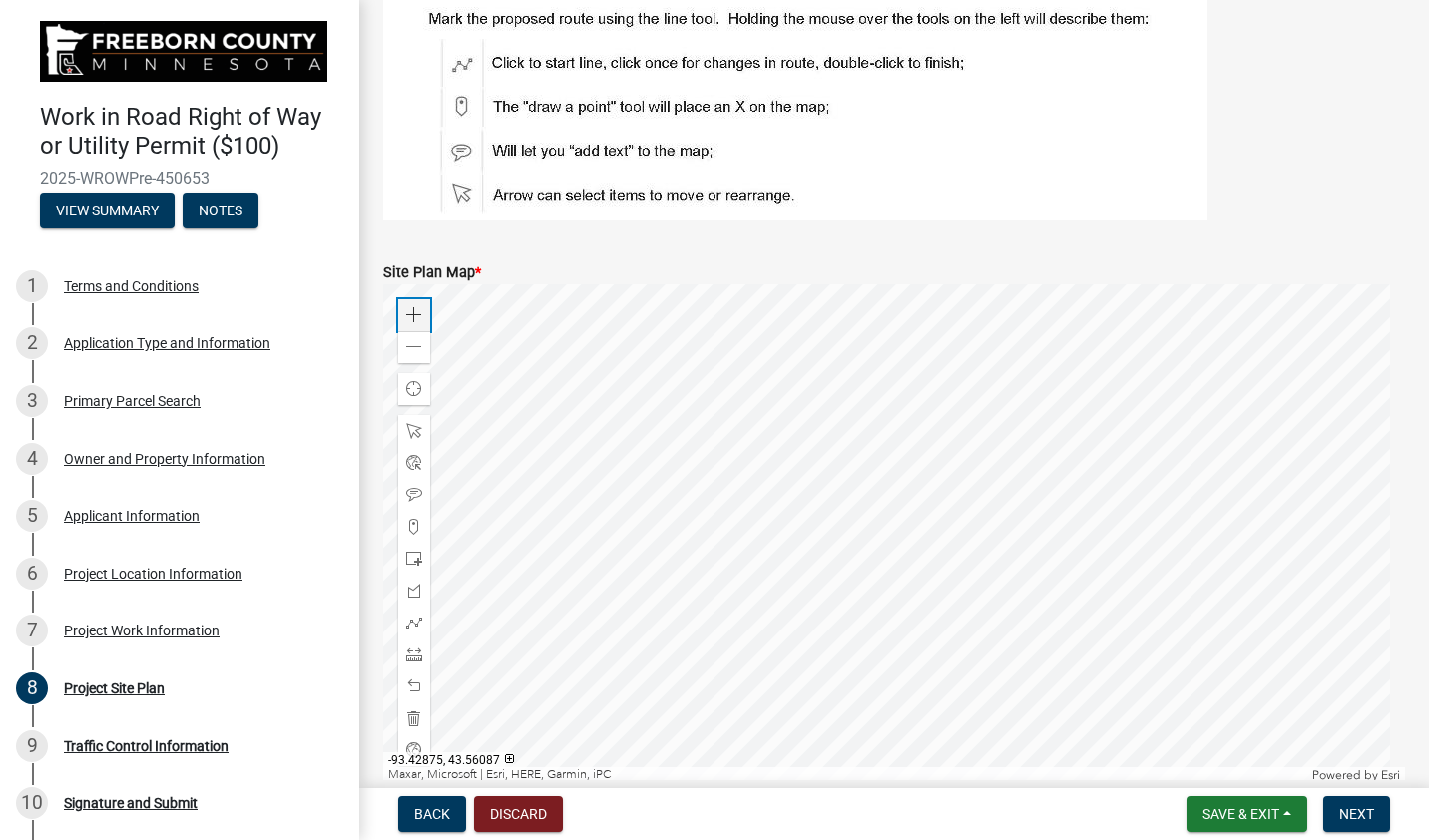 click 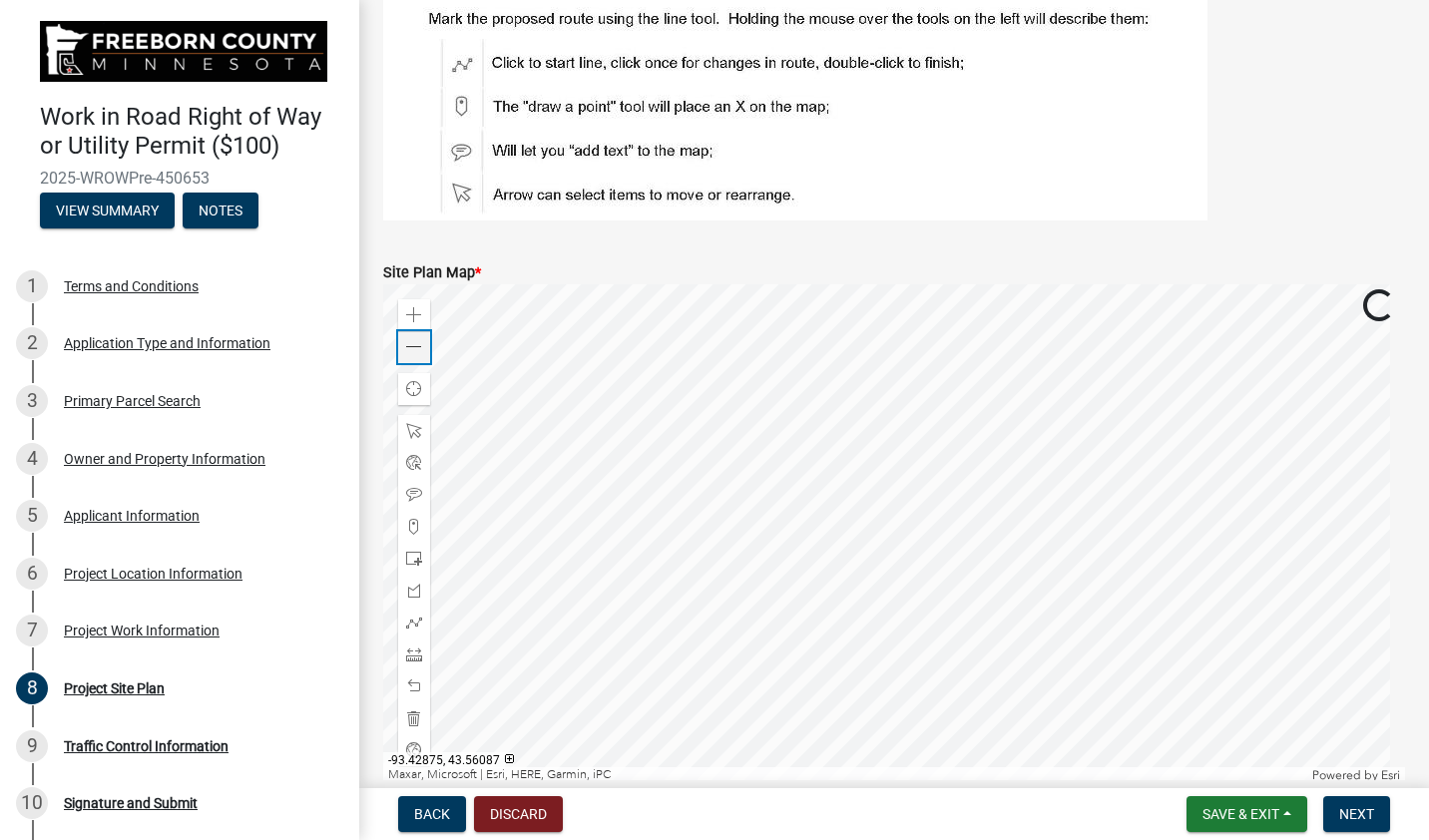 click 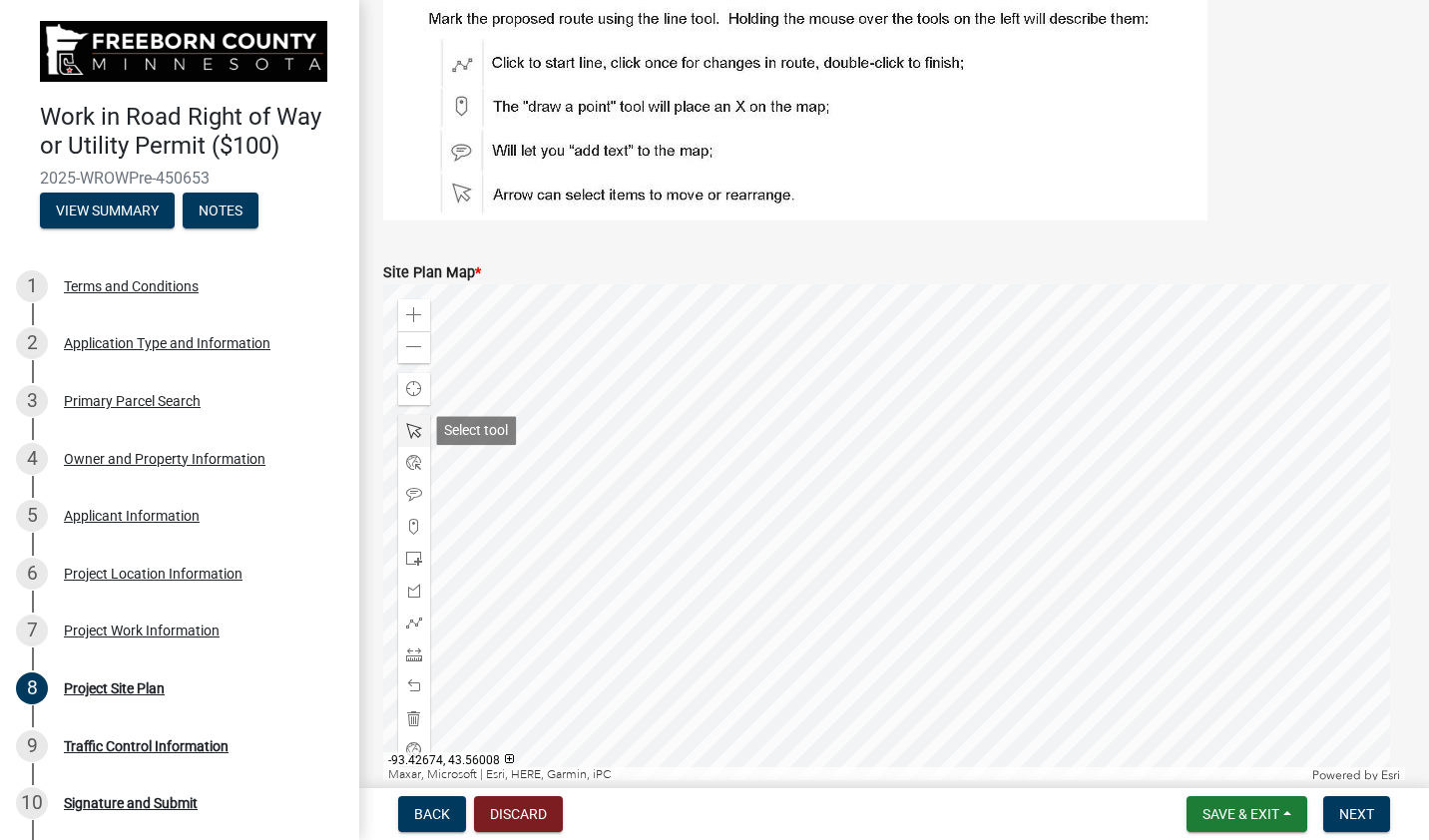 click 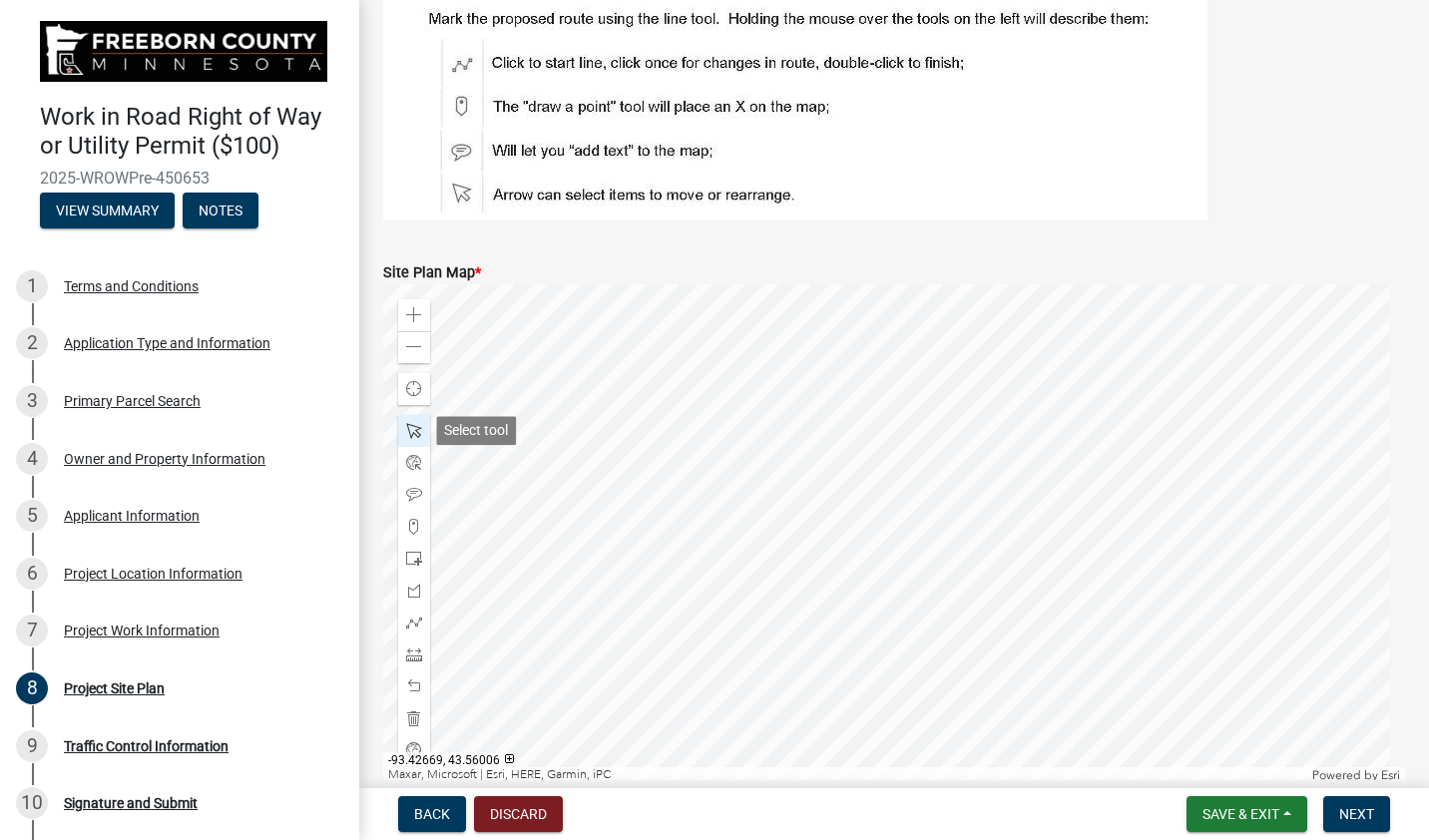 click 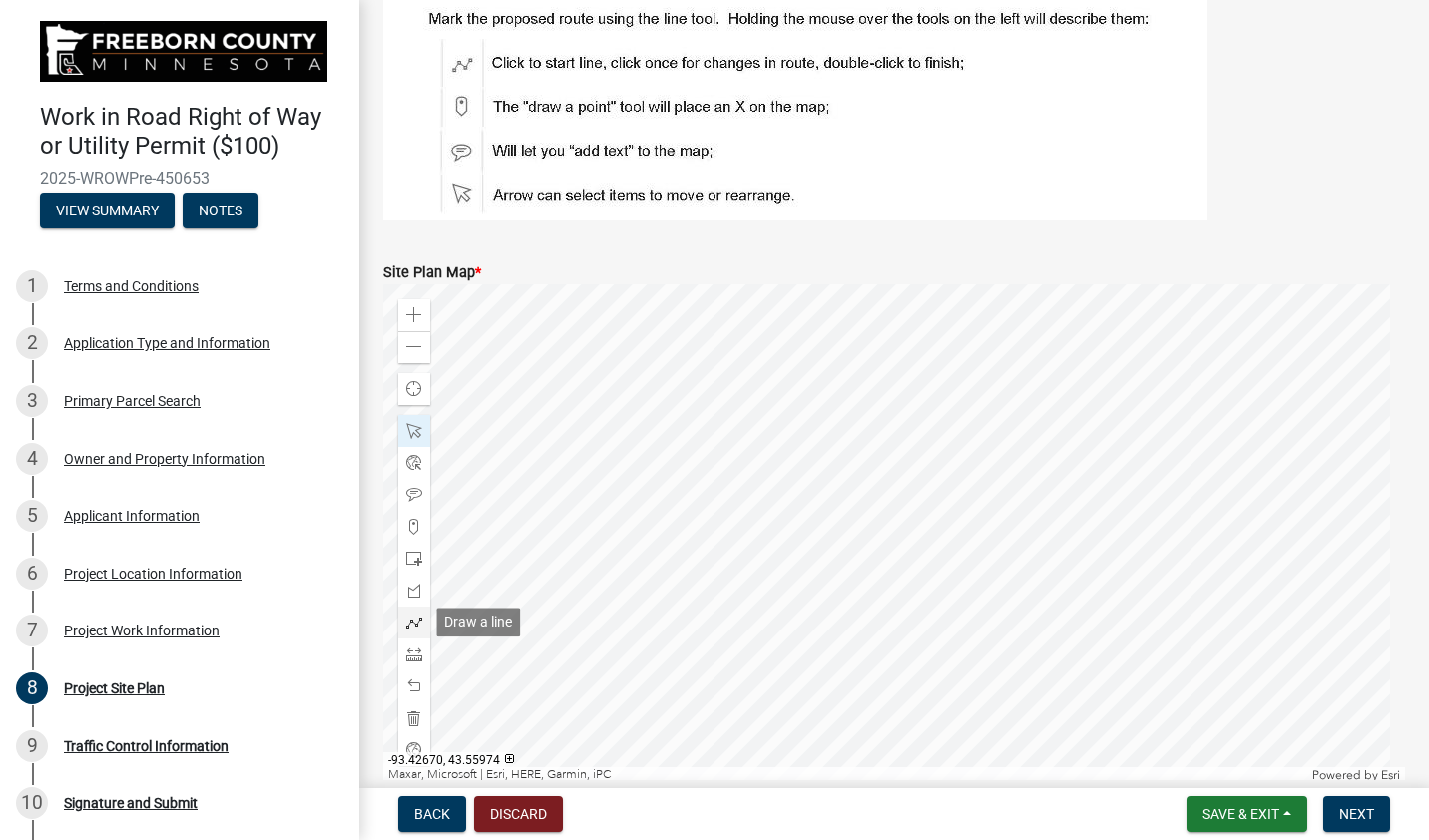 click 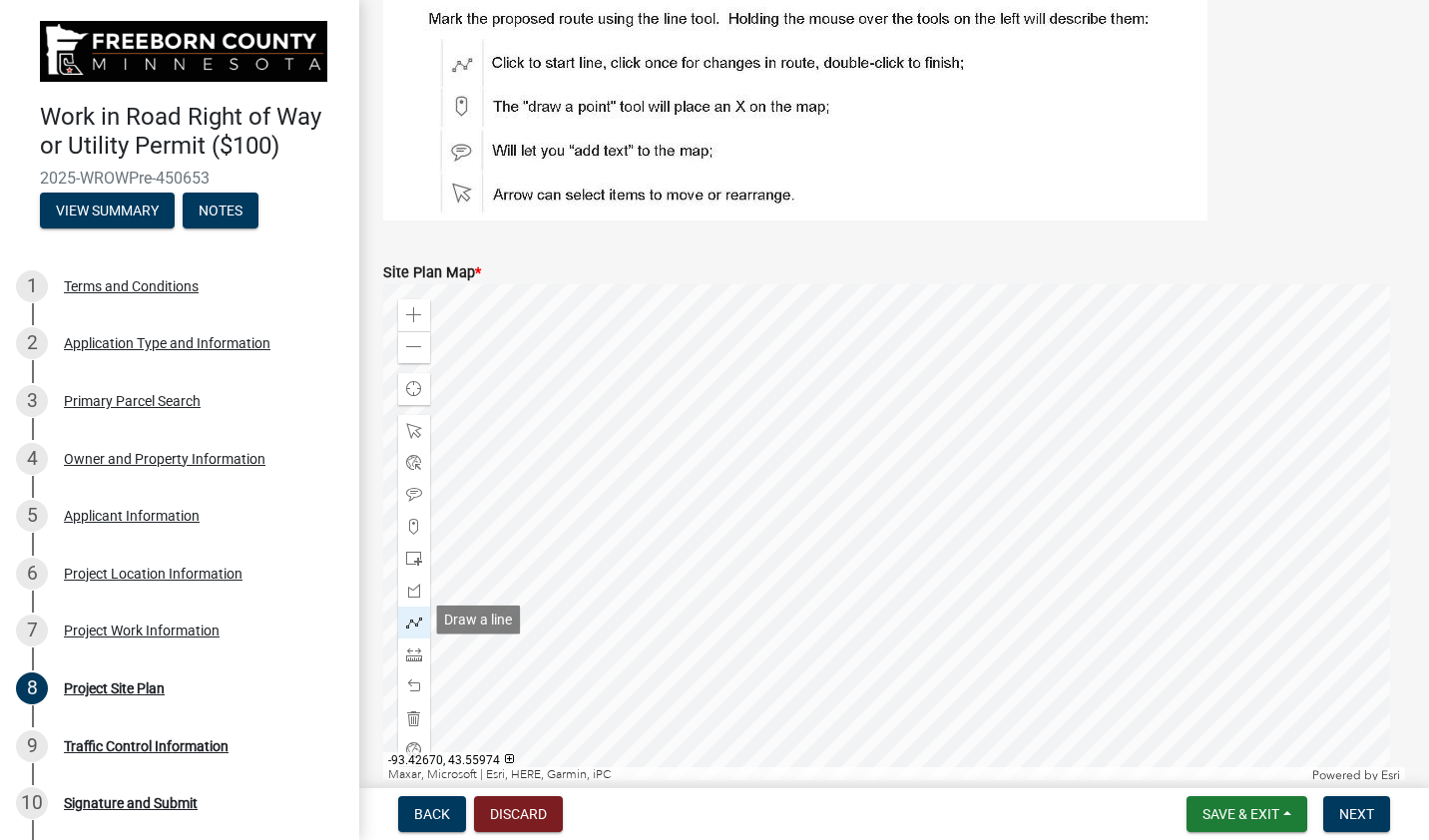 scroll, scrollTop: 401, scrollLeft: 0, axis: vertical 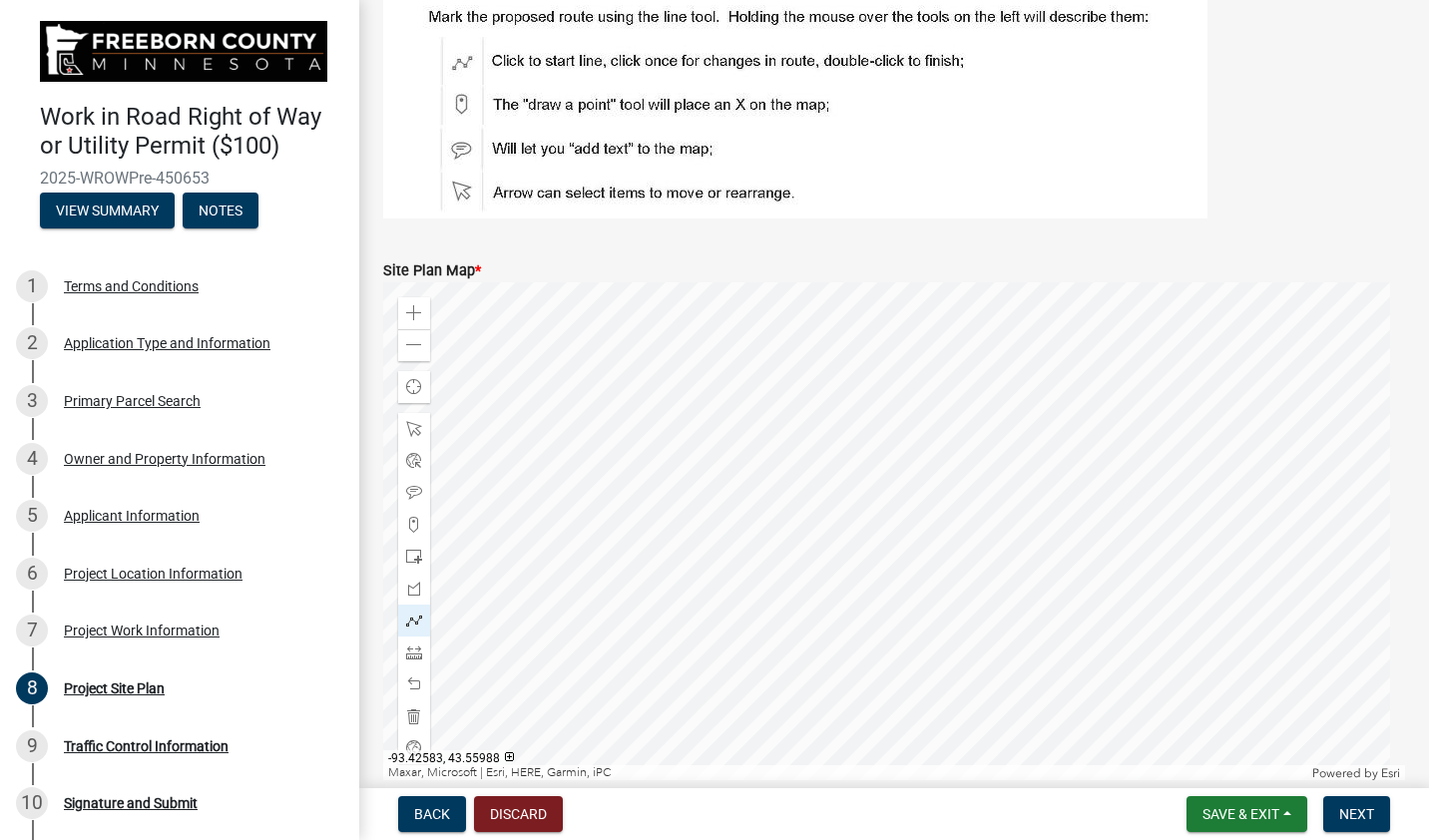 click 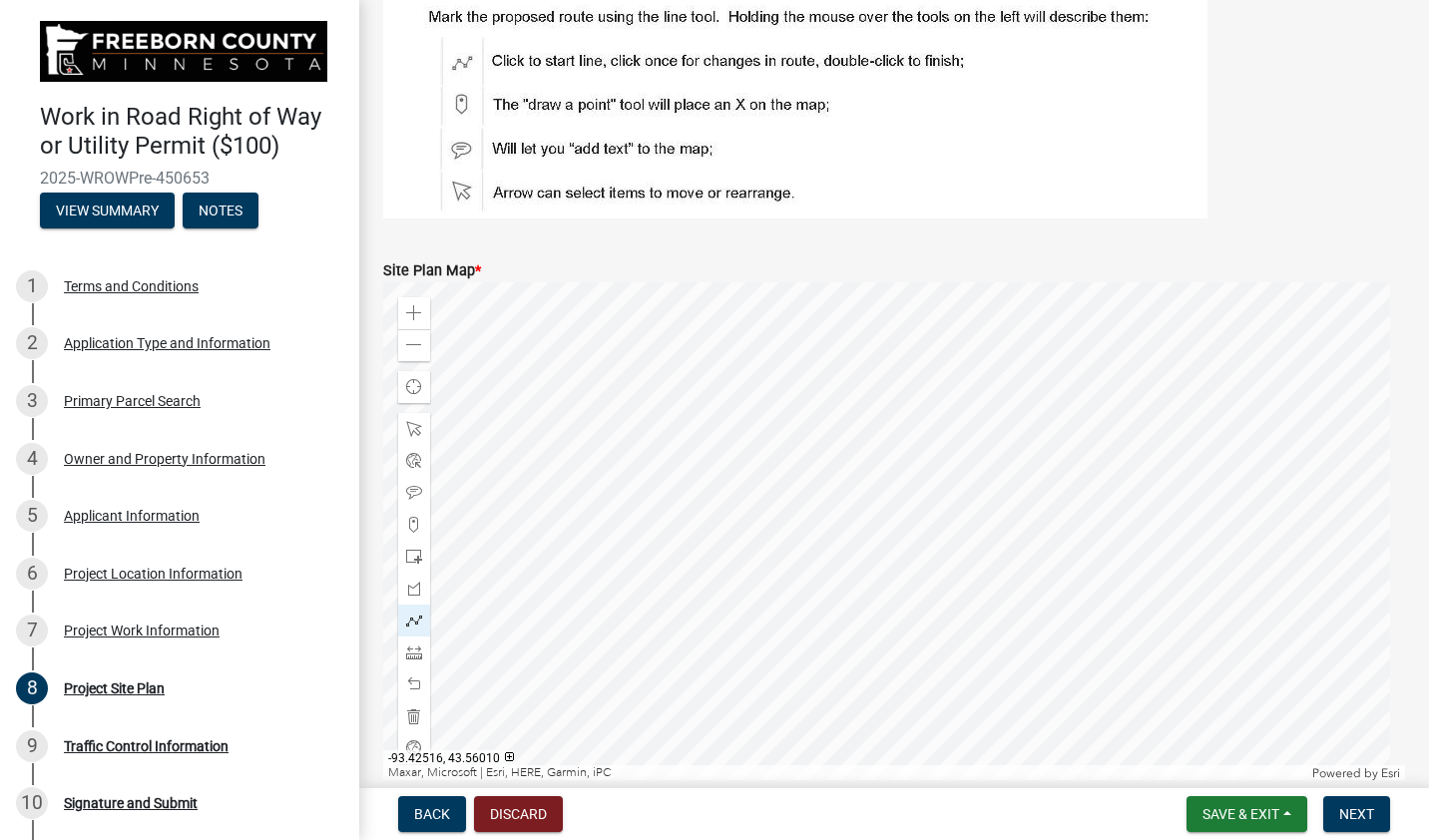click 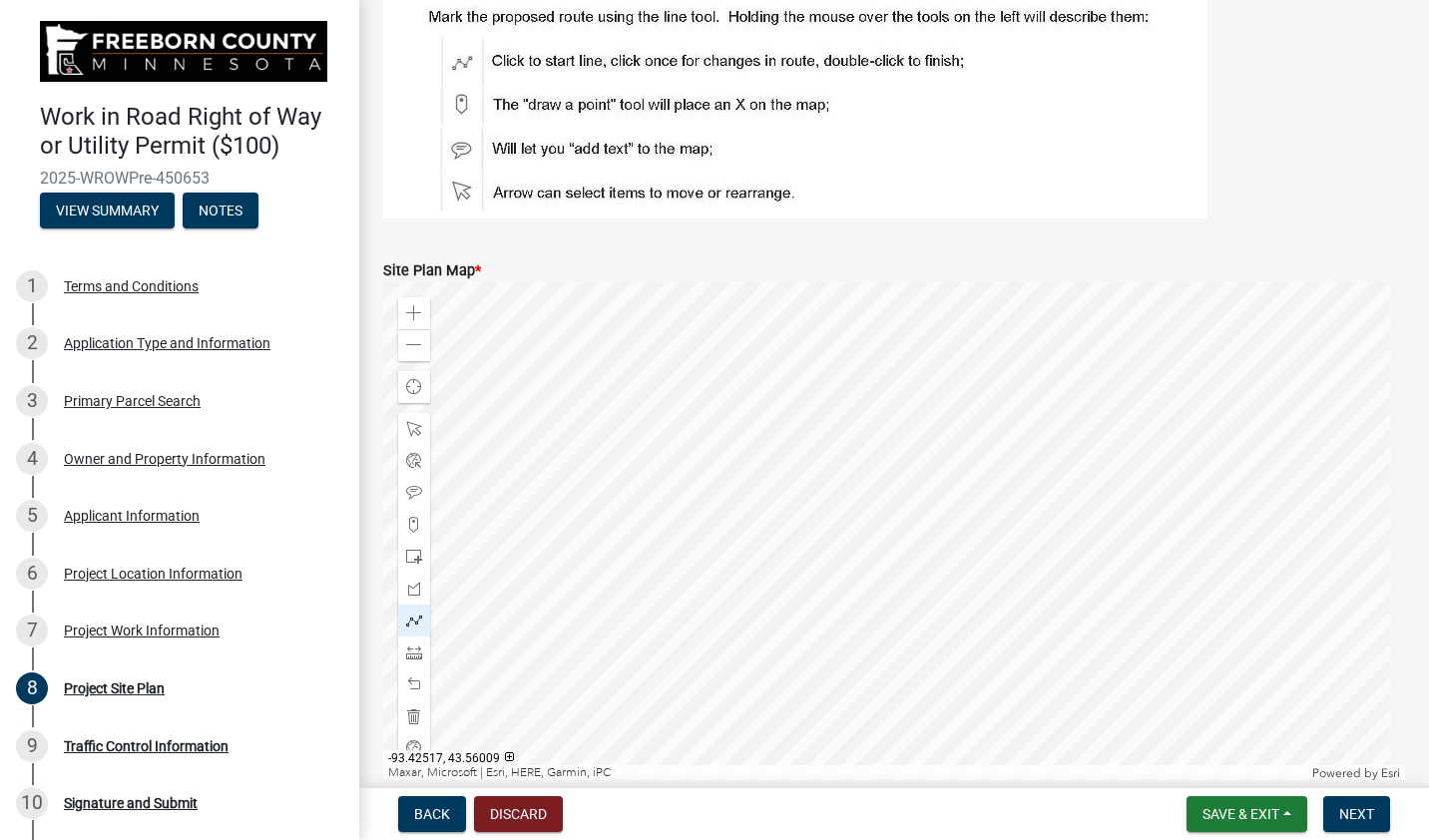 click 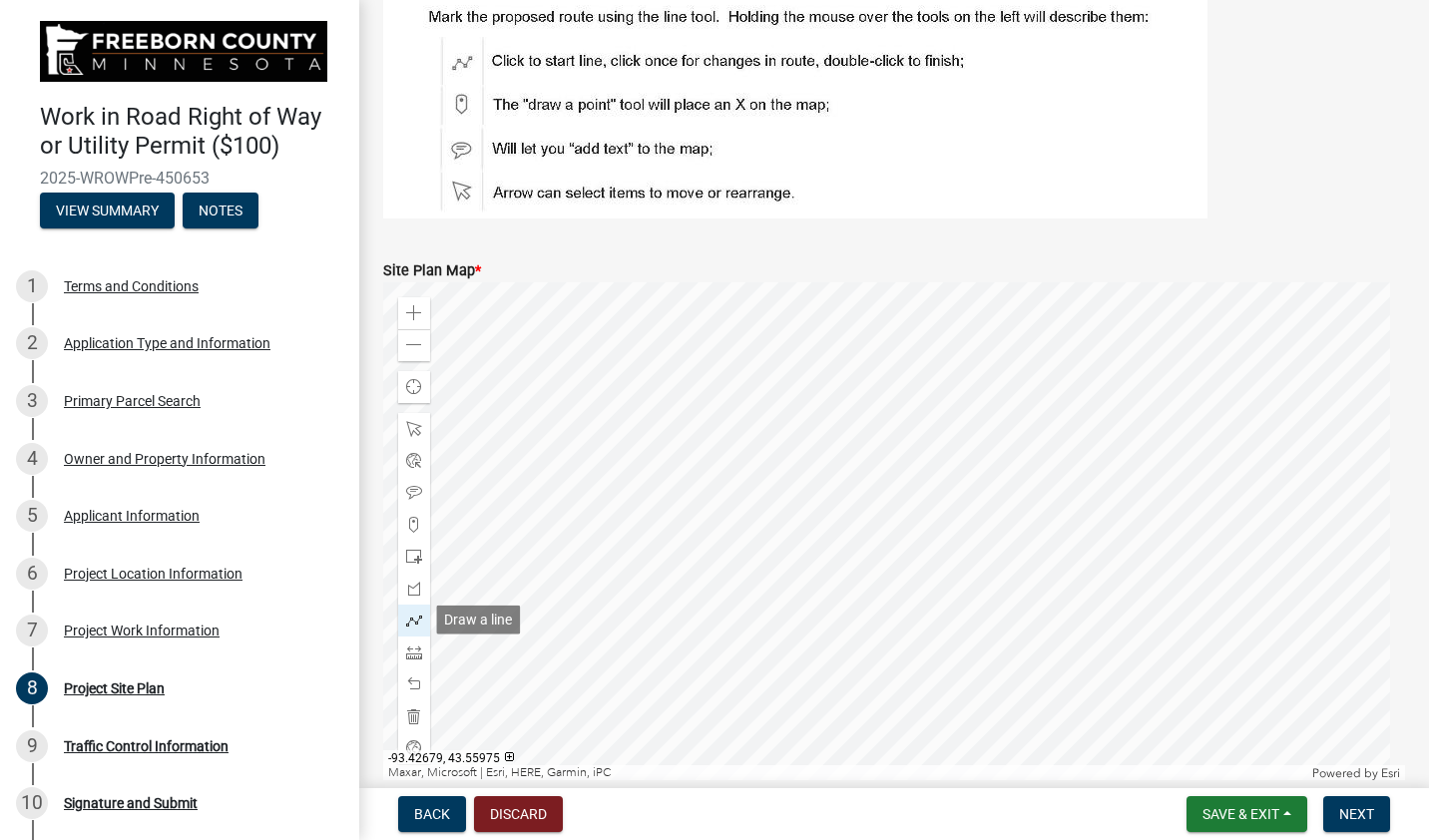 click 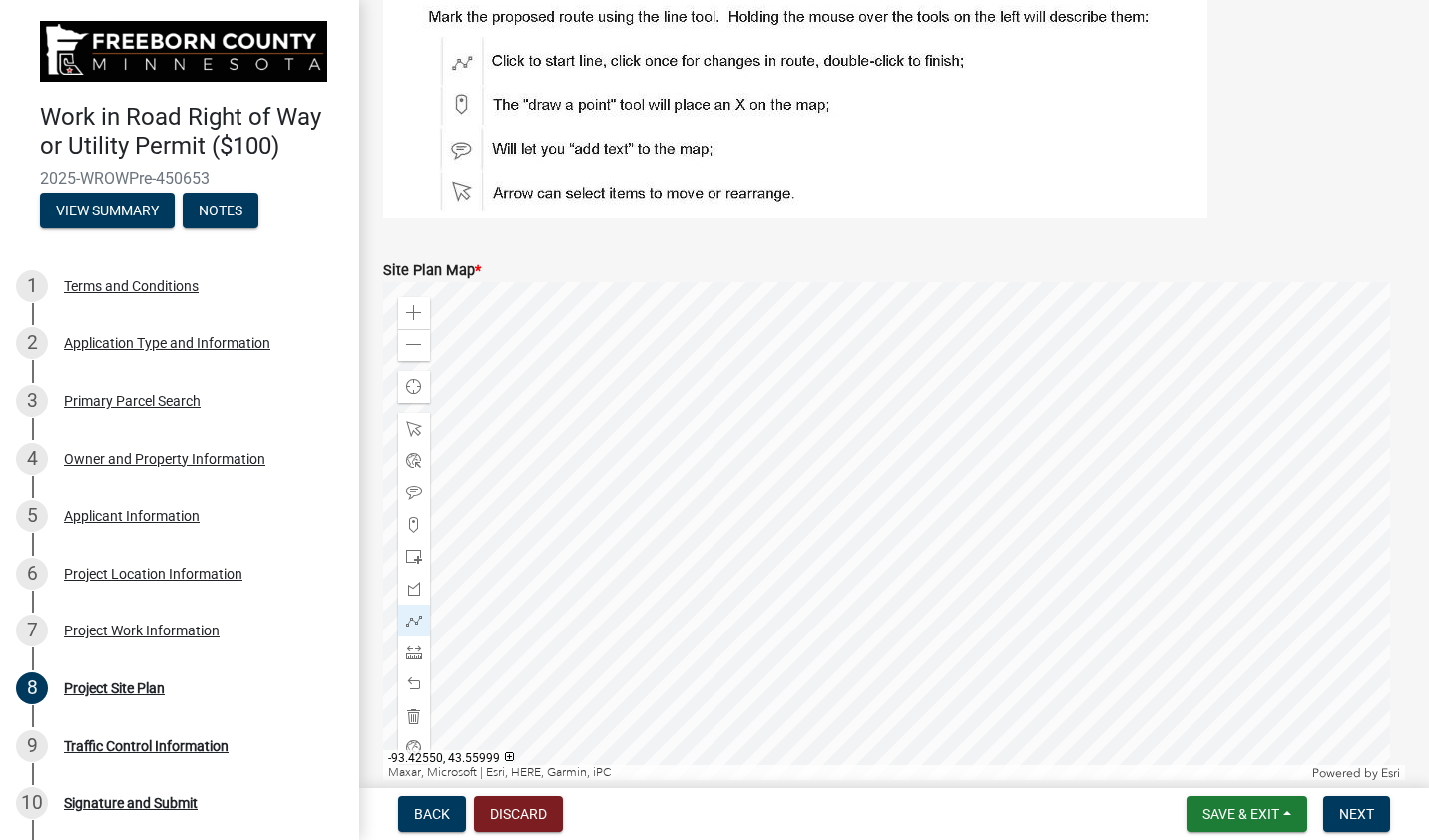 click 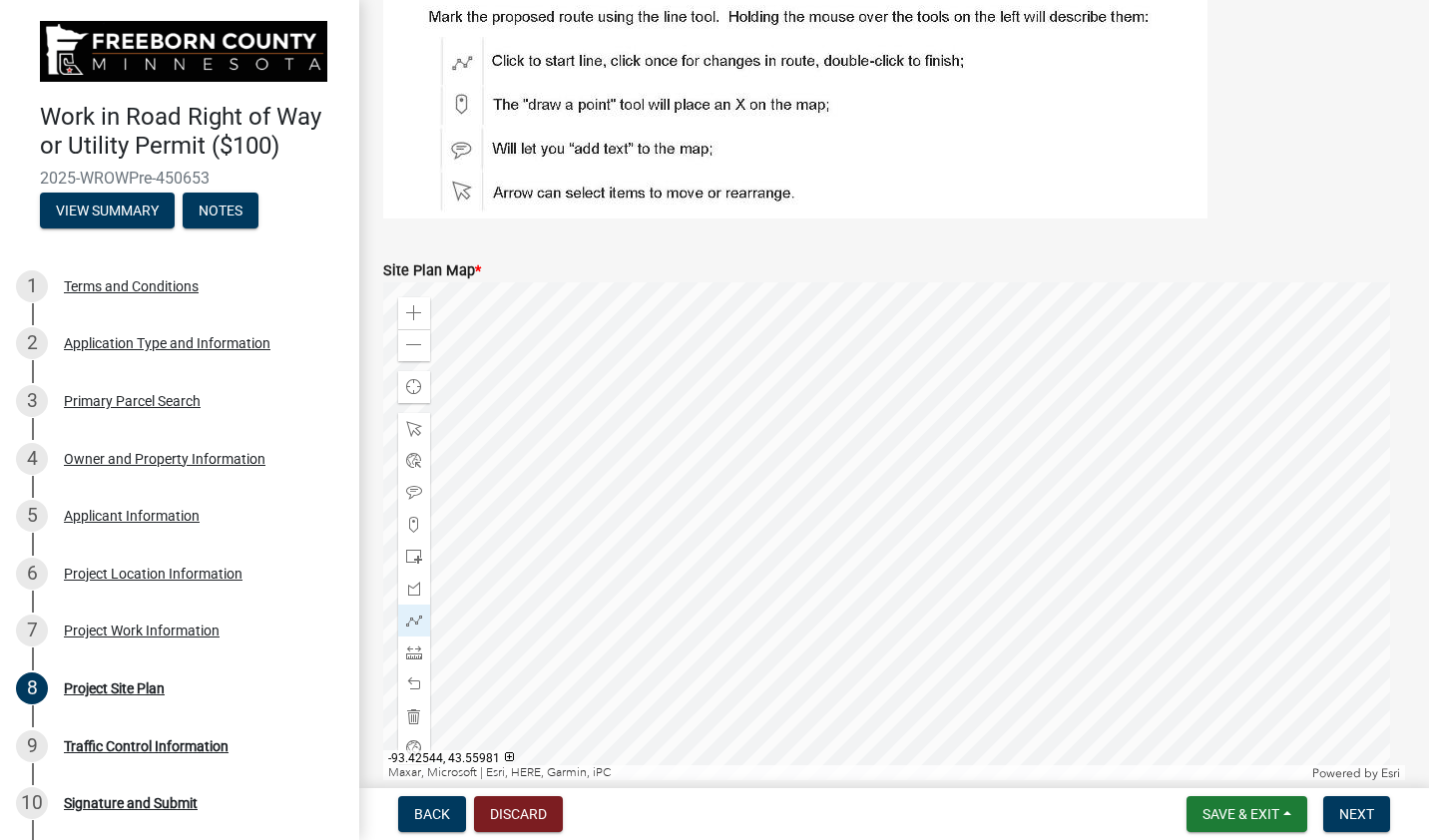 click 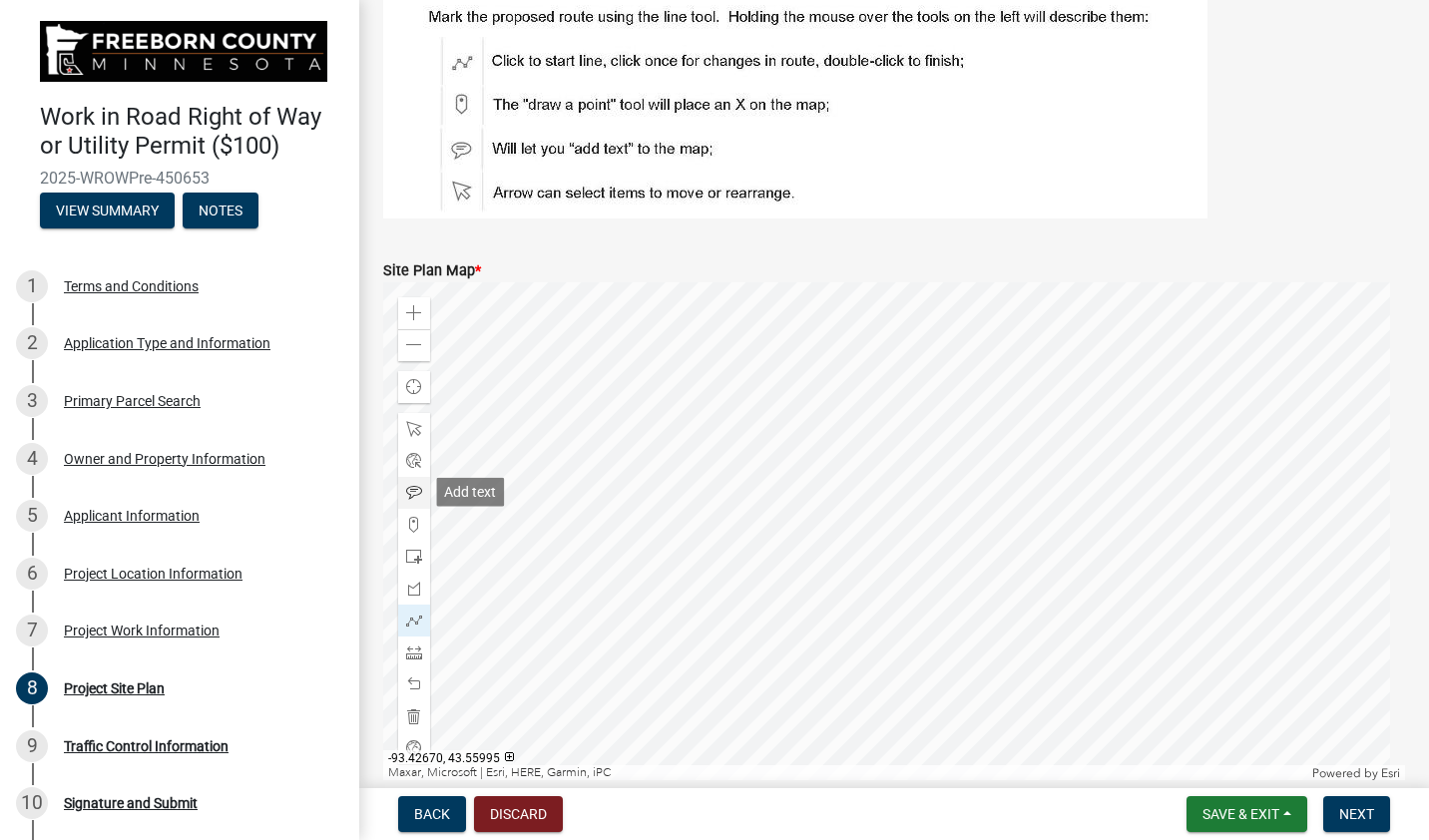 click 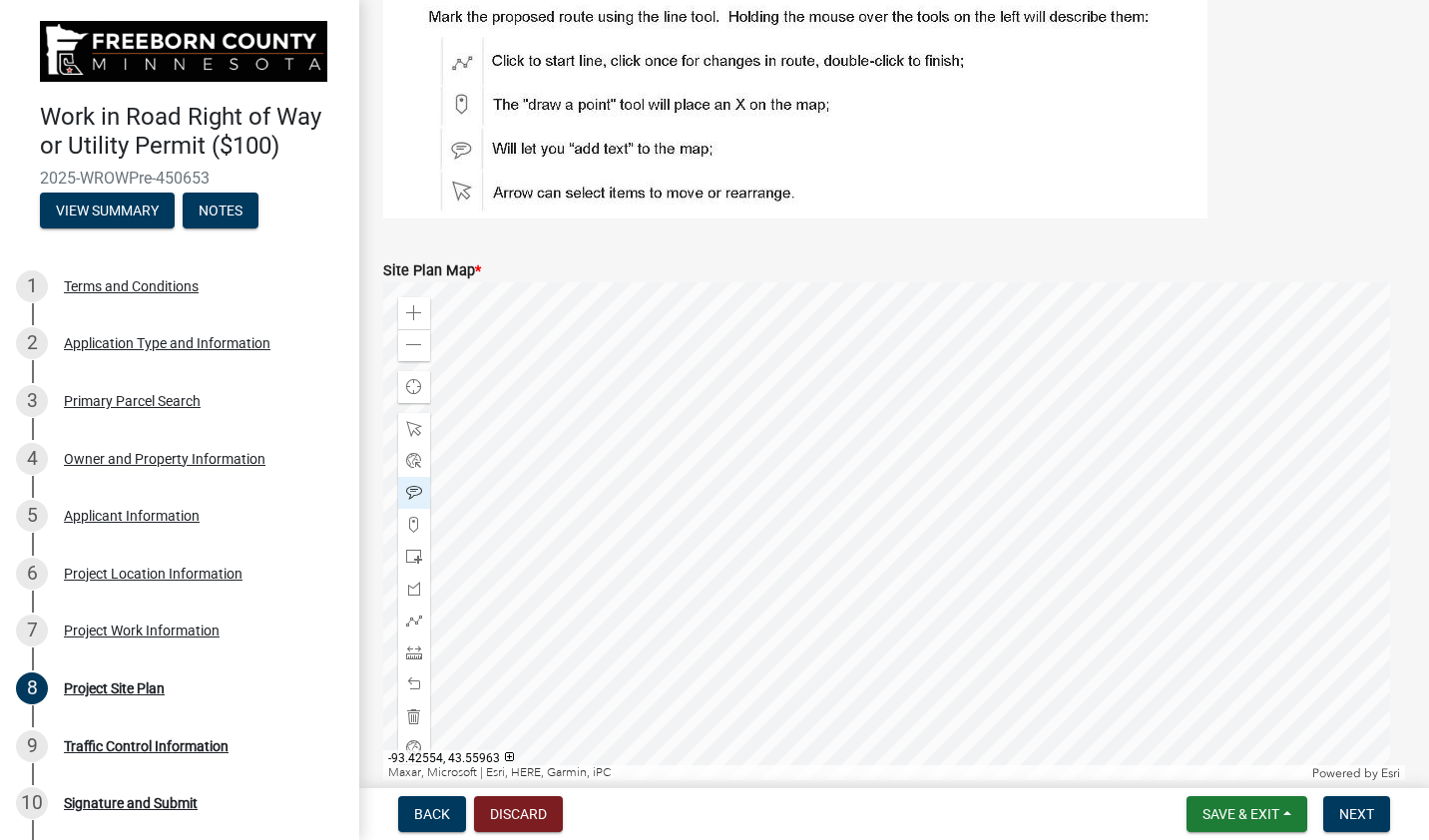 click 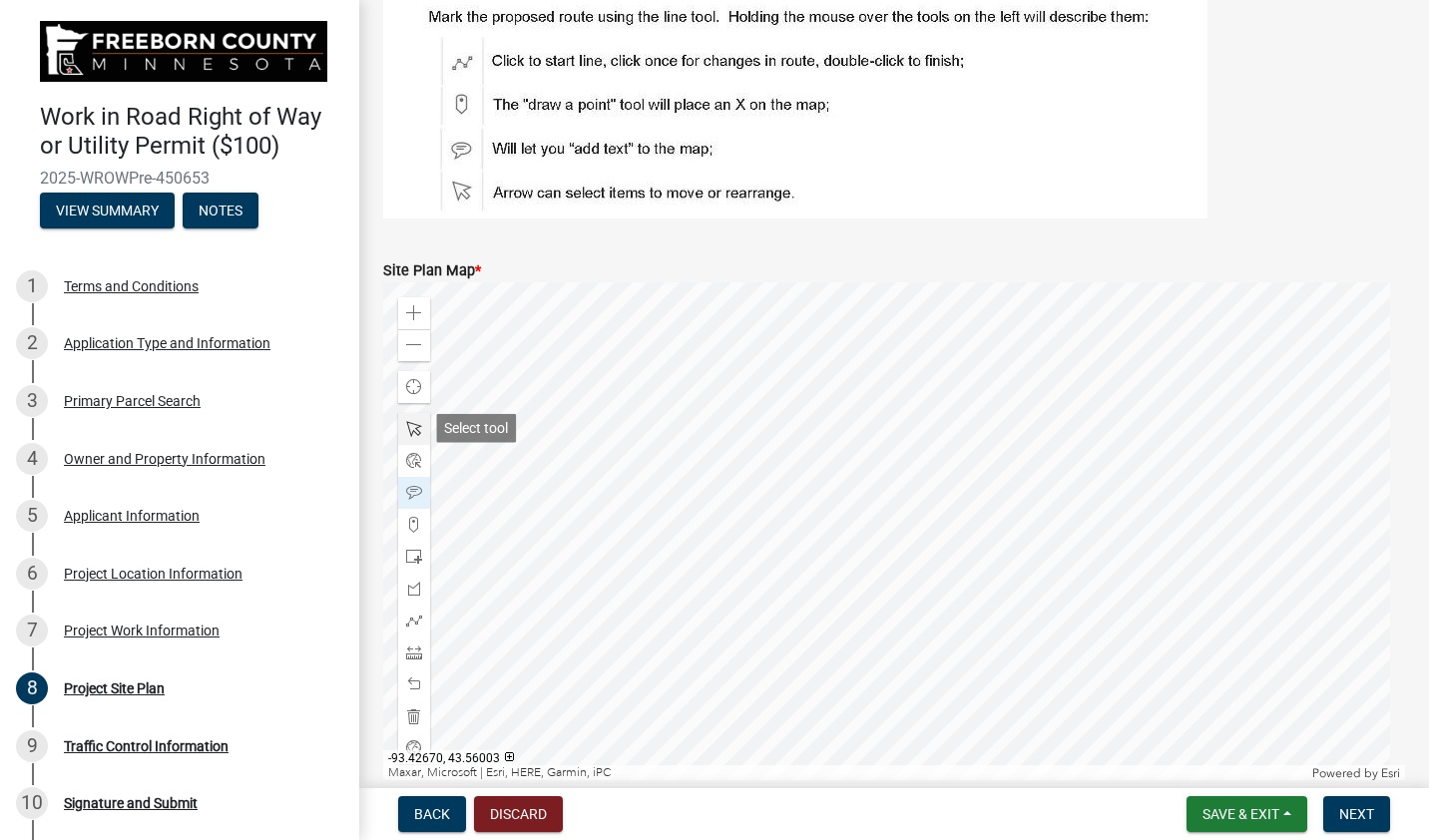 click 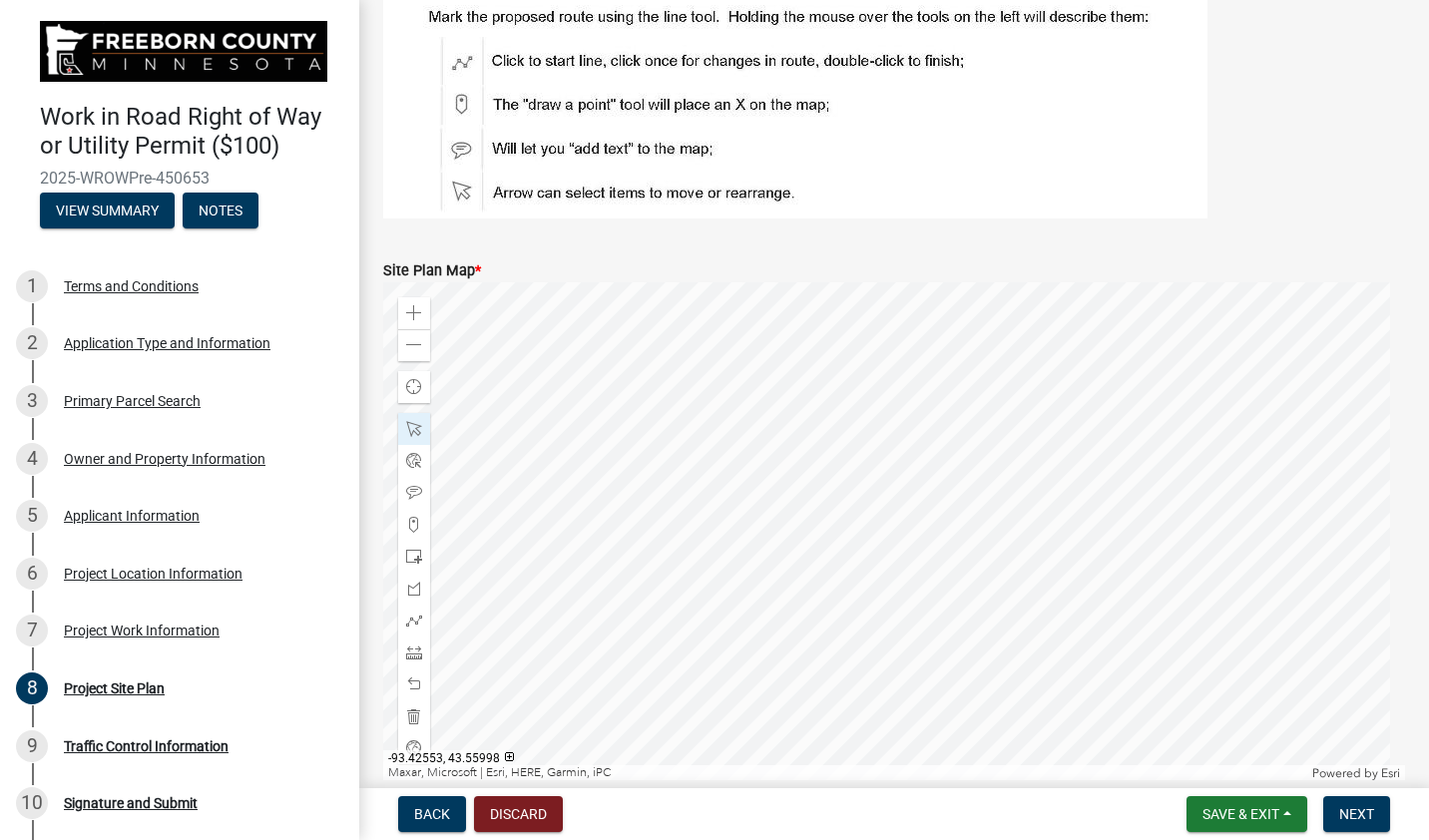 click 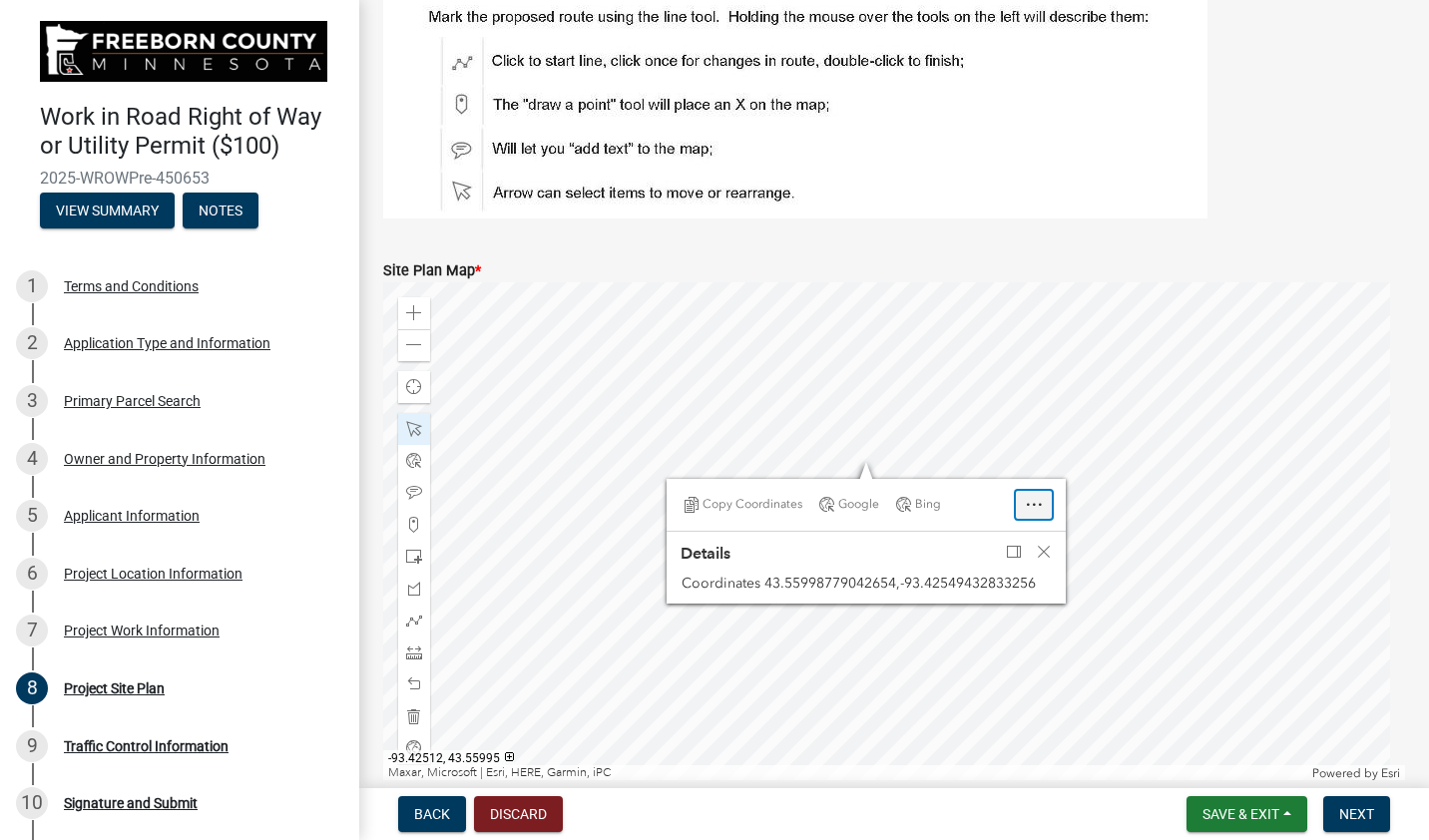 click at bounding box center (1034, 505) 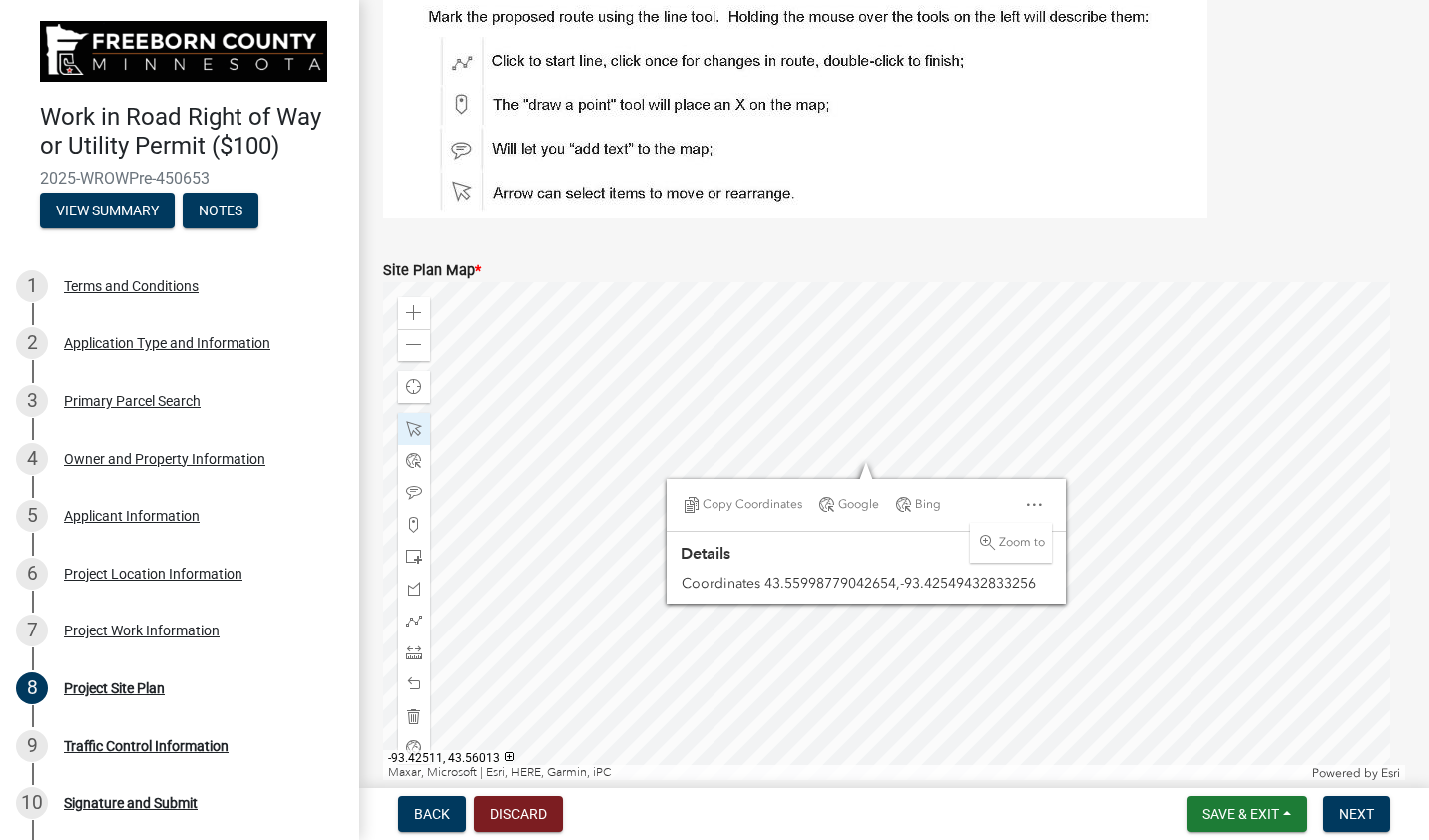 click 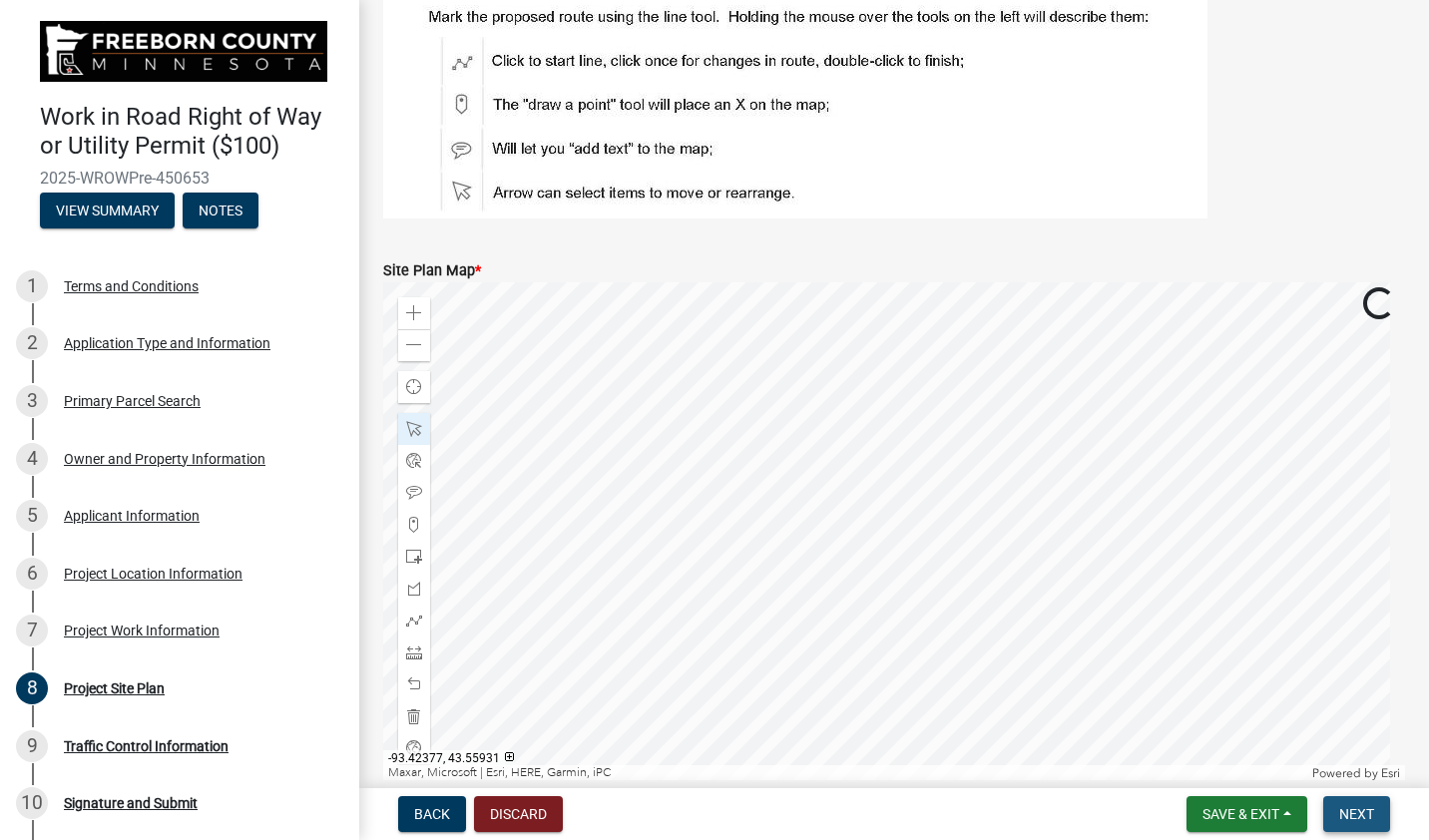 click on "Next" at bounding box center (1356, 814) 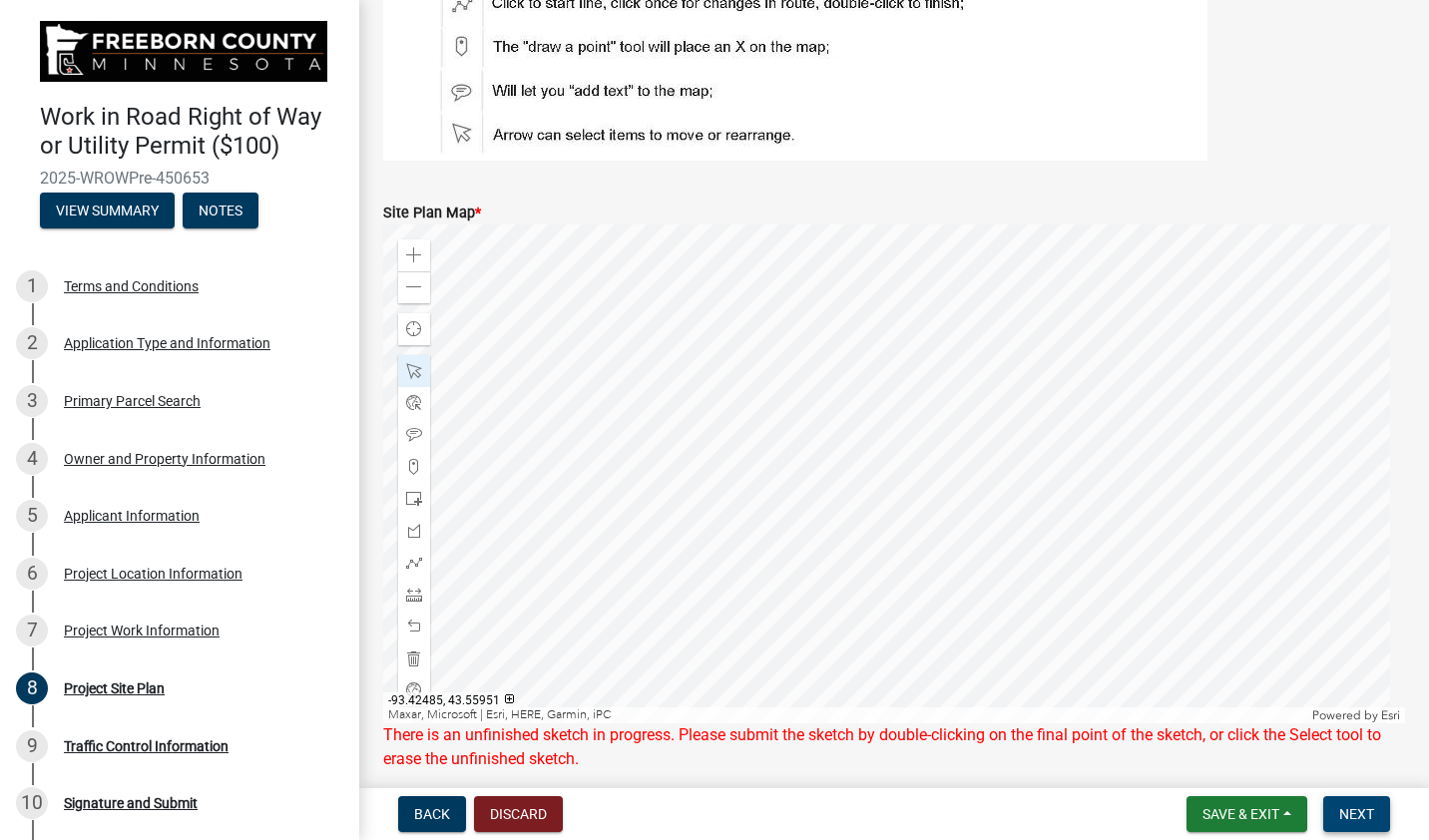 scroll, scrollTop: 345, scrollLeft: 0, axis: vertical 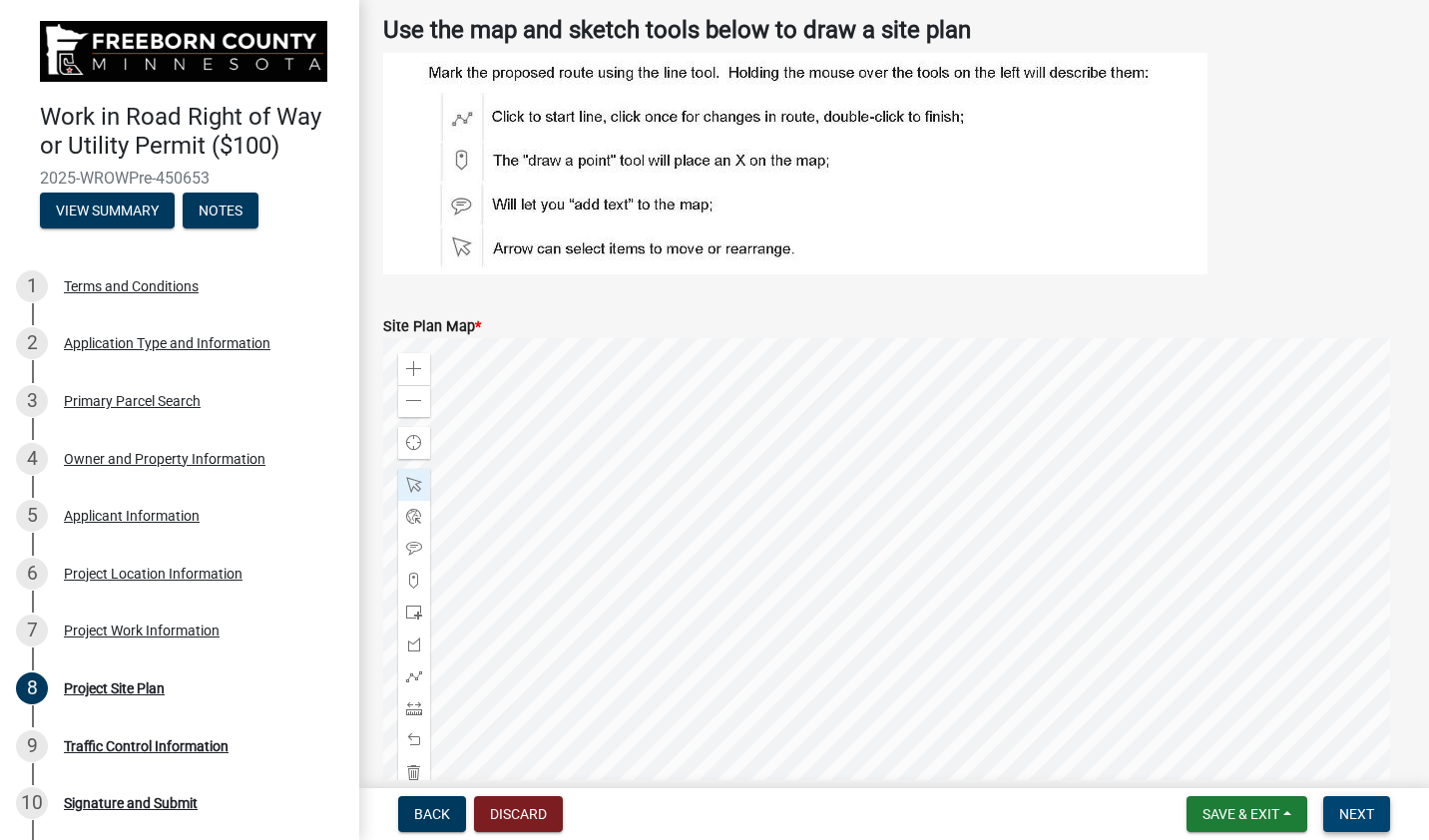 click on "Next" at bounding box center (1356, 814) 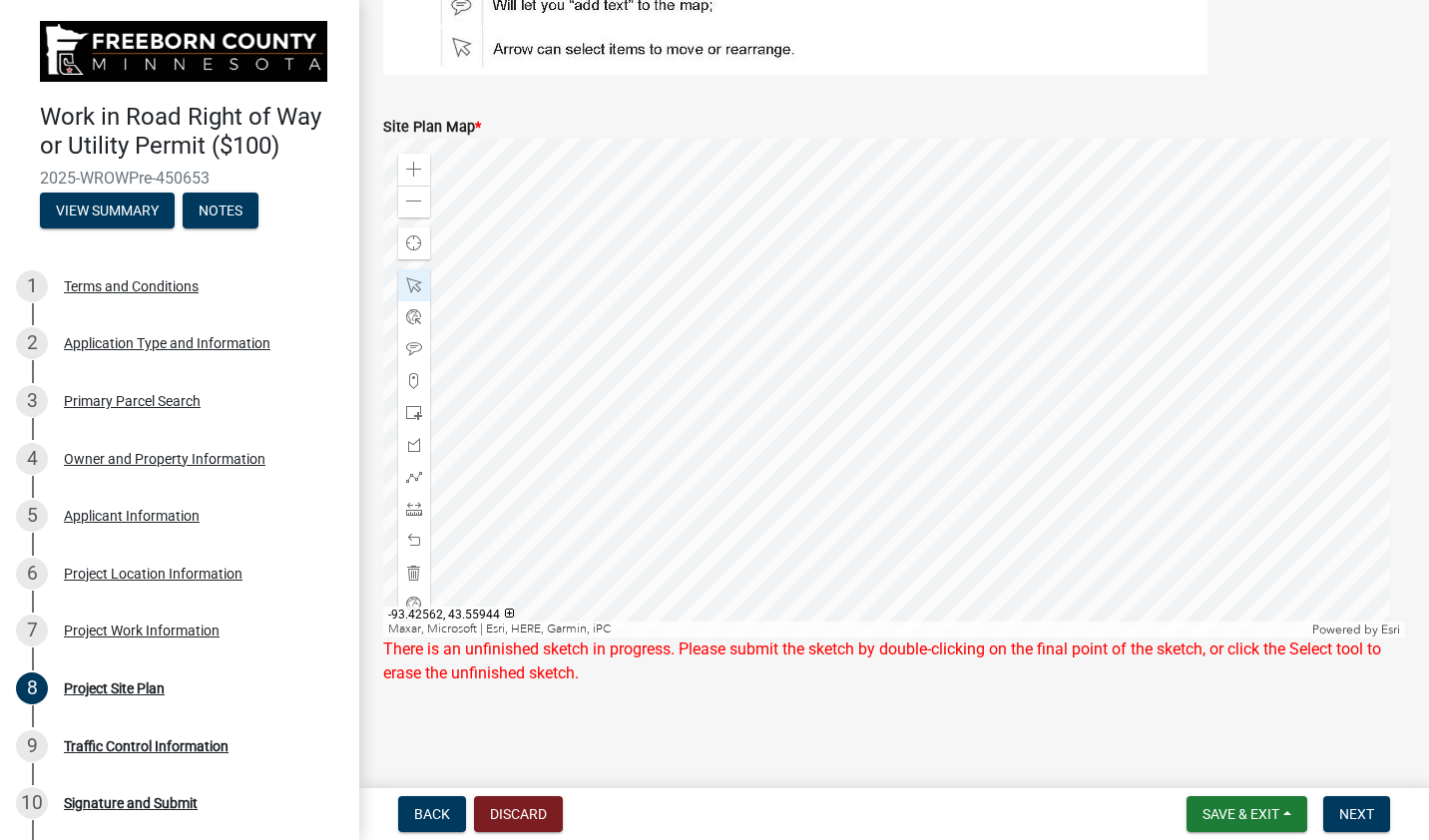 click 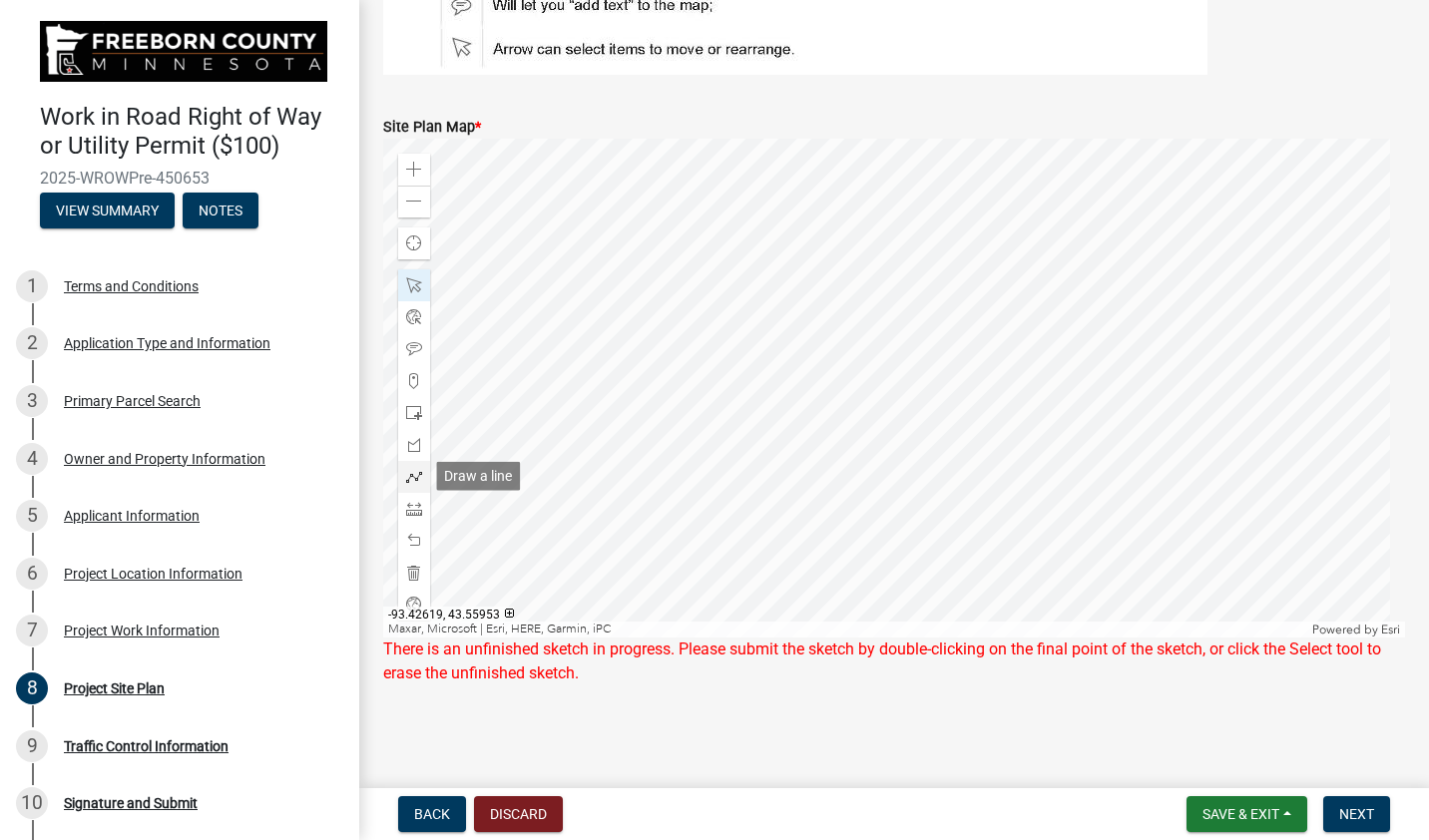 click 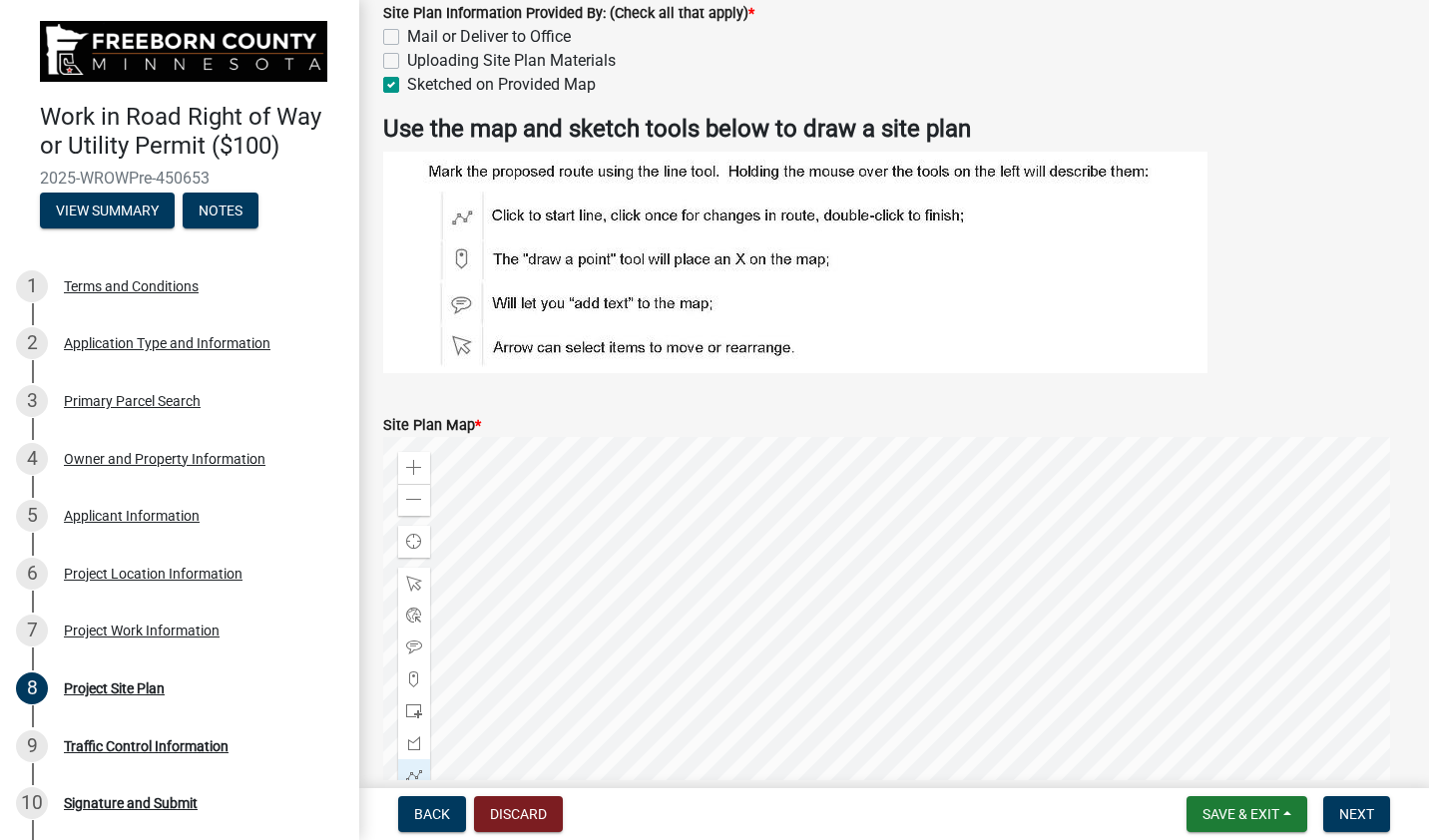 scroll, scrollTop: 245, scrollLeft: 0, axis: vertical 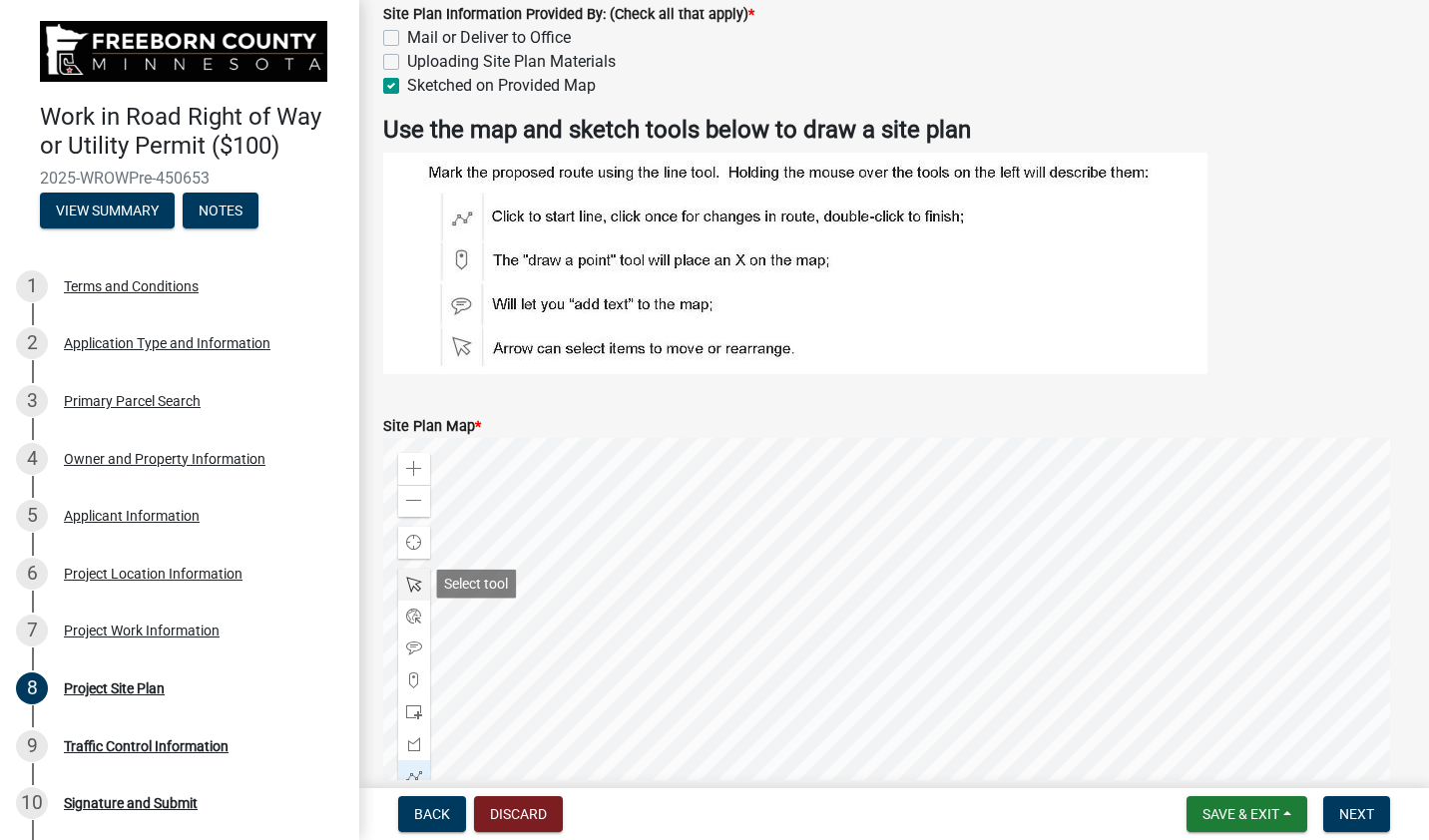 click 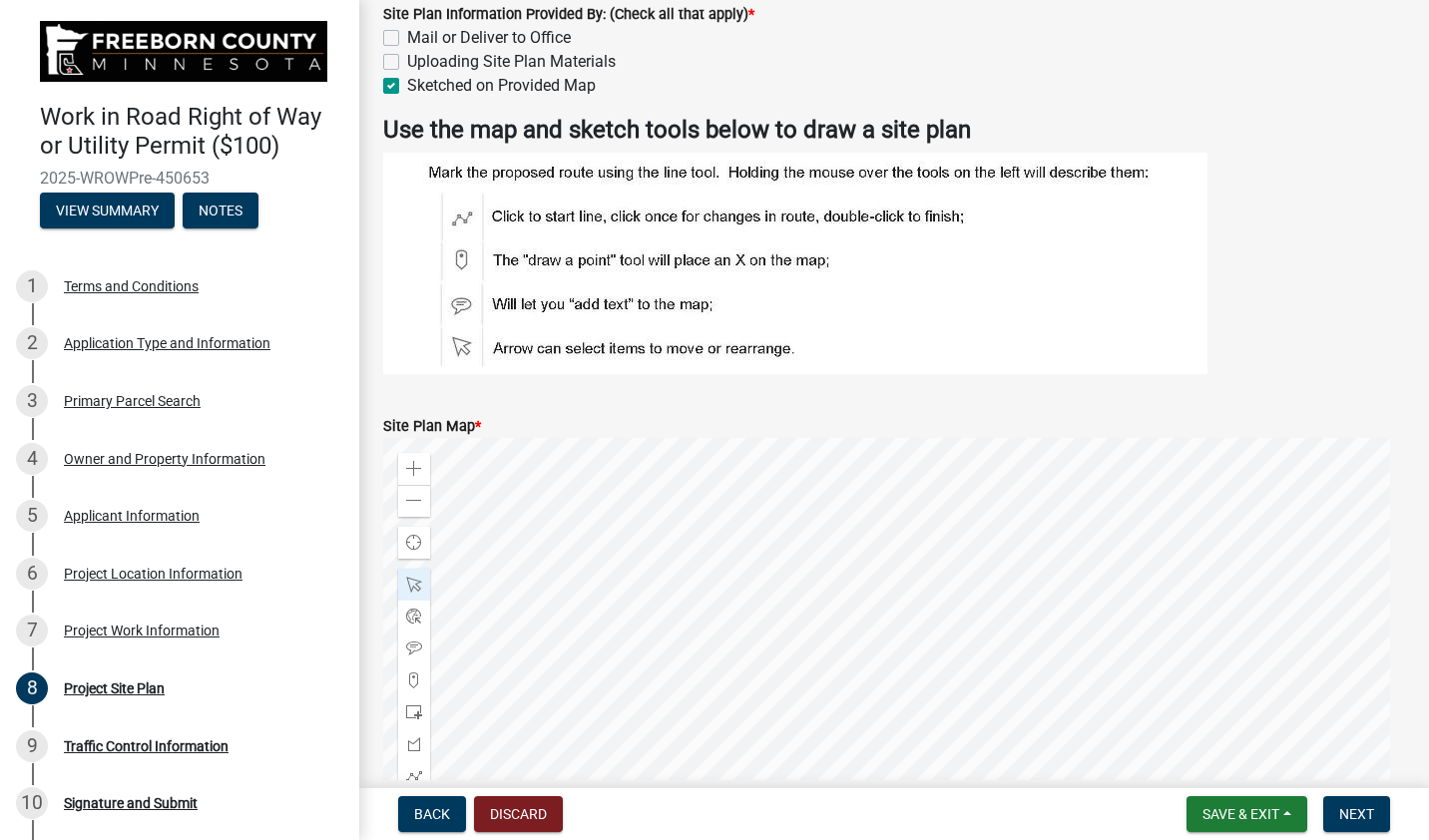 click 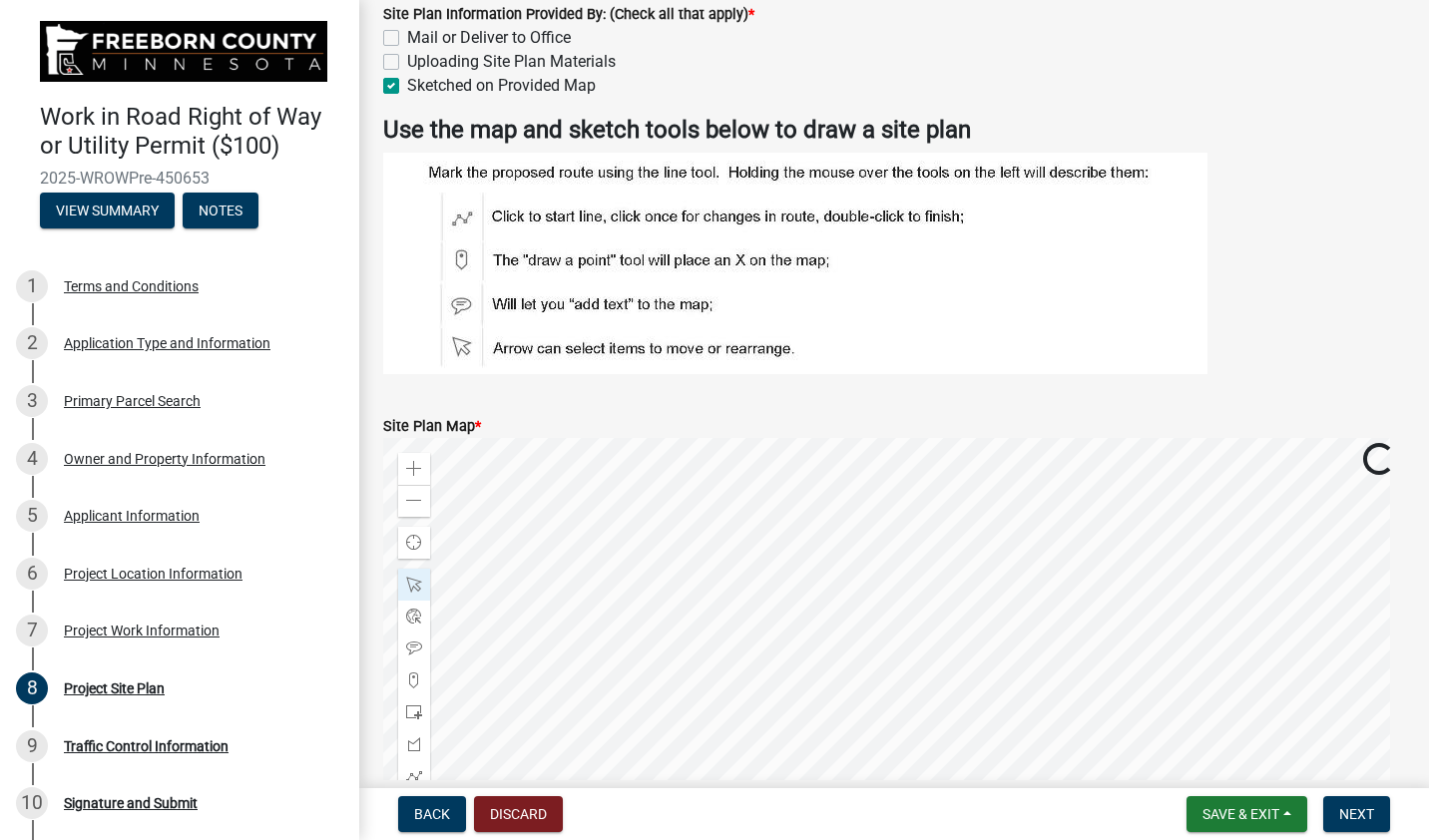 scroll, scrollTop: 497, scrollLeft: 0, axis: vertical 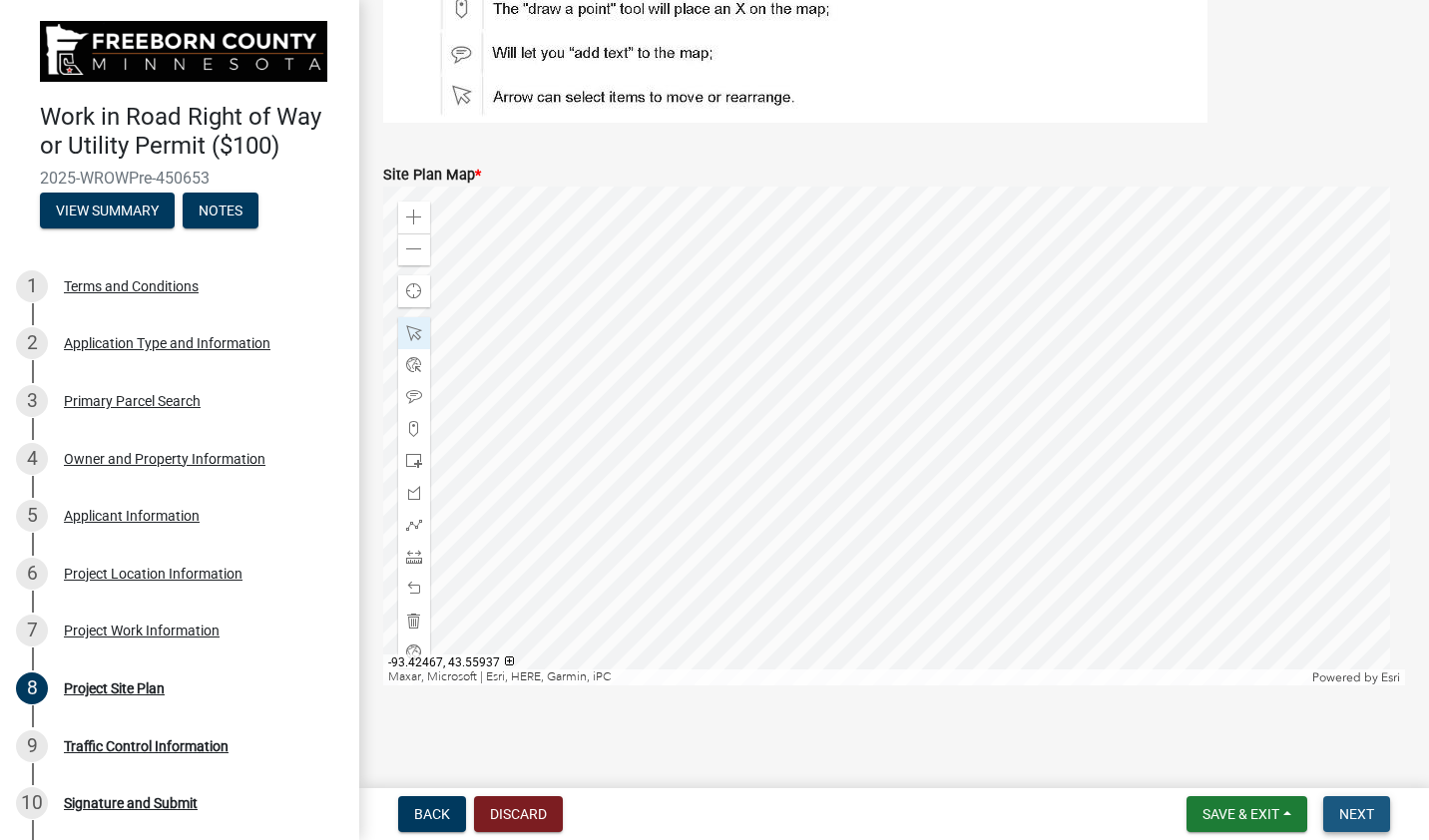 click on "Next" at bounding box center (1356, 814) 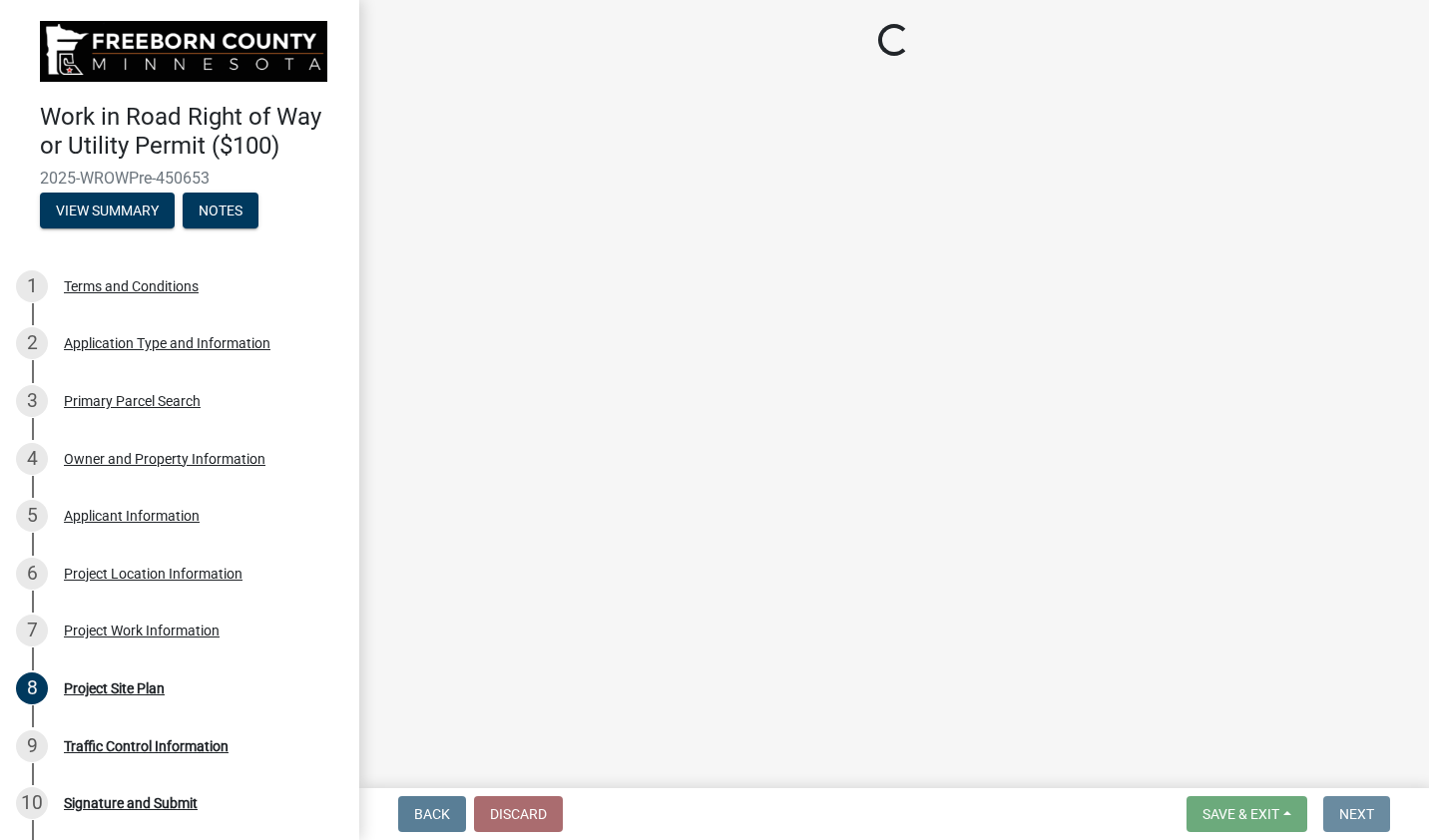 scroll, scrollTop: 0, scrollLeft: 0, axis: both 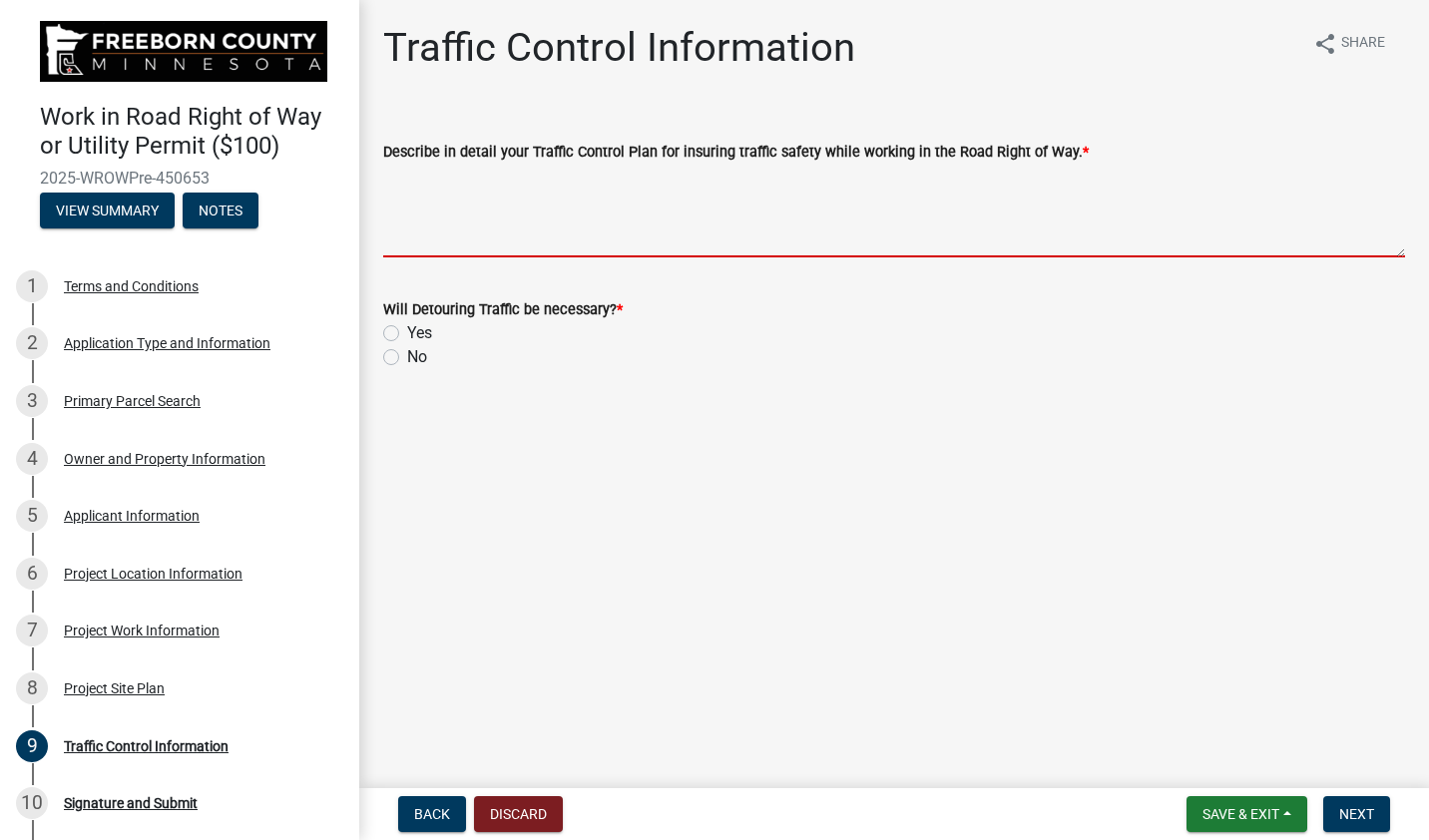 click on "Describe in detail your Traffic Control Plan for insuring traffic safety while working in the Road Right of Way.  *" at bounding box center [894, 210] 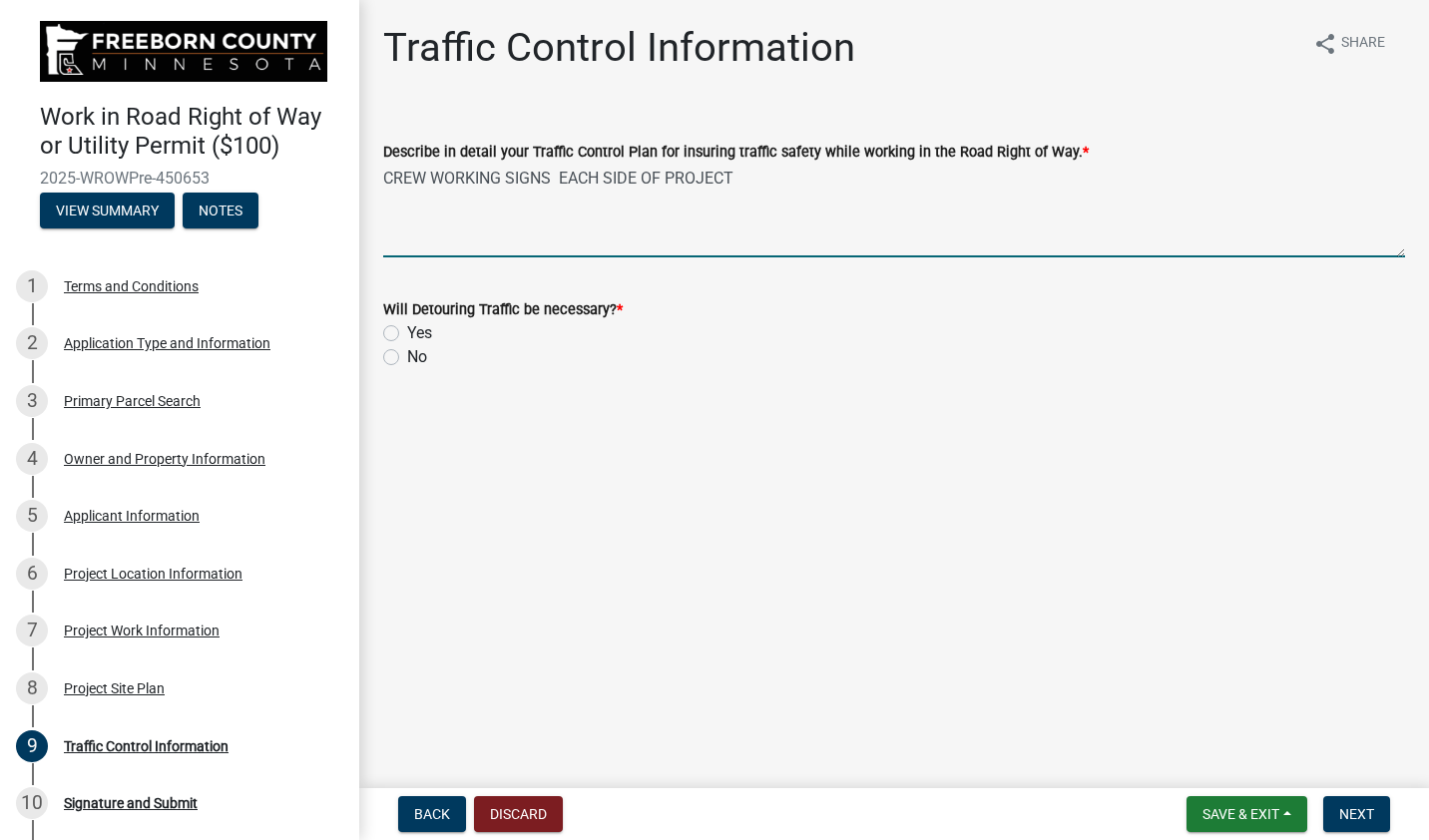 type on "CREW WORKING SIGNS  EACH SIDE OF PROJECT" 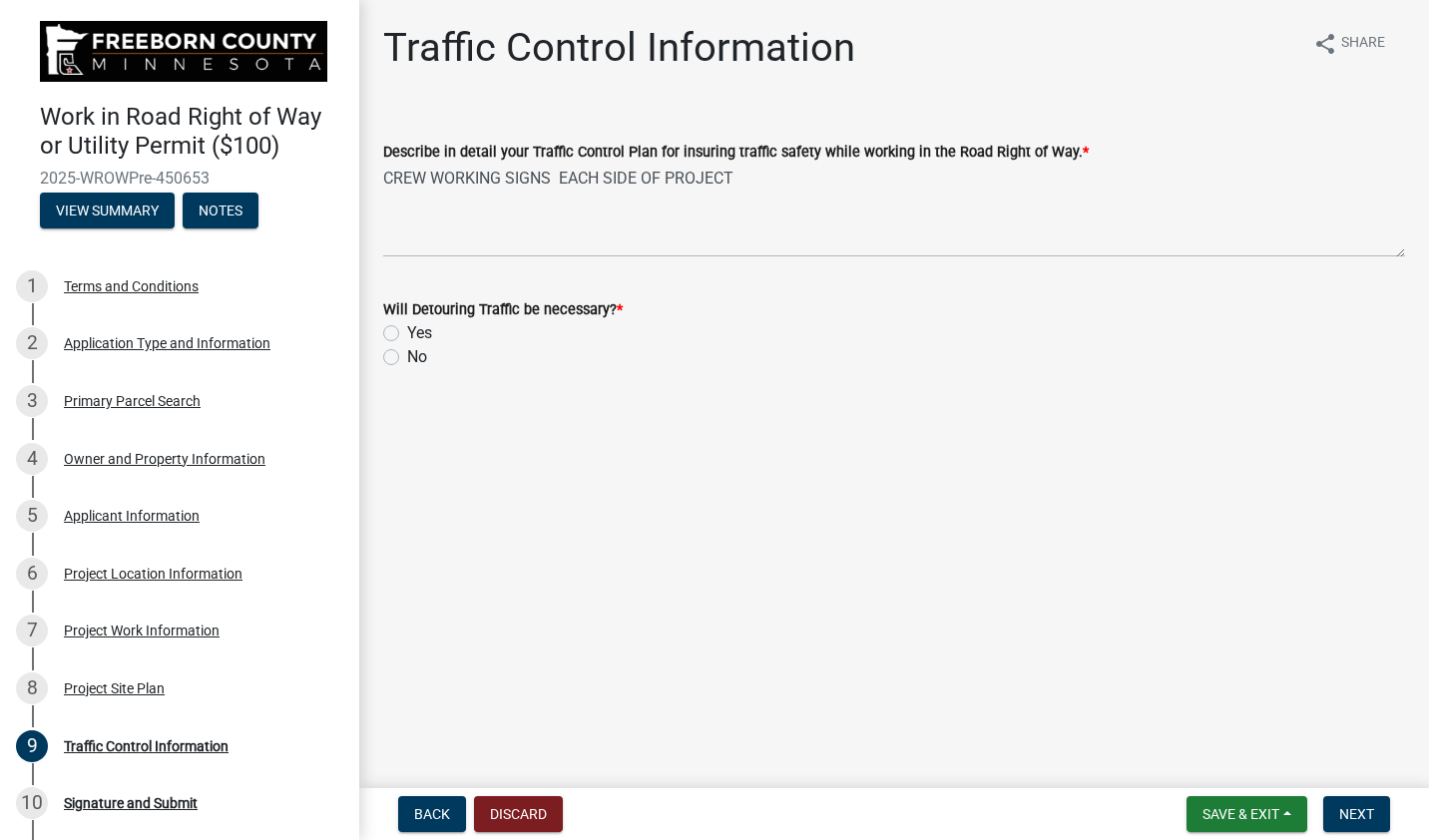 click on "No" 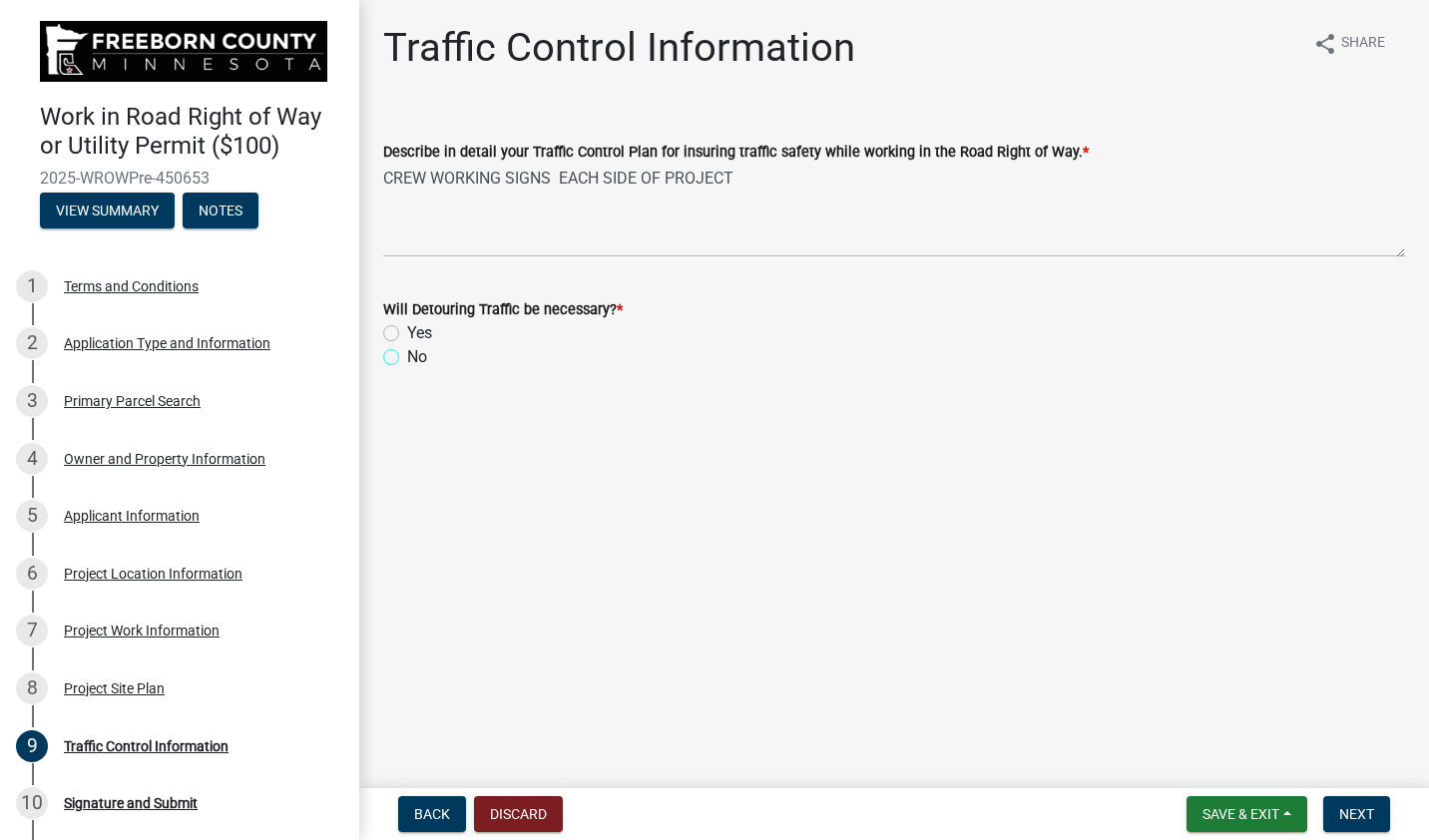 click on "No" at bounding box center (413, 351) 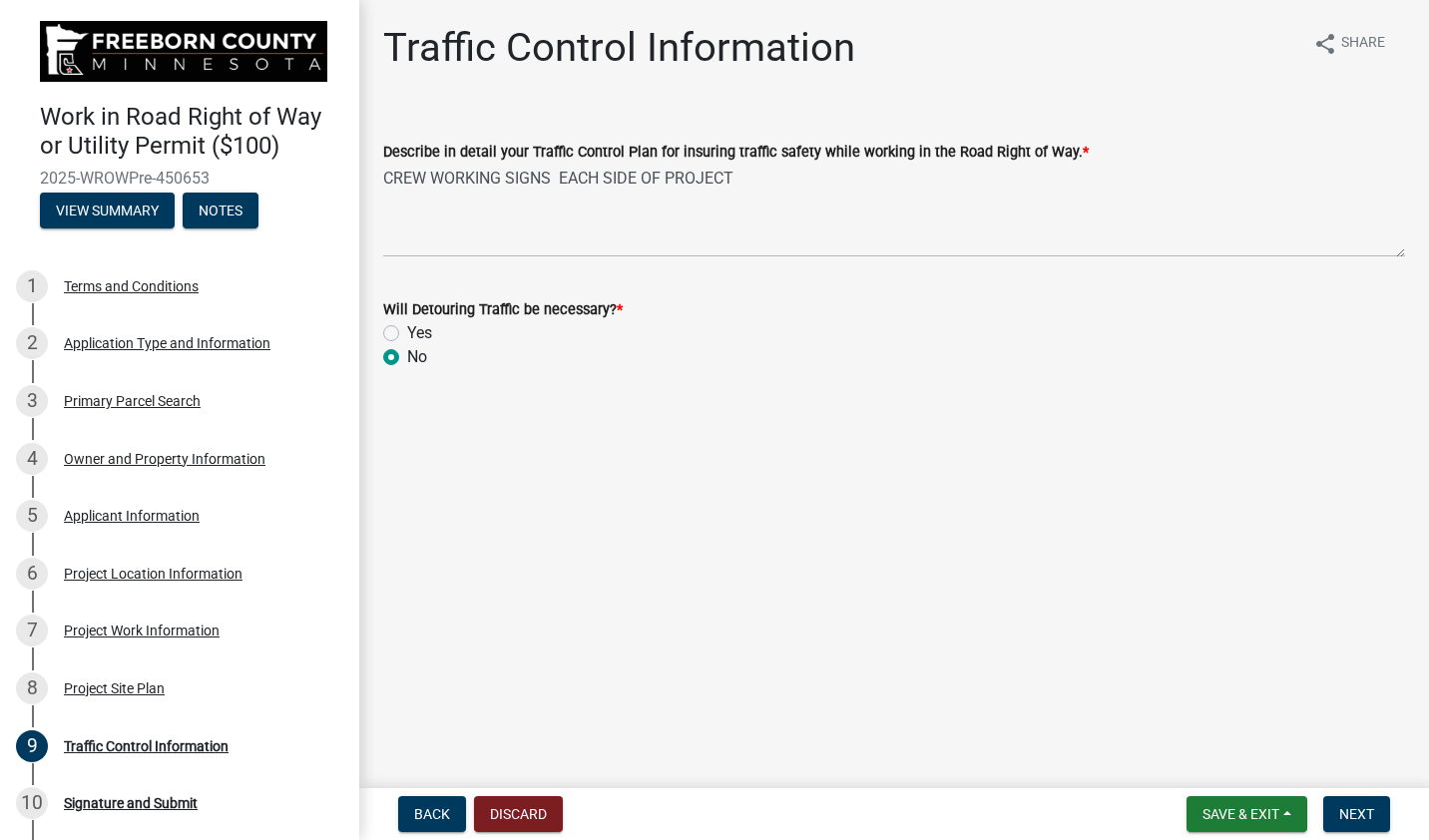 radio on "true" 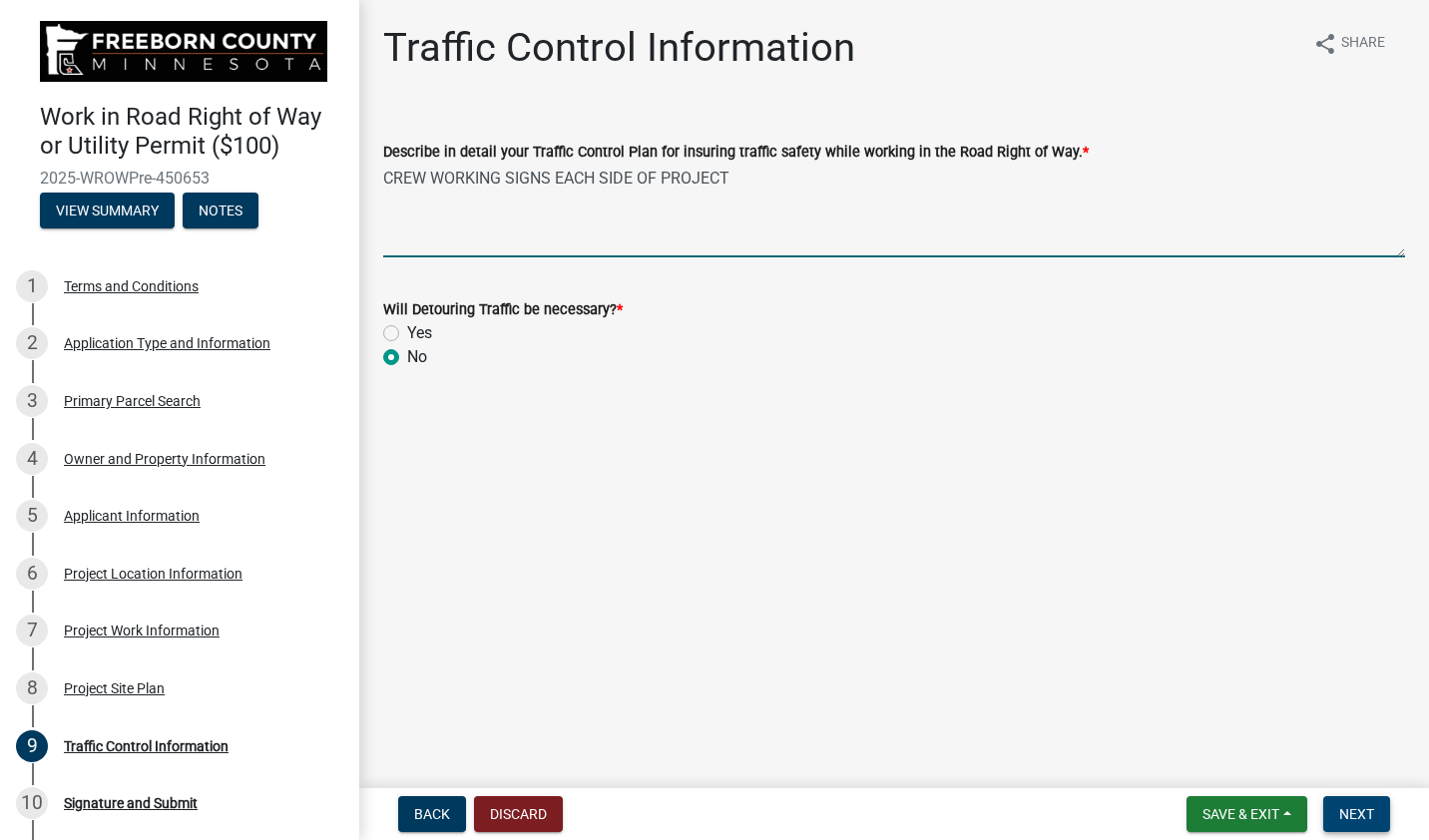 type on "CREW WORKING SIGNS EACH SIDE OF PROJECT" 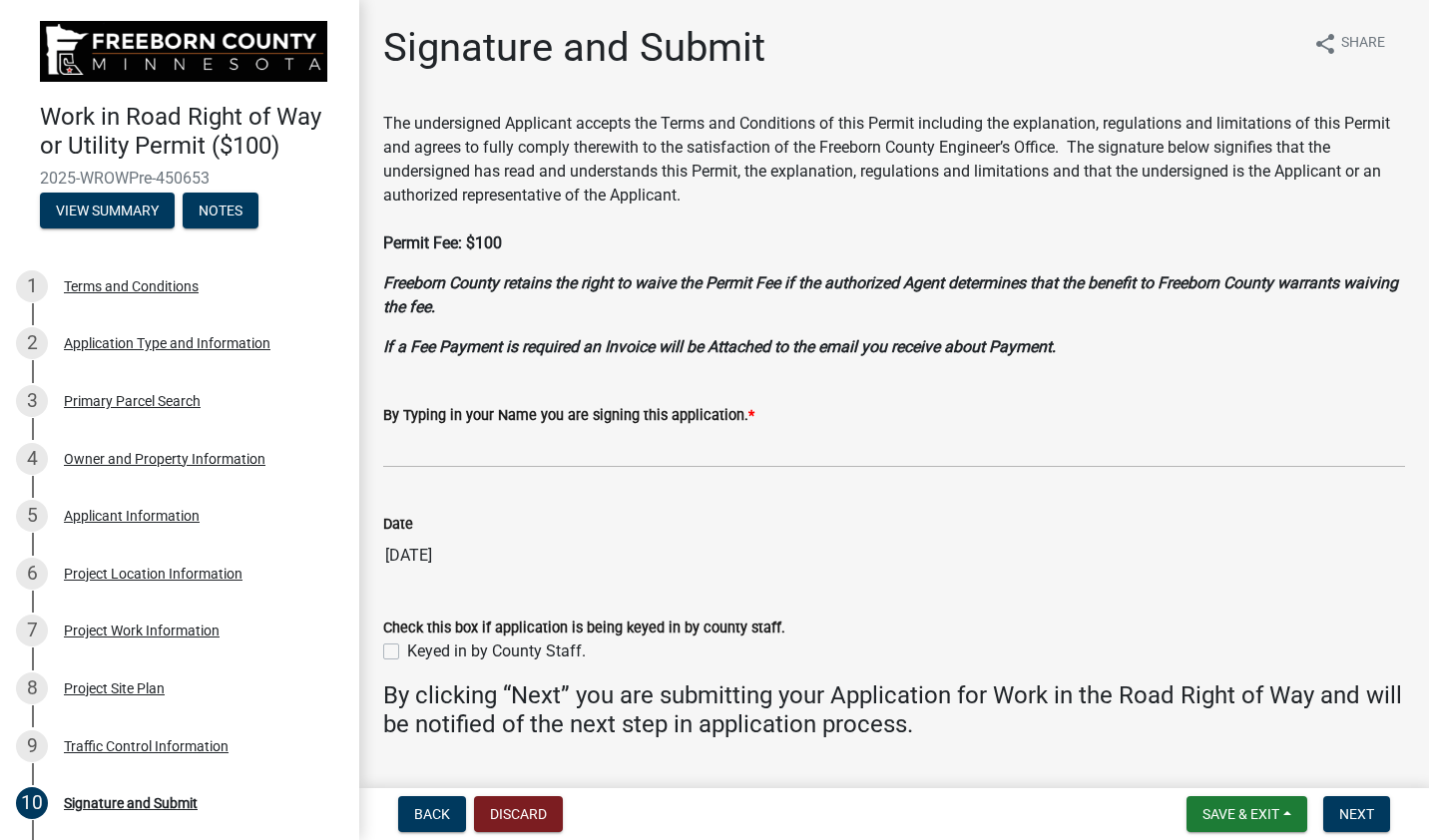 scroll, scrollTop: 52, scrollLeft: 0, axis: vertical 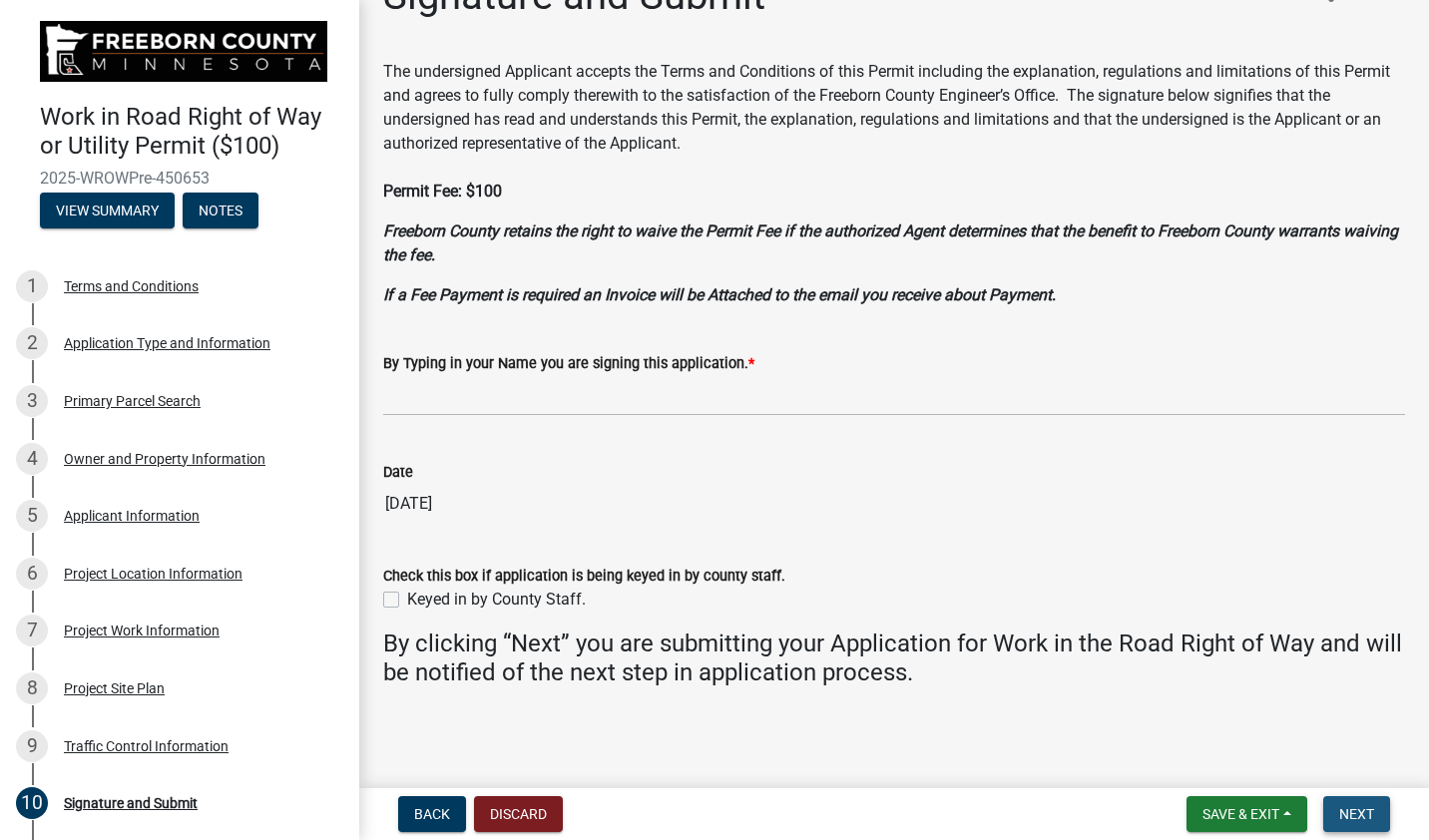 click on "Next" at bounding box center (1356, 814) 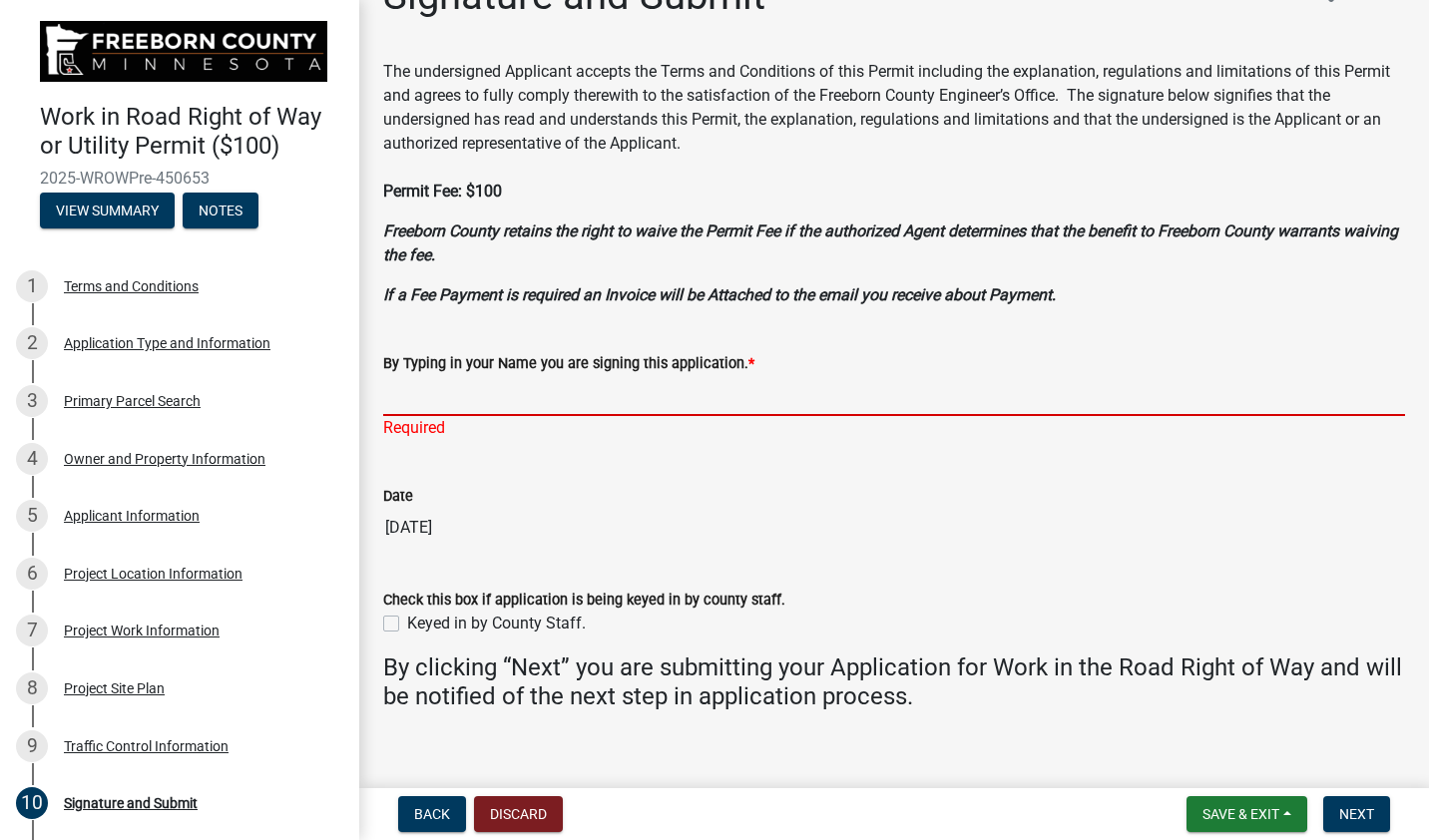 click on "By Typing in your Name you are signing this application.  *" at bounding box center (894, 395) 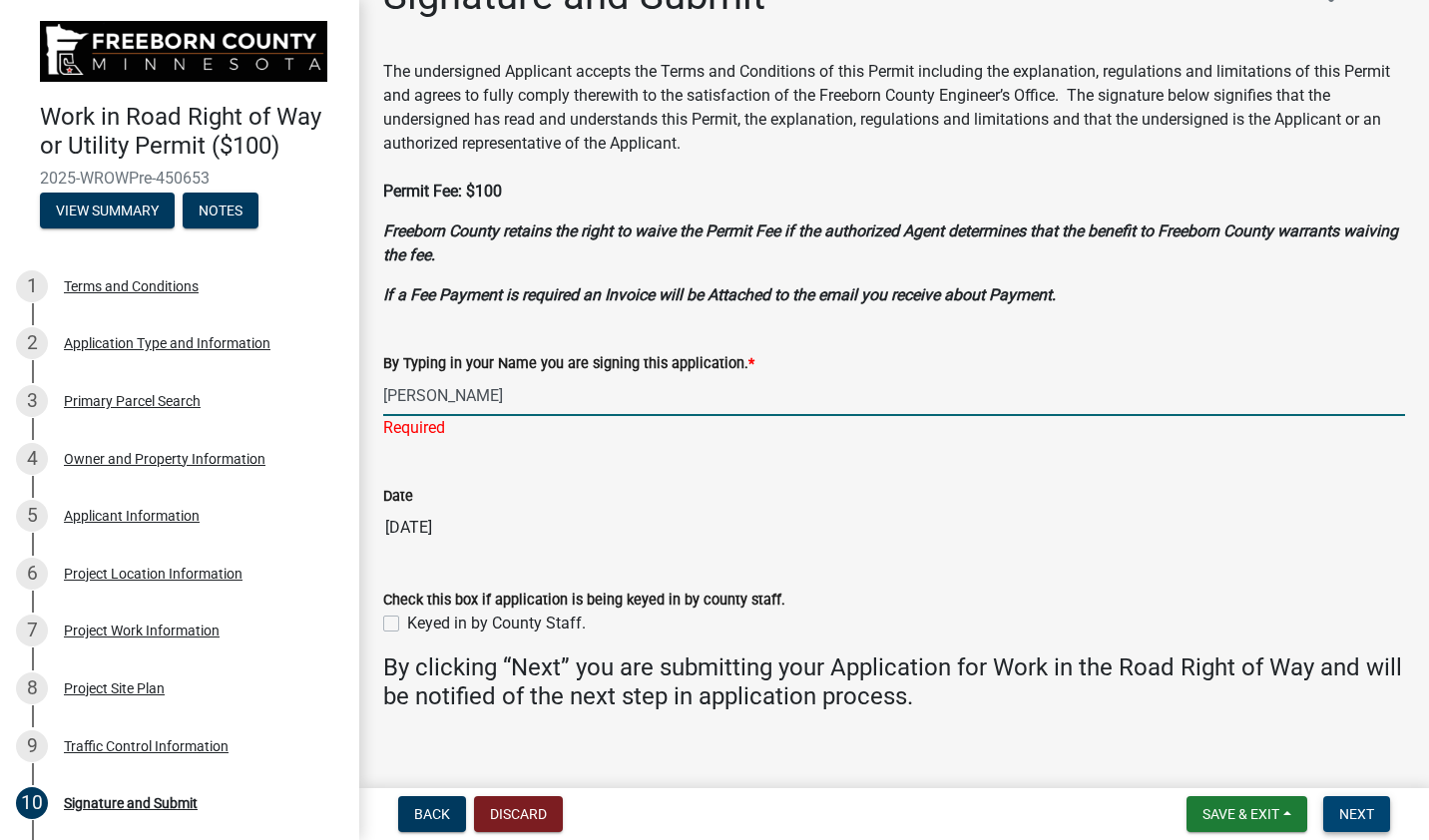 type on "[PERSON_NAME]" 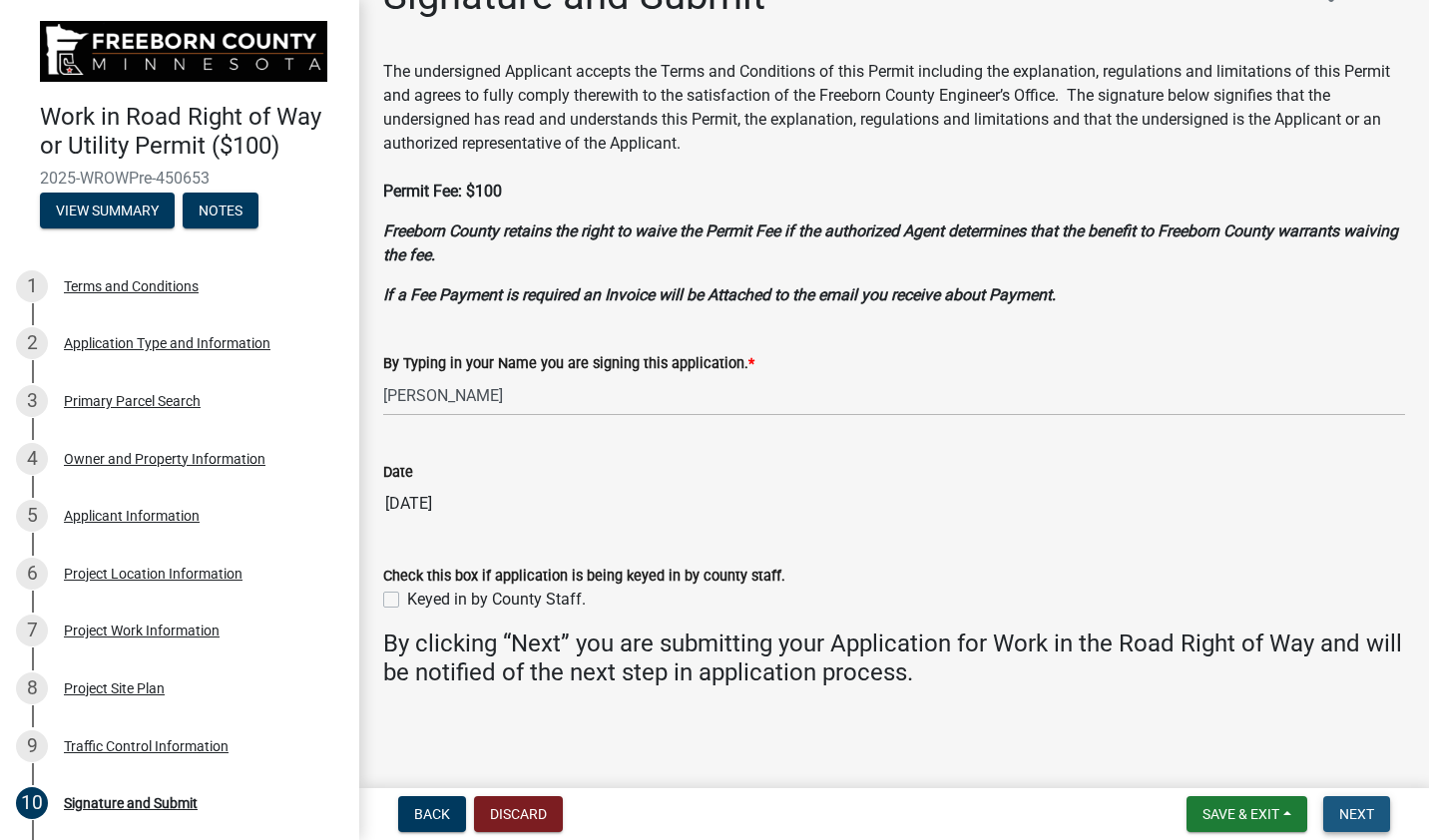click on "Next" at bounding box center (1356, 814) 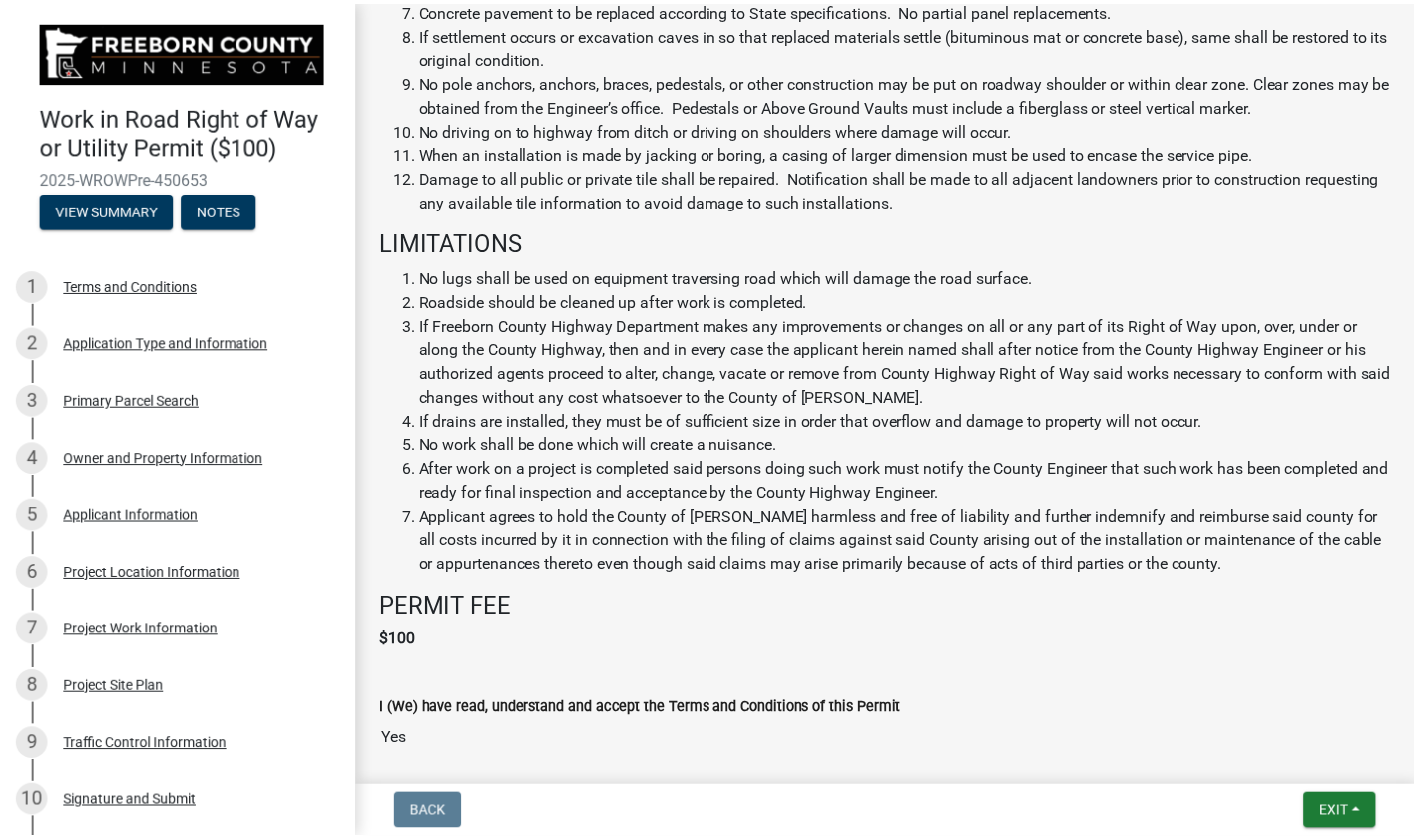 scroll, scrollTop: 1397, scrollLeft: 0, axis: vertical 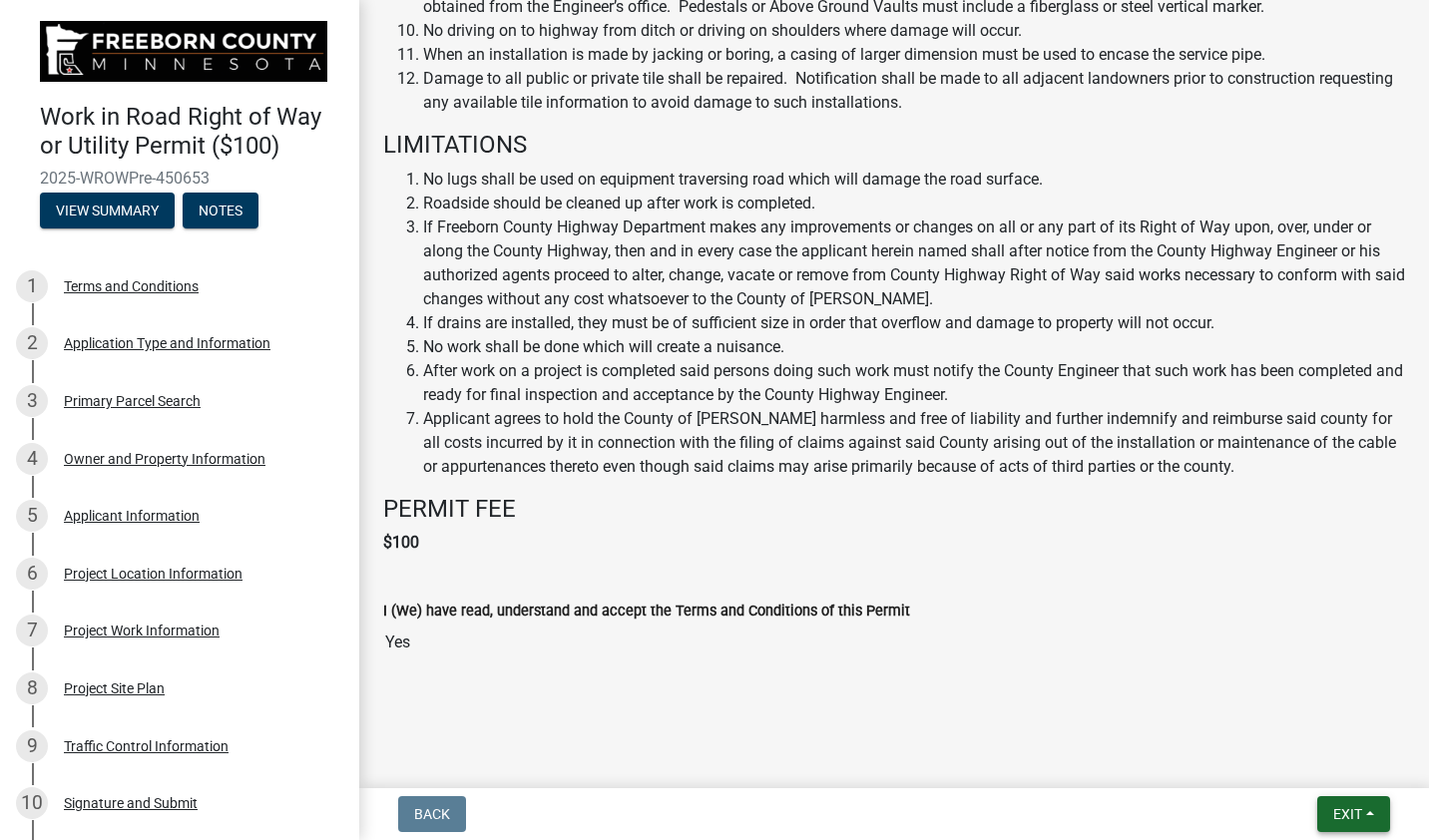 click on "Exit" at bounding box center (1347, 814) 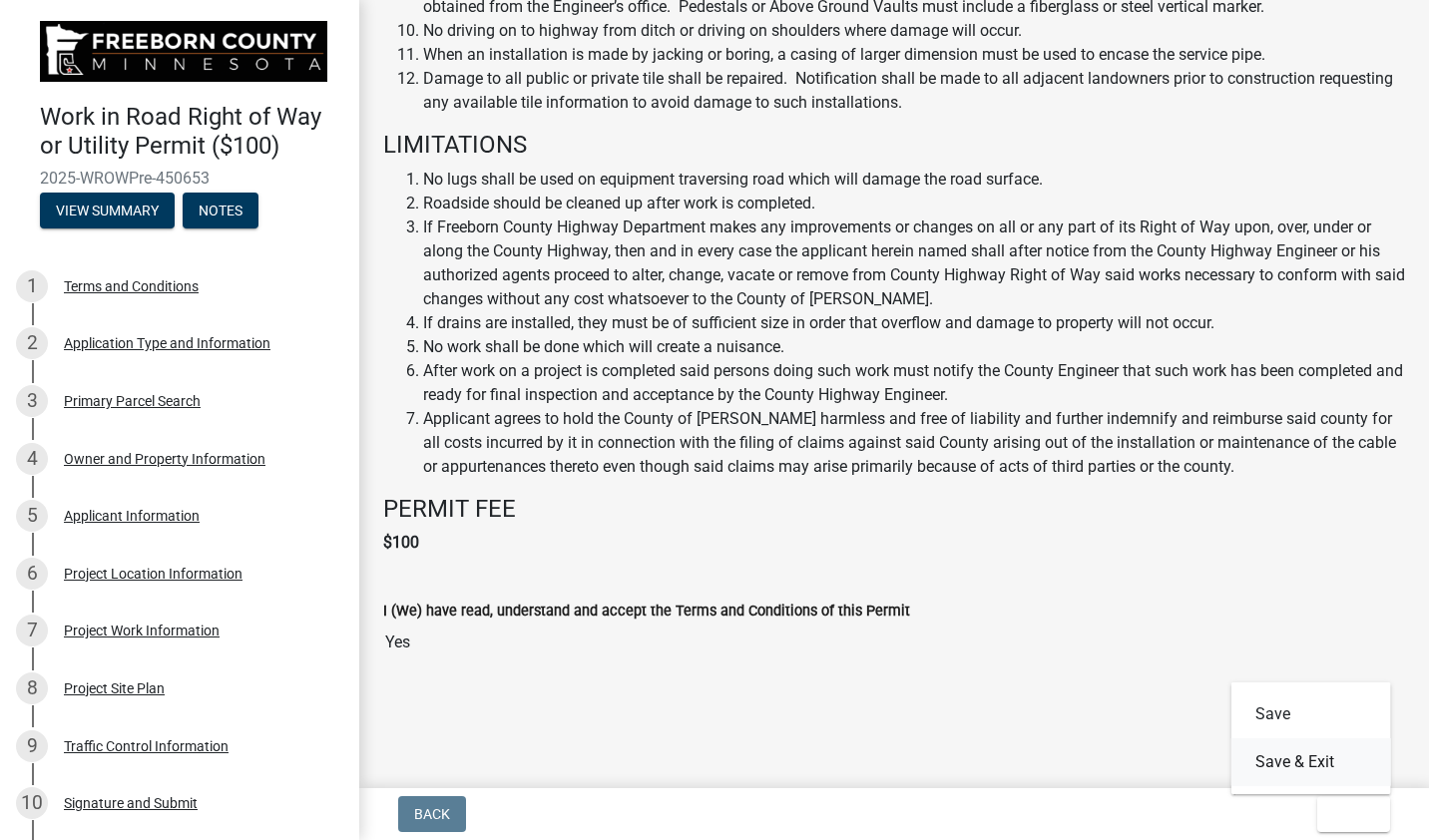 click on "Save & Exit" at bounding box center [1311, 762] 